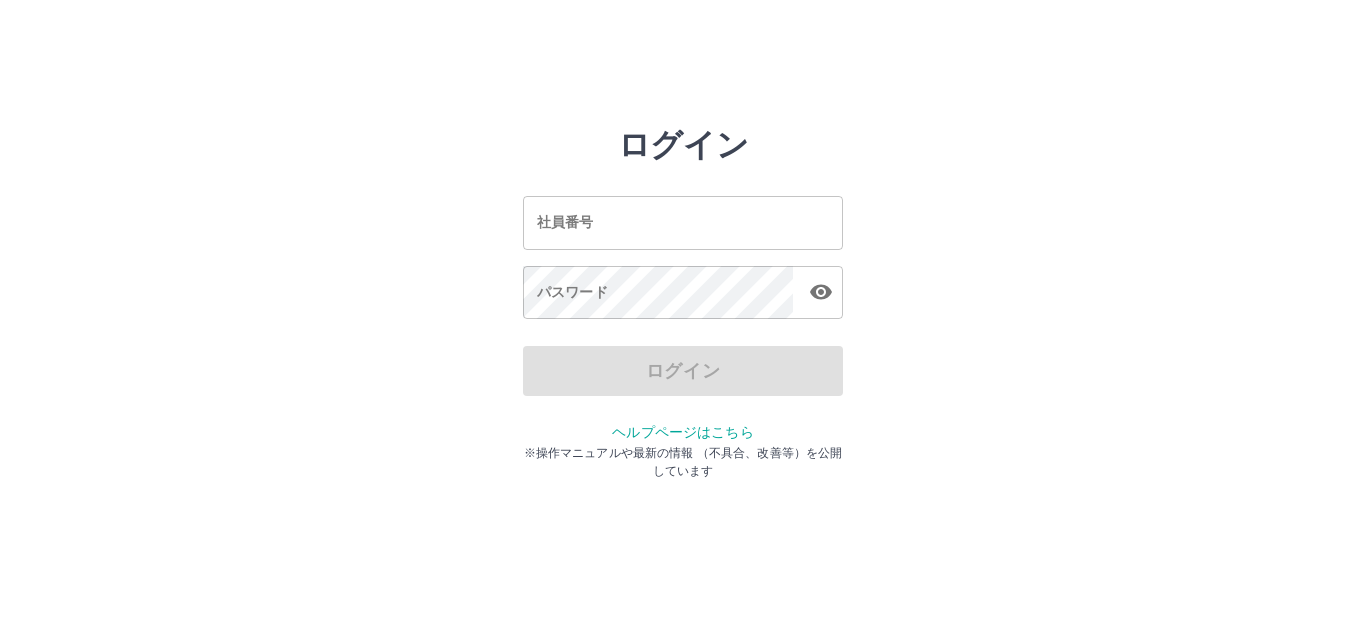 scroll, scrollTop: 0, scrollLeft: 0, axis: both 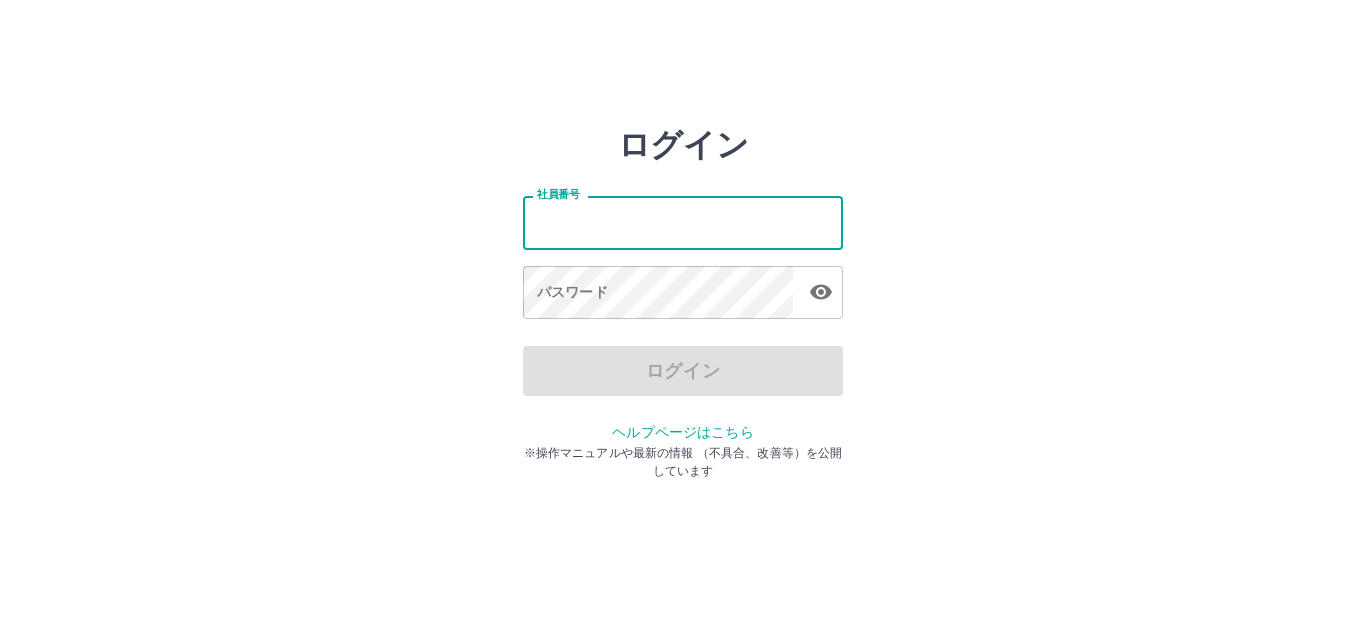 type on "*" 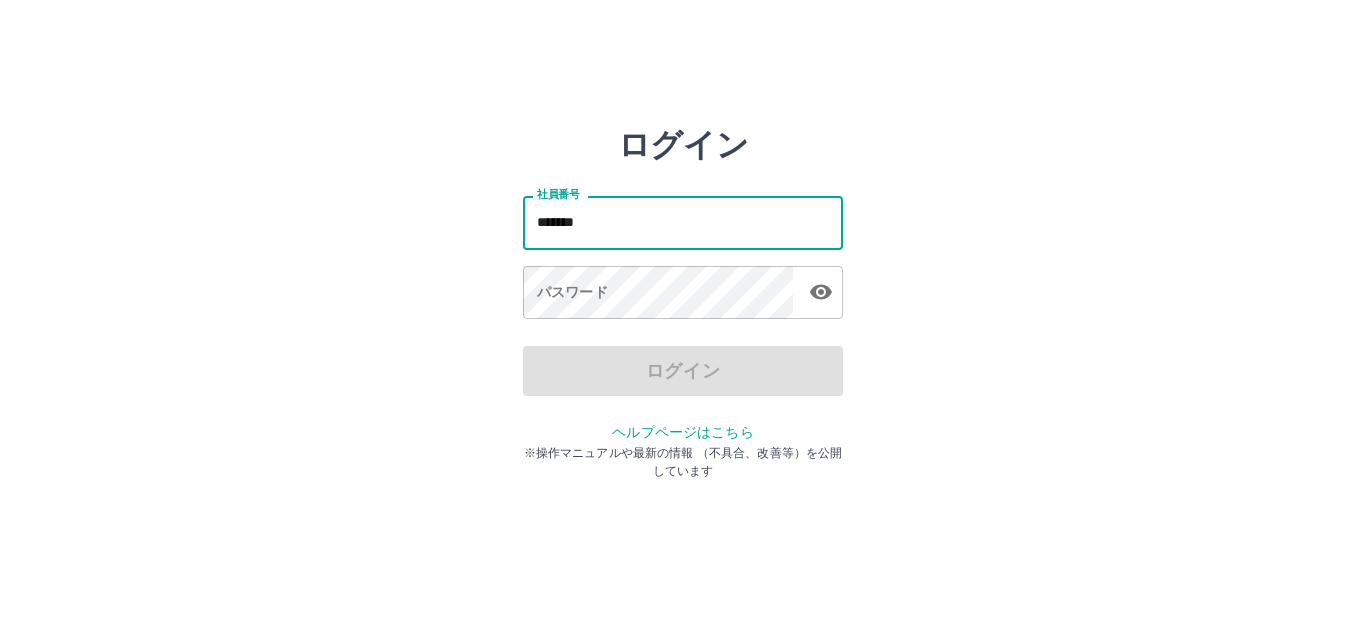 type on "*******" 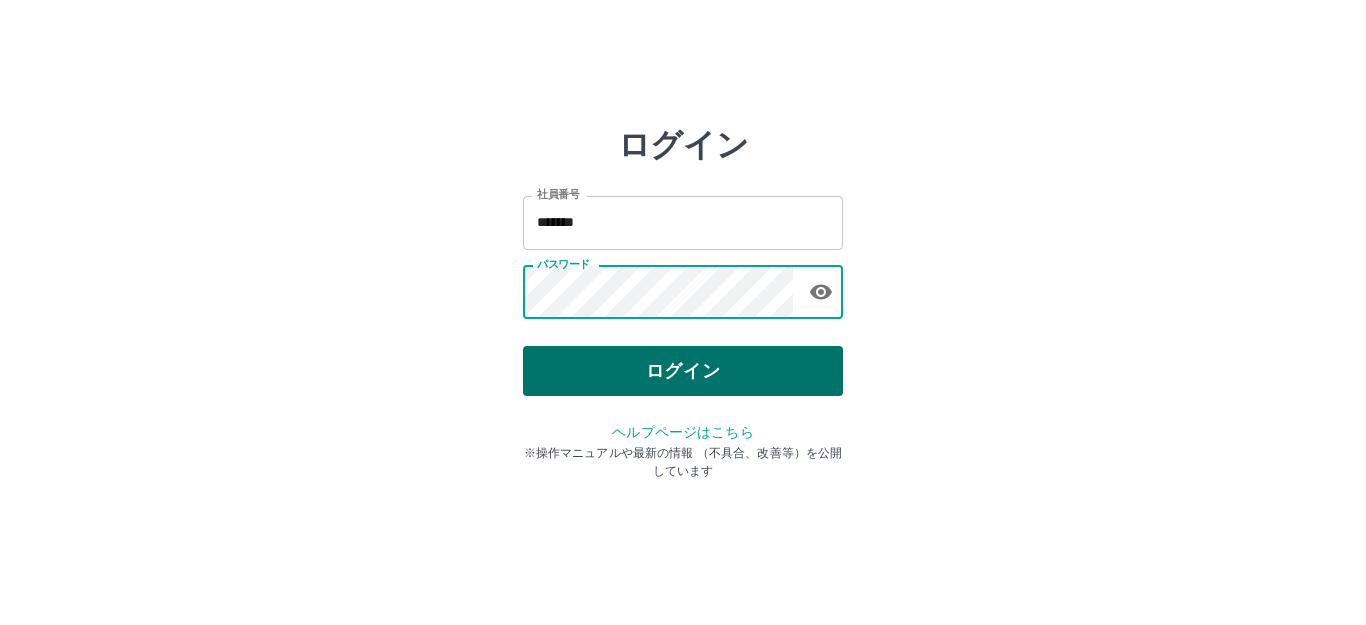 click on "ログイン" at bounding box center [683, 371] 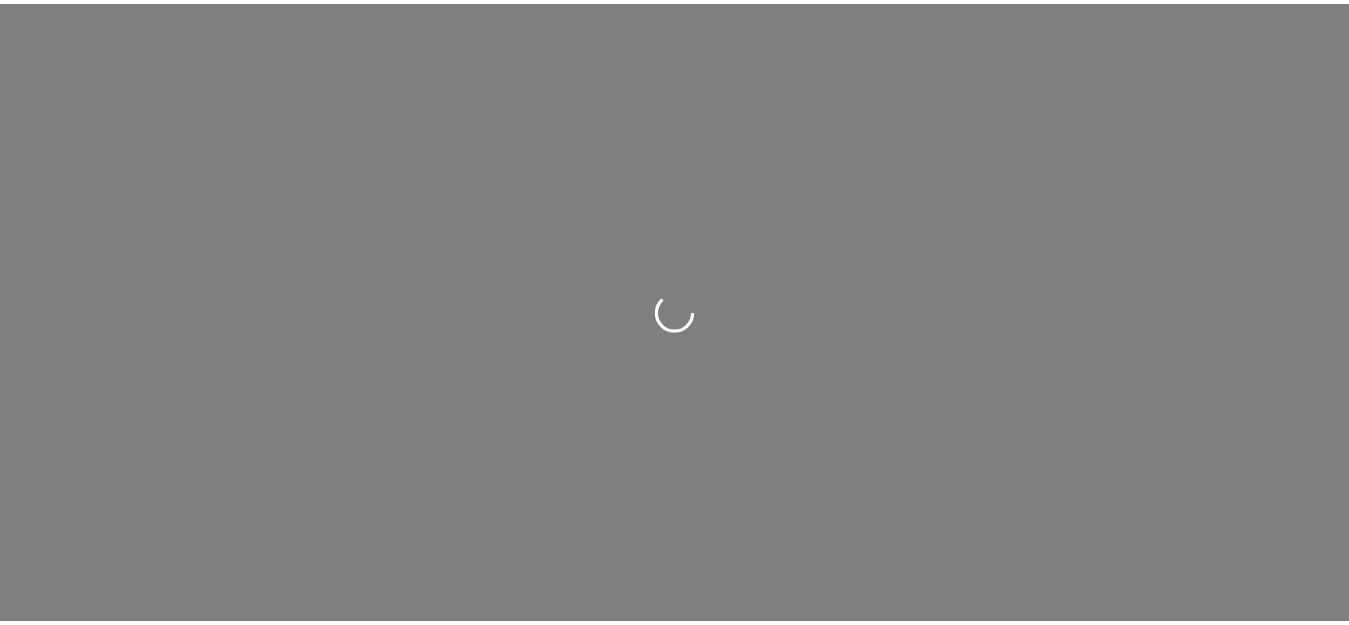 scroll, scrollTop: 0, scrollLeft: 0, axis: both 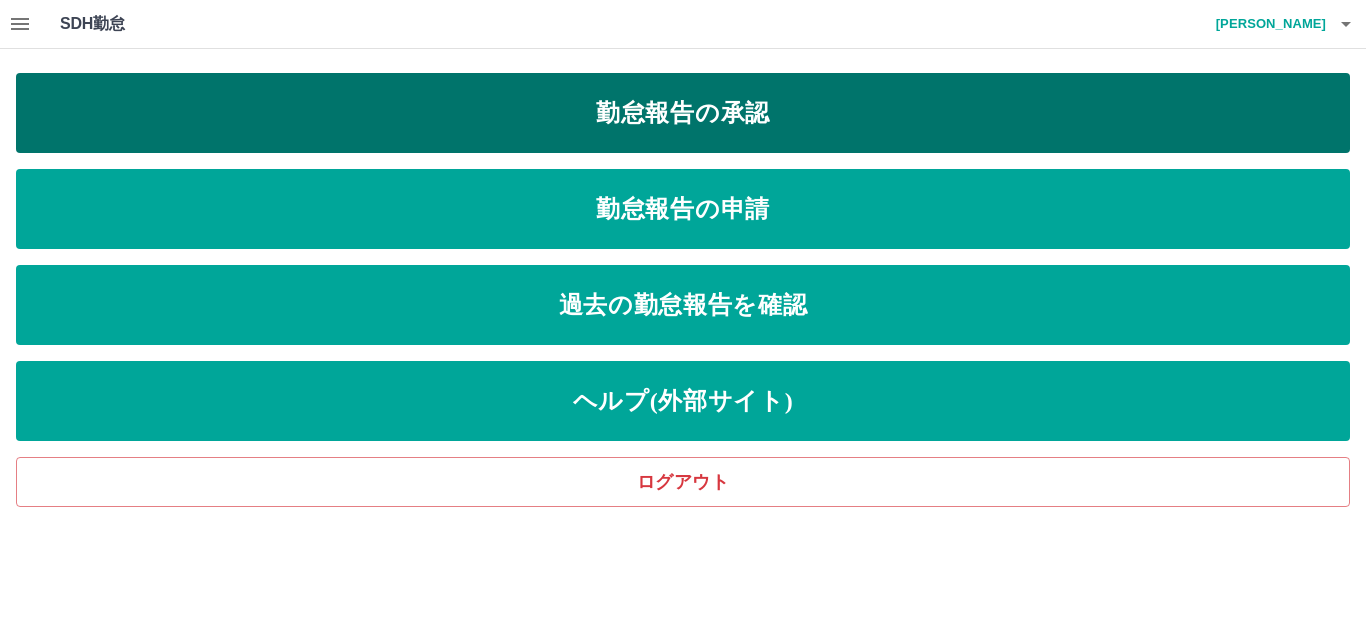 click on "勤怠報告の承認" at bounding box center [683, 113] 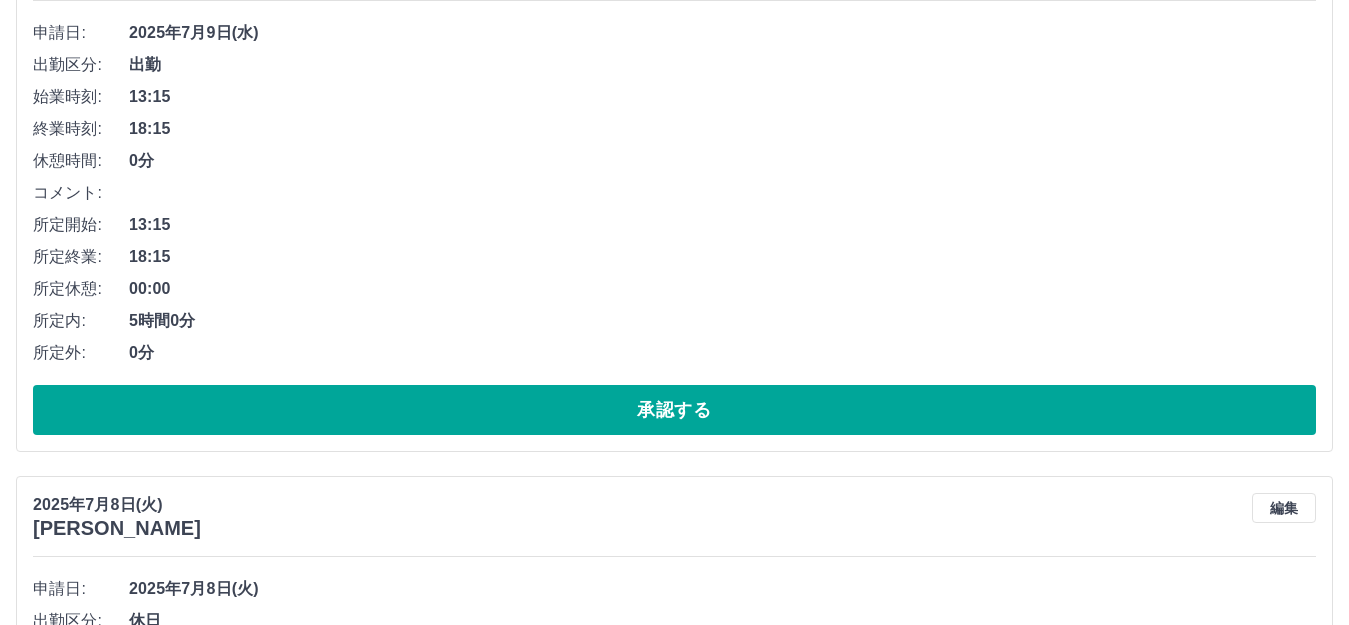 scroll, scrollTop: 4868, scrollLeft: 0, axis: vertical 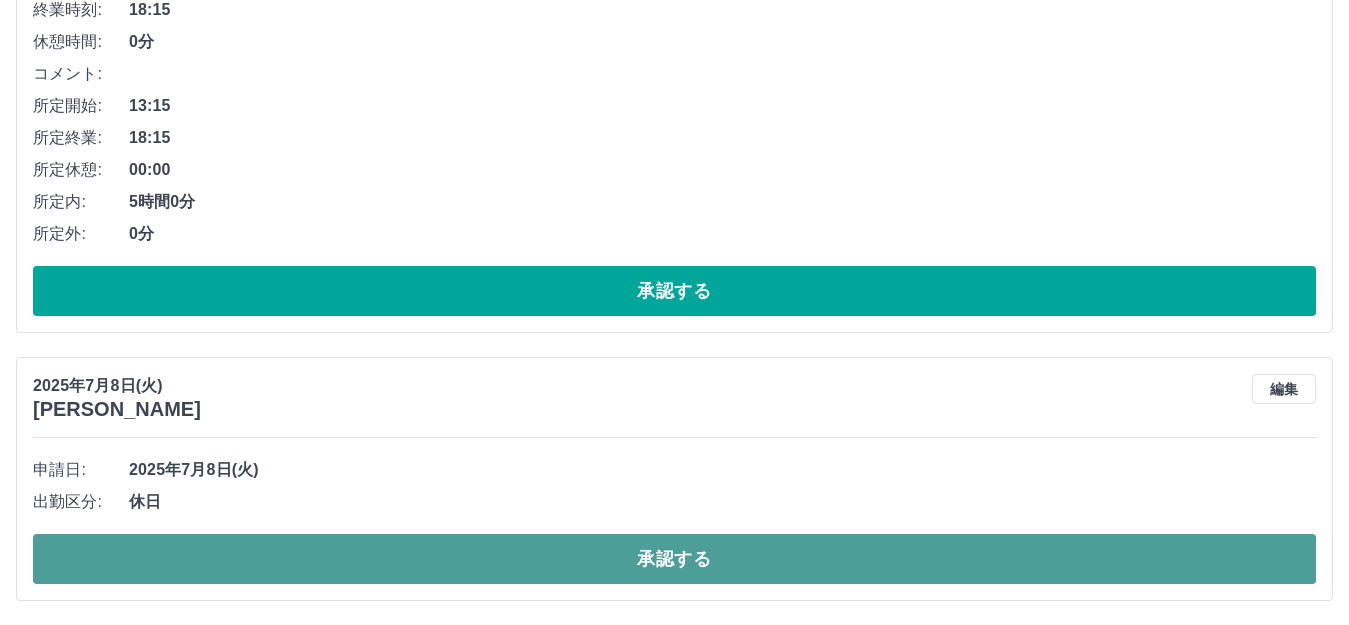 click on "承認する" at bounding box center [674, 559] 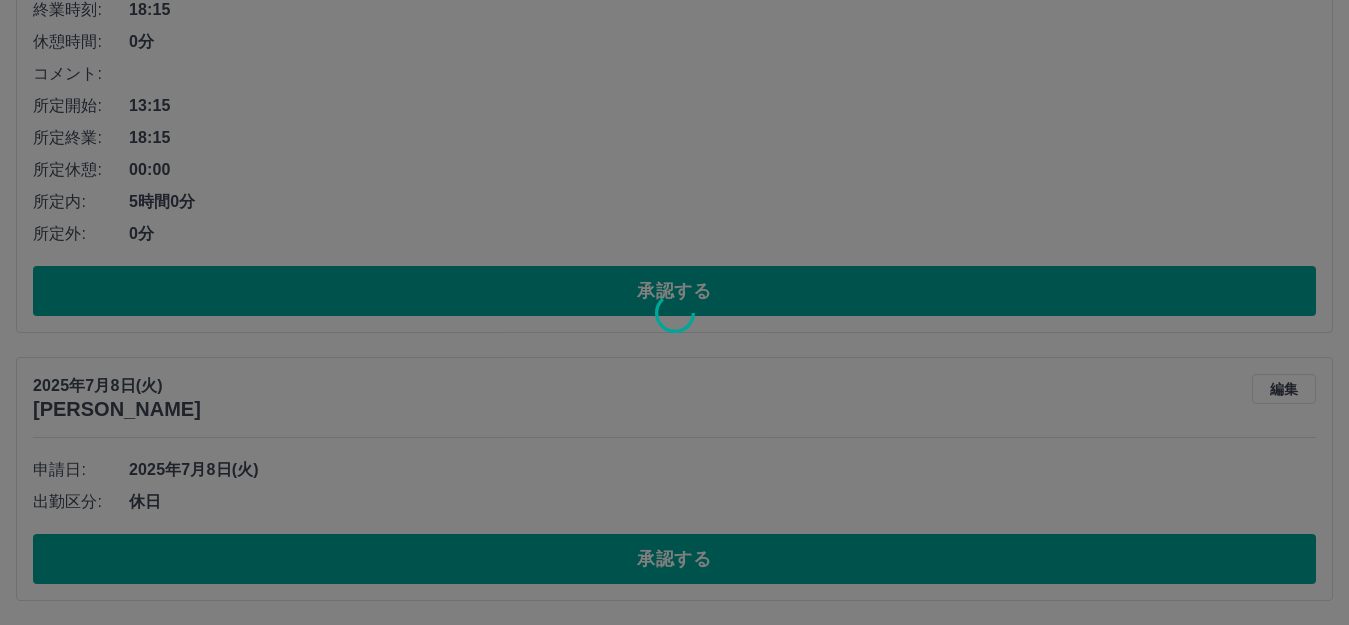 scroll, scrollTop: 4600, scrollLeft: 0, axis: vertical 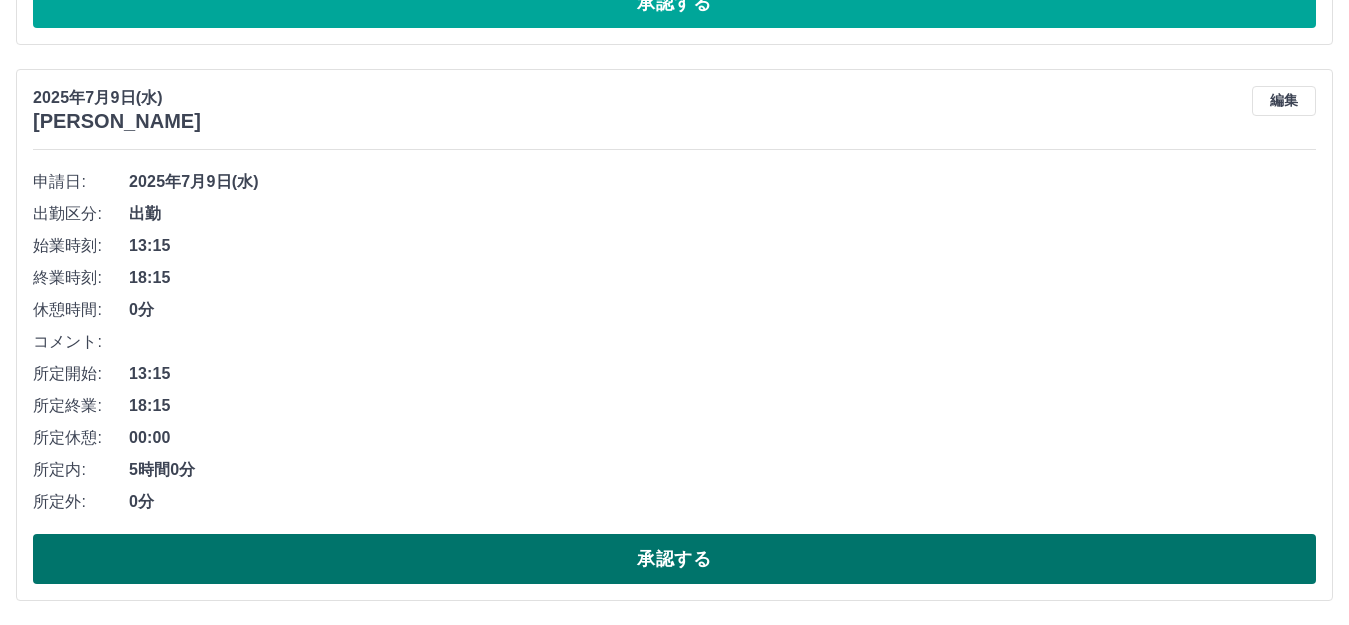 click on "承認する" at bounding box center [674, 559] 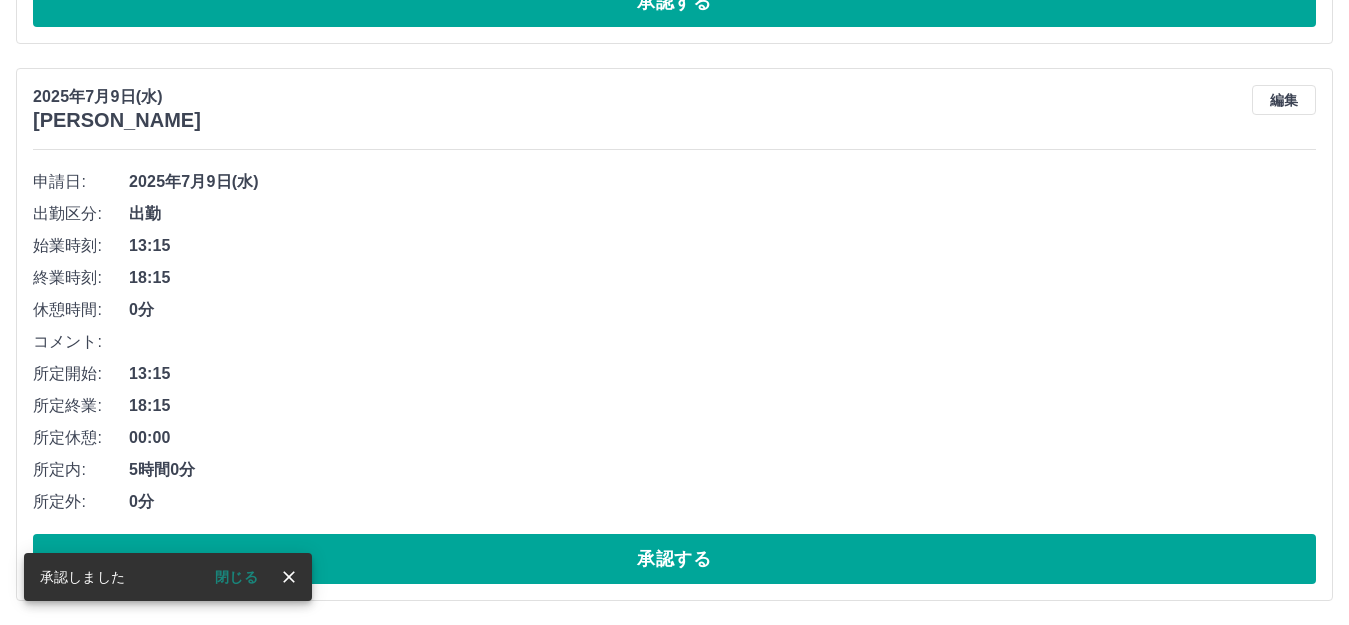 scroll, scrollTop: 4044, scrollLeft: 0, axis: vertical 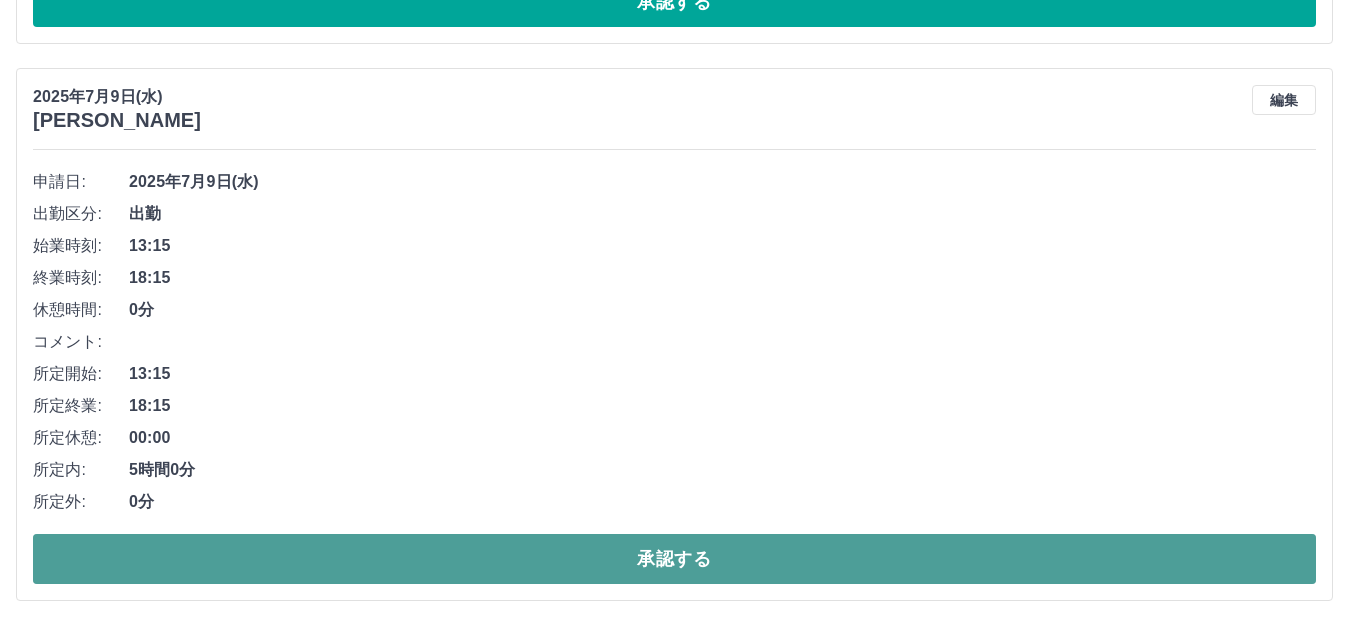 click on "承認する" at bounding box center (674, 559) 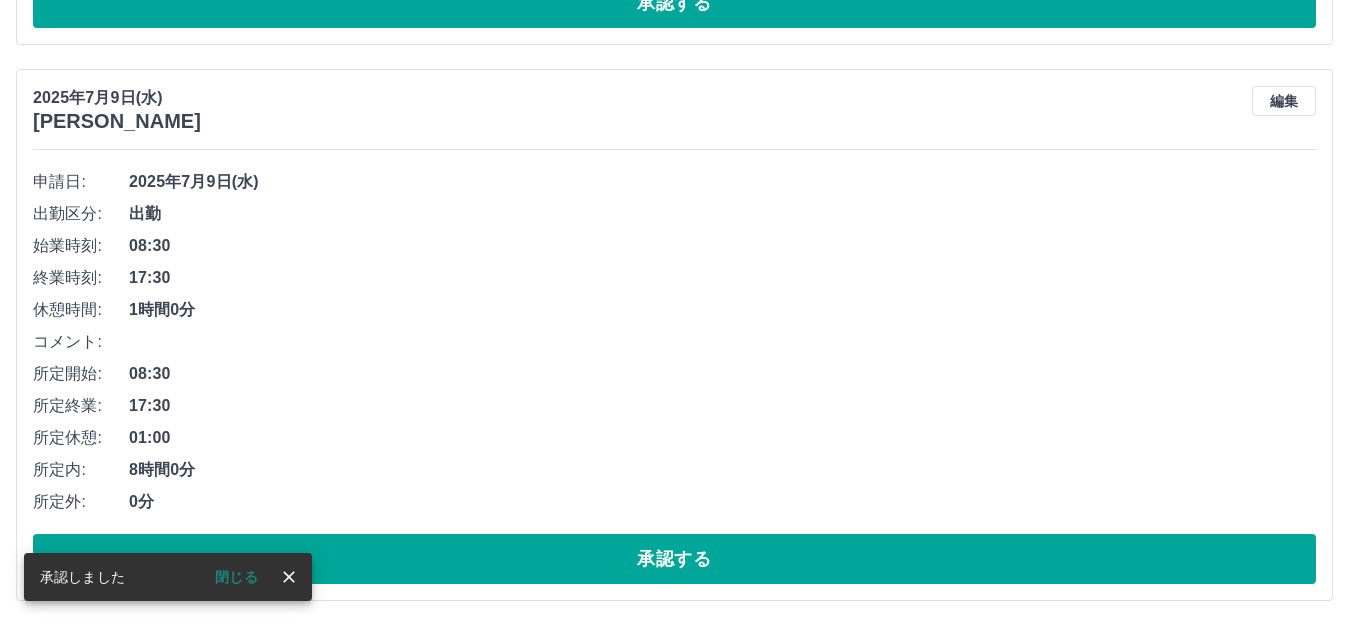 scroll, scrollTop: 3487, scrollLeft: 0, axis: vertical 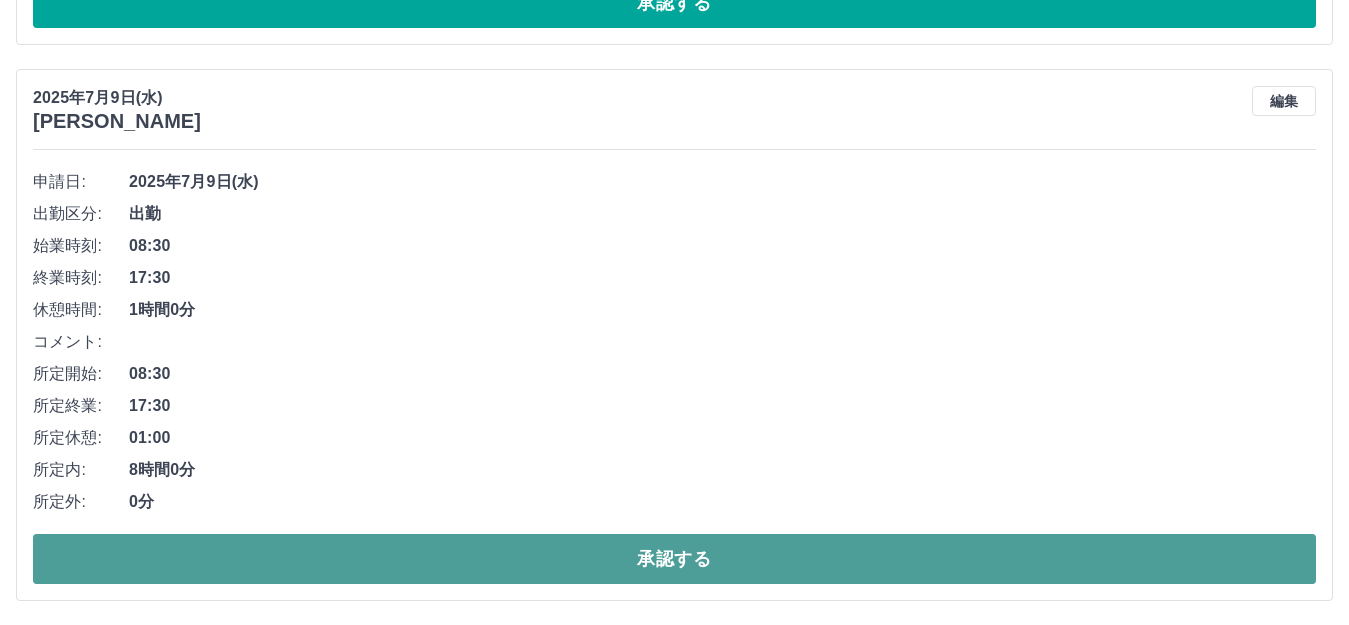 click on "承認する" at bounding box center (674, 559) 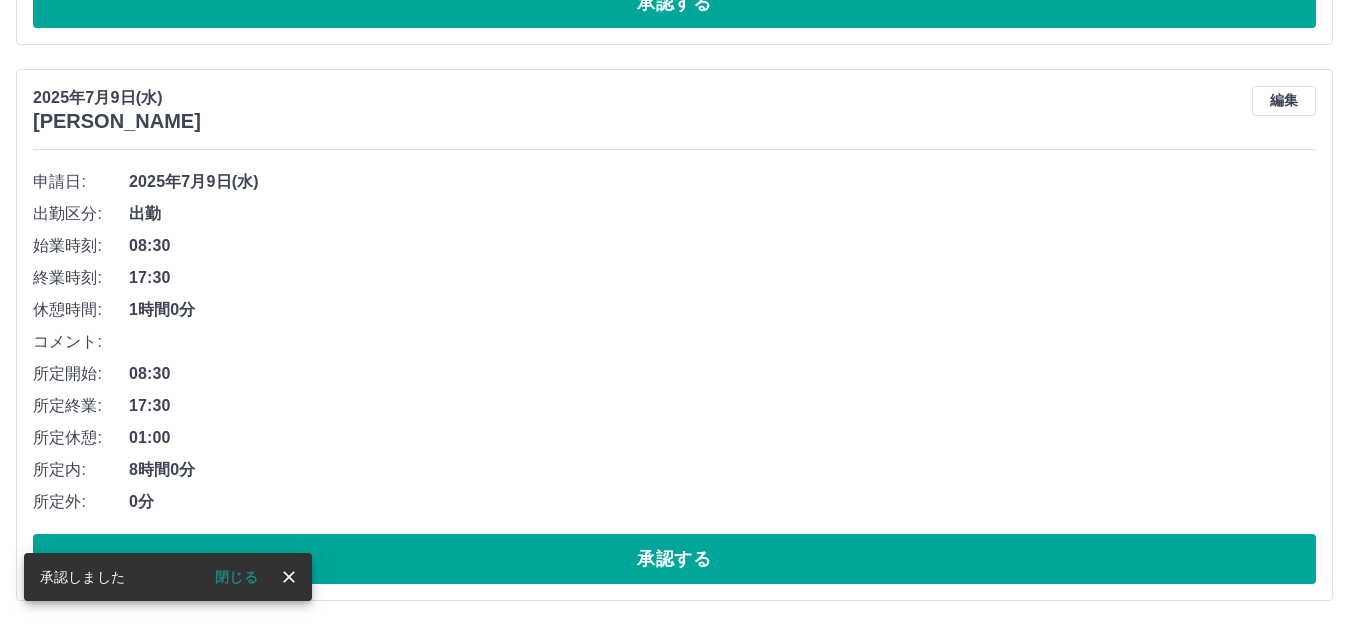 scroll, scrollTop: 2931, scrollLeft: 0, axis: vertical 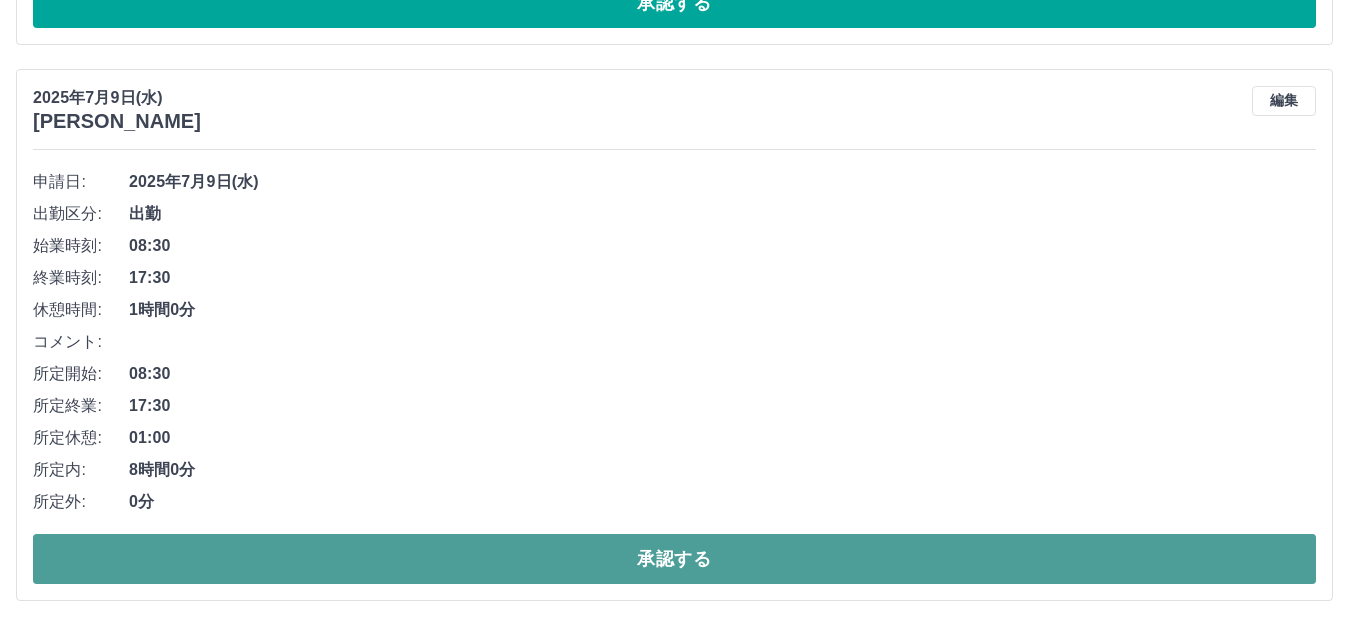 click on "承認する" at bounding box center (674, 559) 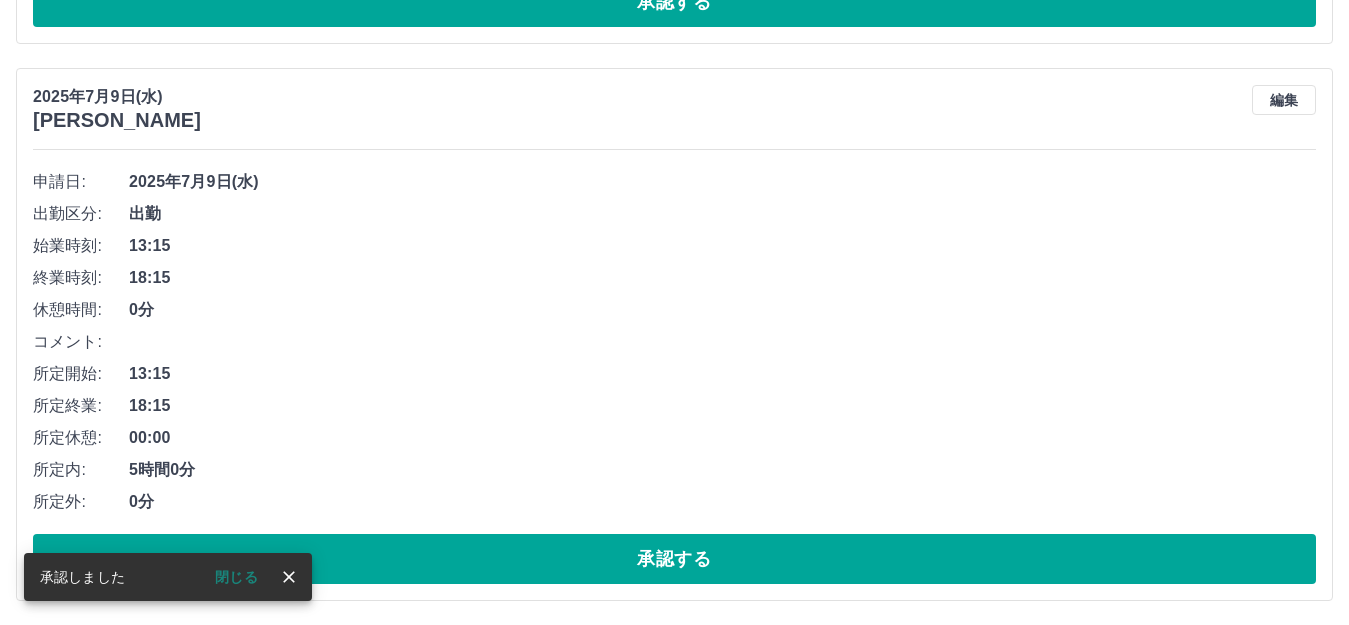 scroll, scrollTop: 2375, scrollLeft: 0, axis: vertical 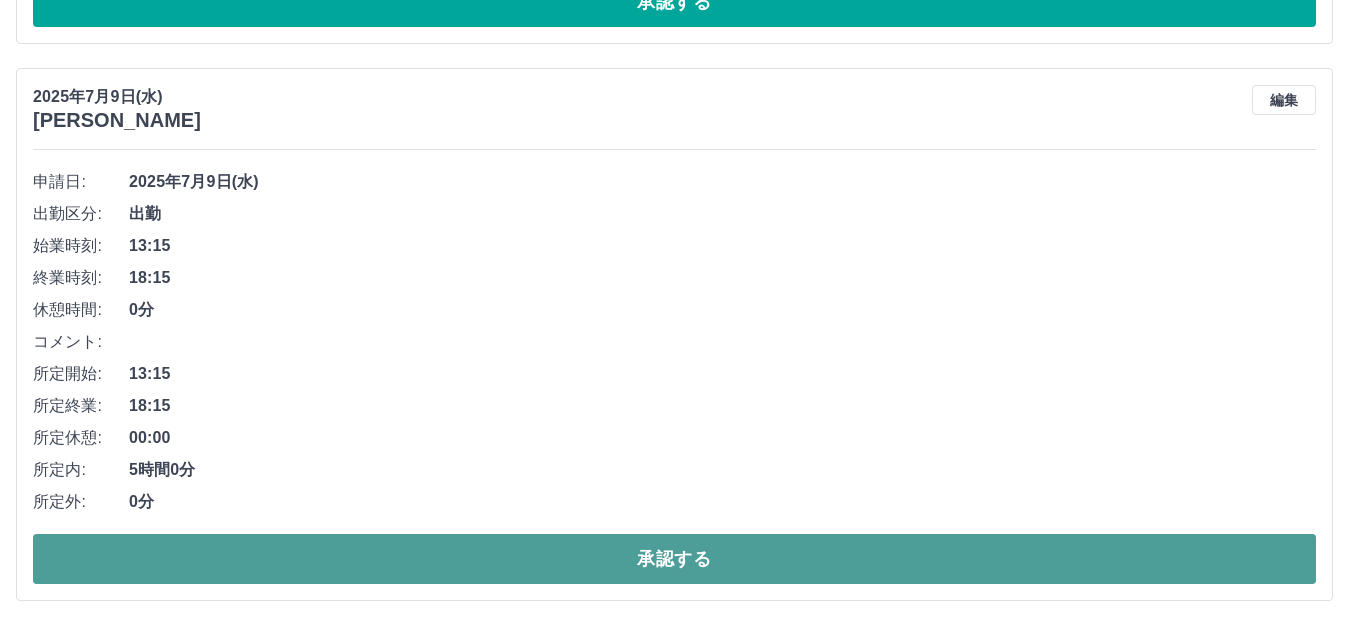 click on "承認する" at bounding box center (674, 559) 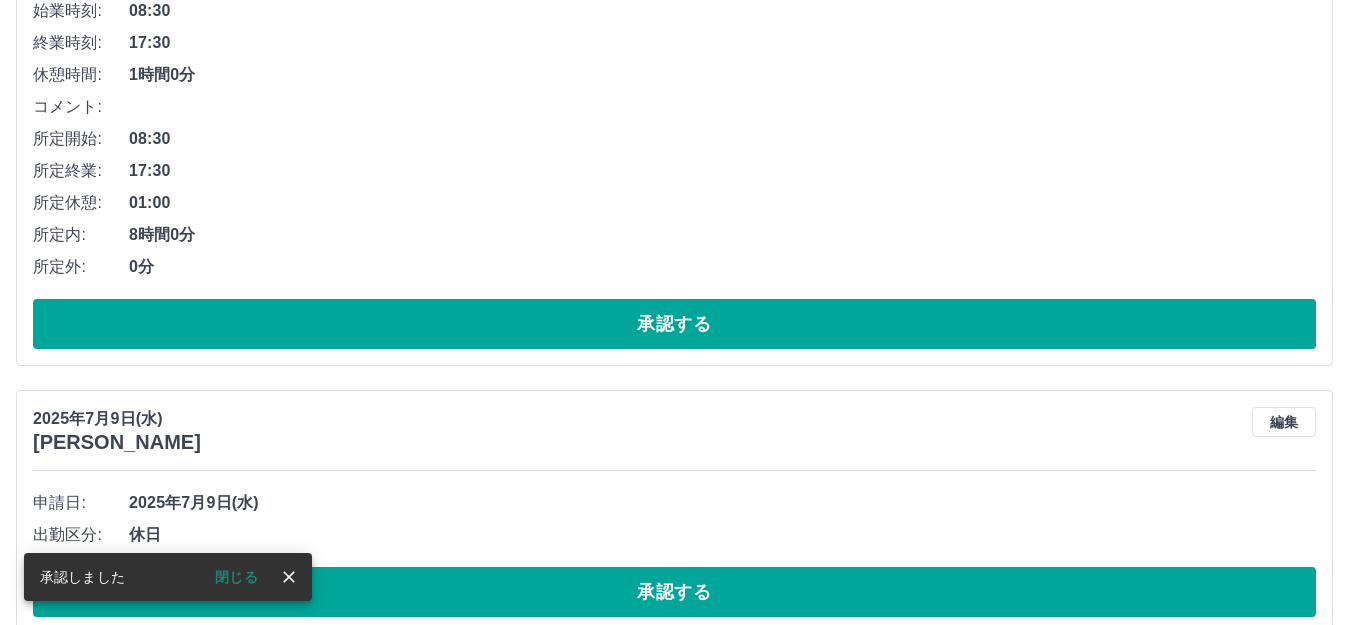 scroll, scrollTop: 1818, scrollLeft: 0, axis: vertical 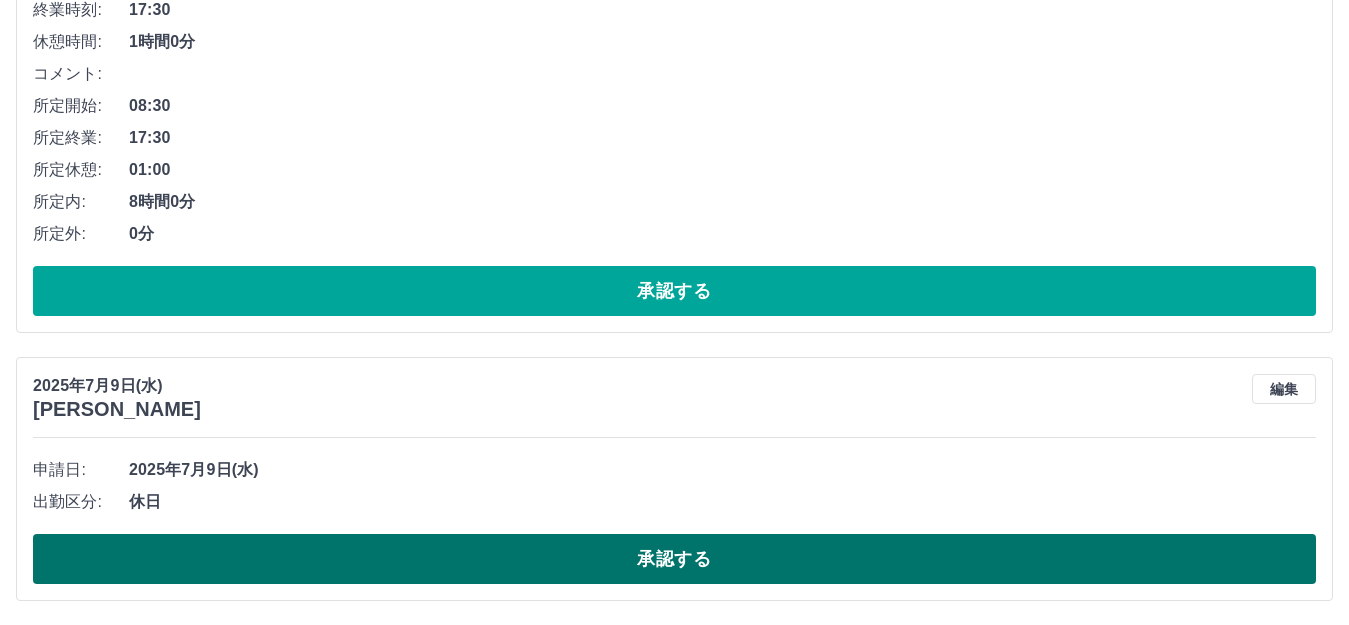 click on "承認する" at bounding box center (674, 559) 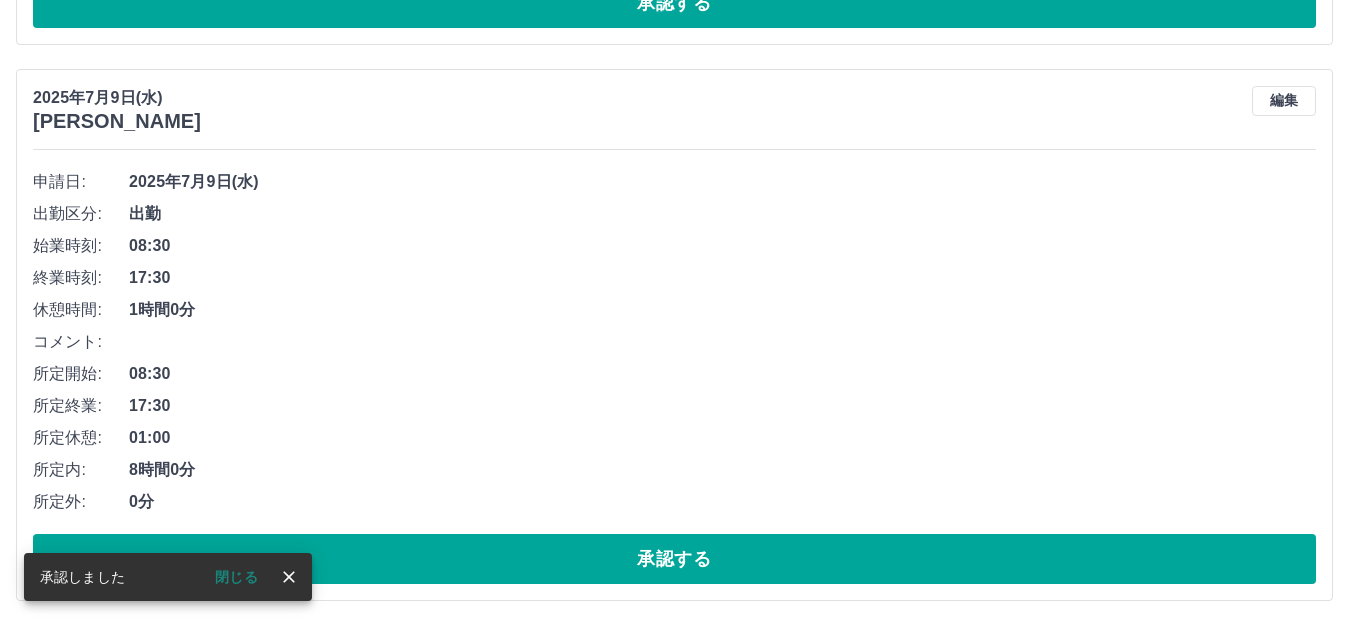 scroll, scrollTop: 1550, scrollLeft: 0, axis: vertical 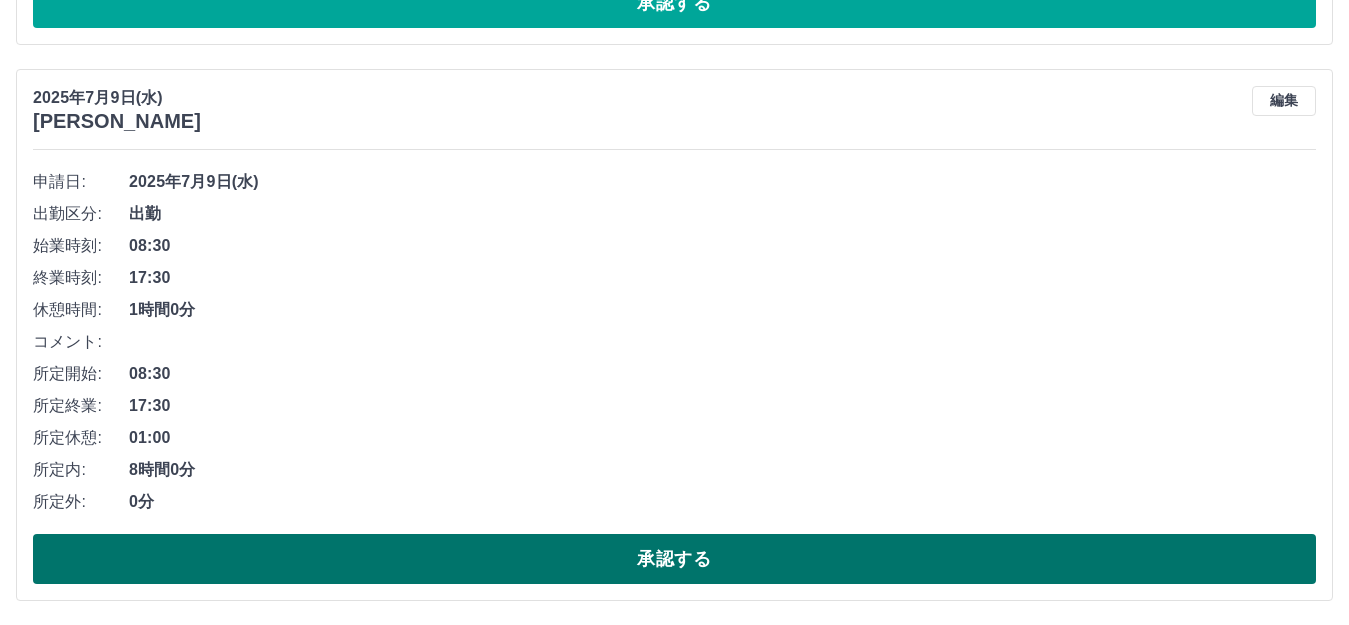 click on "承認する" at bounding box center [674, 559] 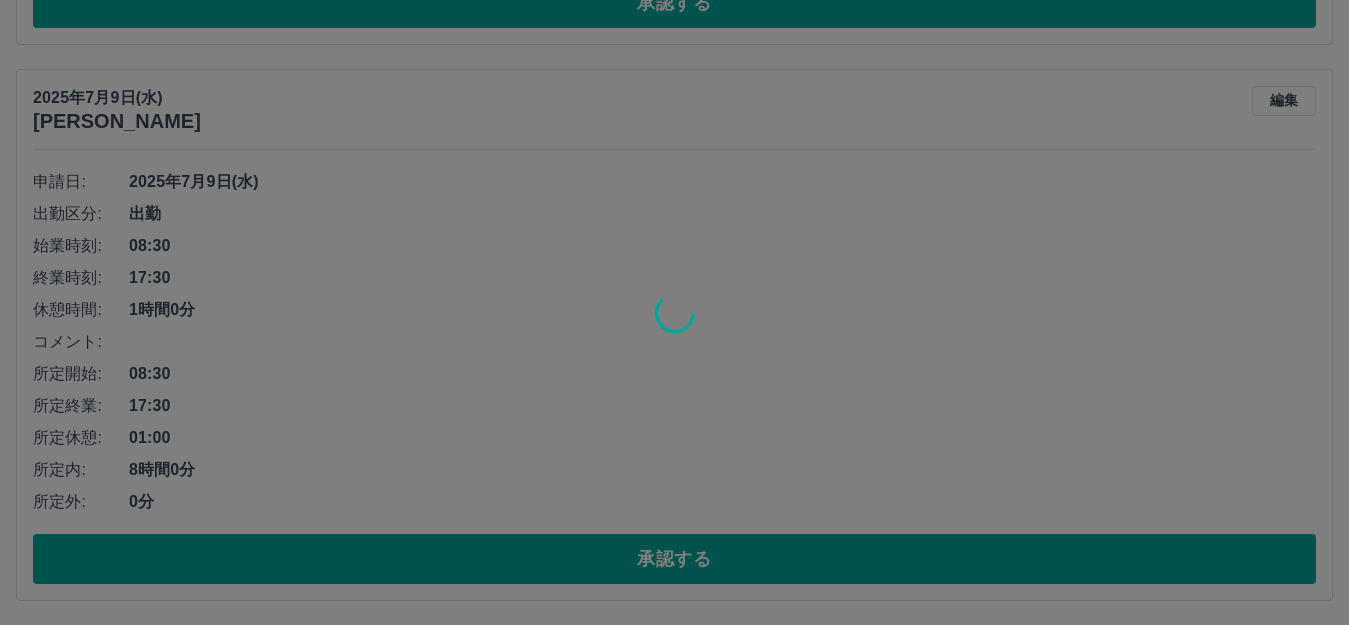 scroll, scrollTop: 994, scrollLeft: 0, axis: vertical 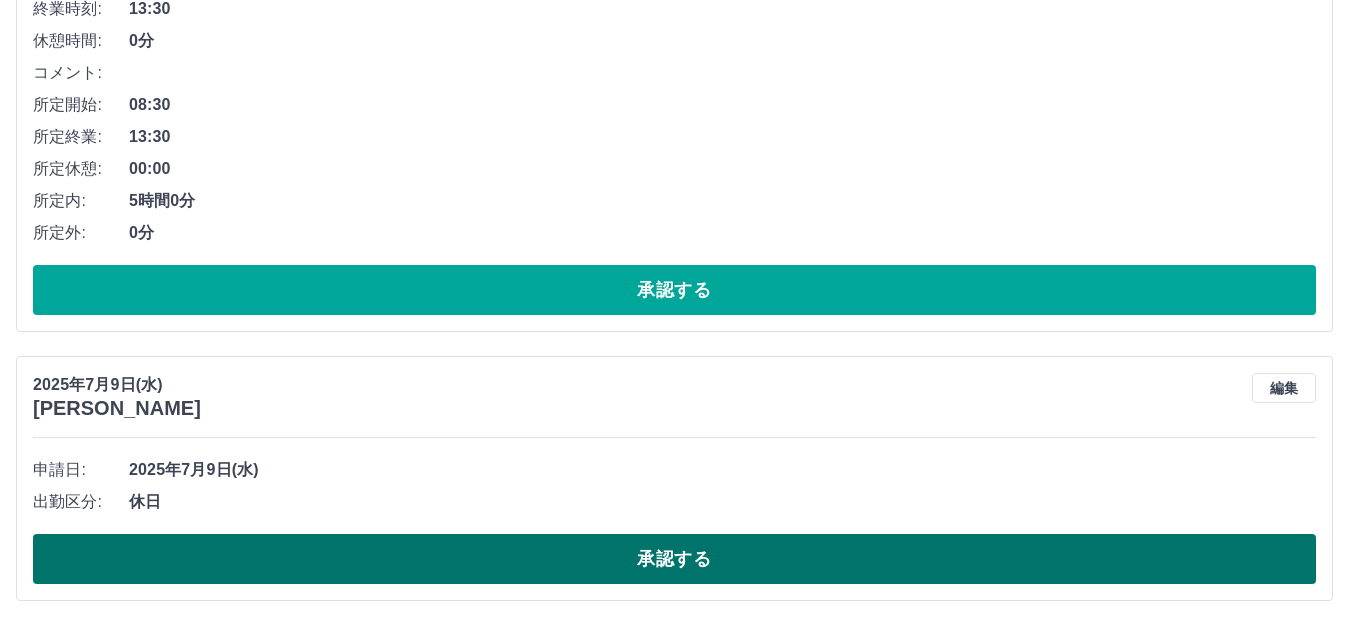 click on "承認する" at bounding box center [674, 559] 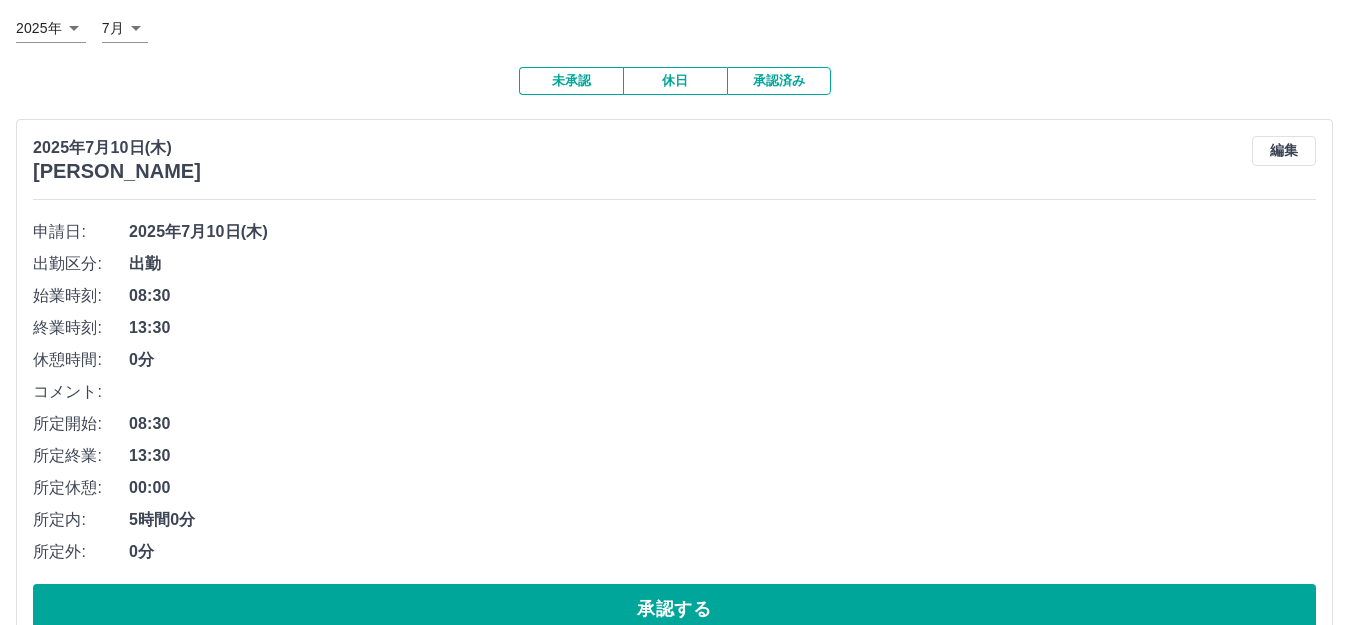 scroll, scrollTop: 0, scrollLeft: 0, axis: both 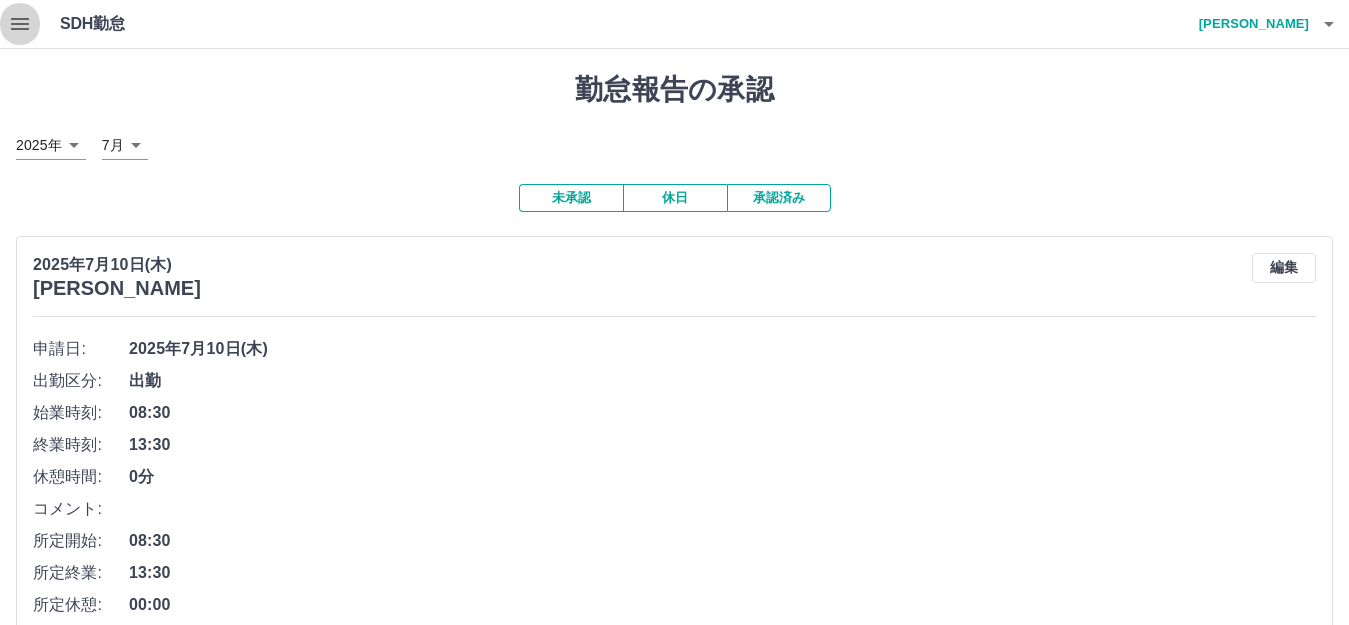 click 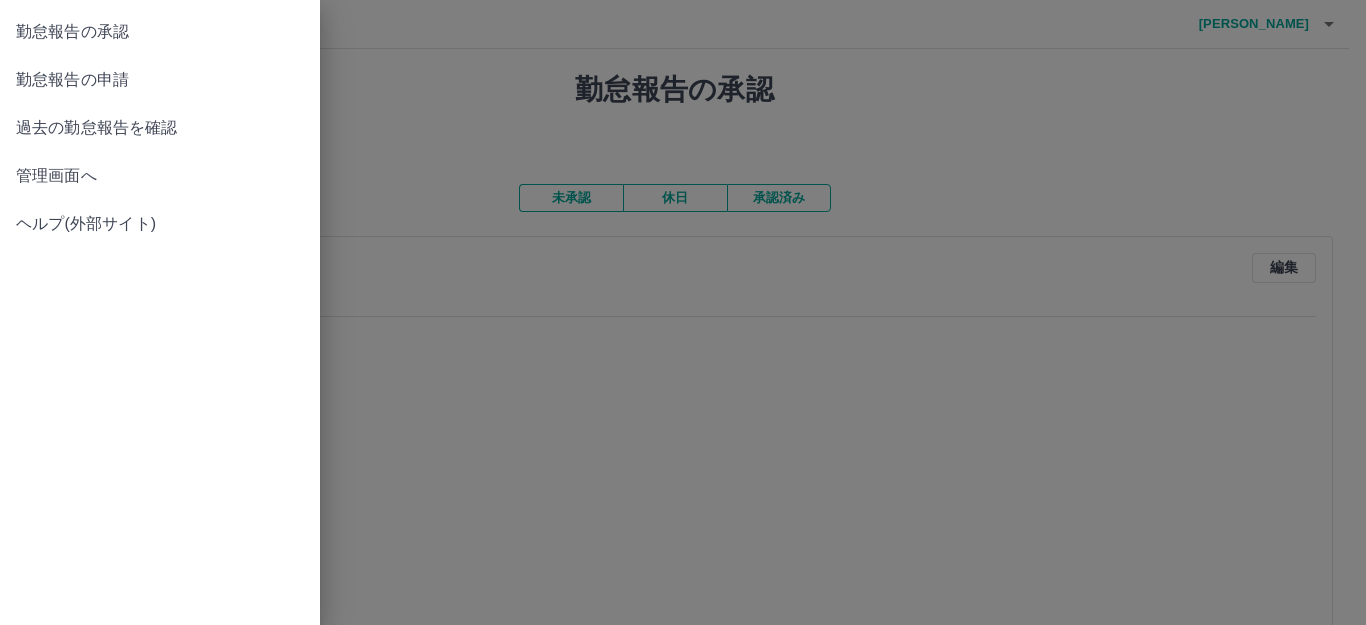 click on "管理画面へ" at bounding box center [160, 176] 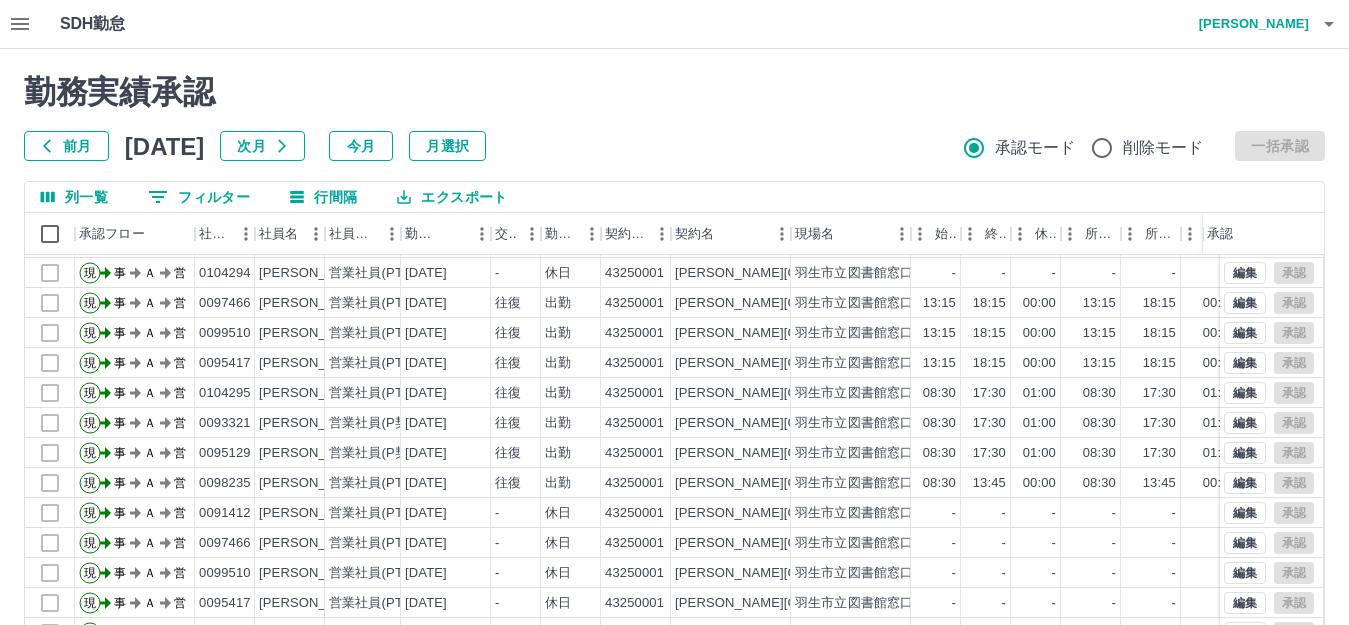 scroll, scrollTop: 104, scrollLeft: 0, axis: vertical 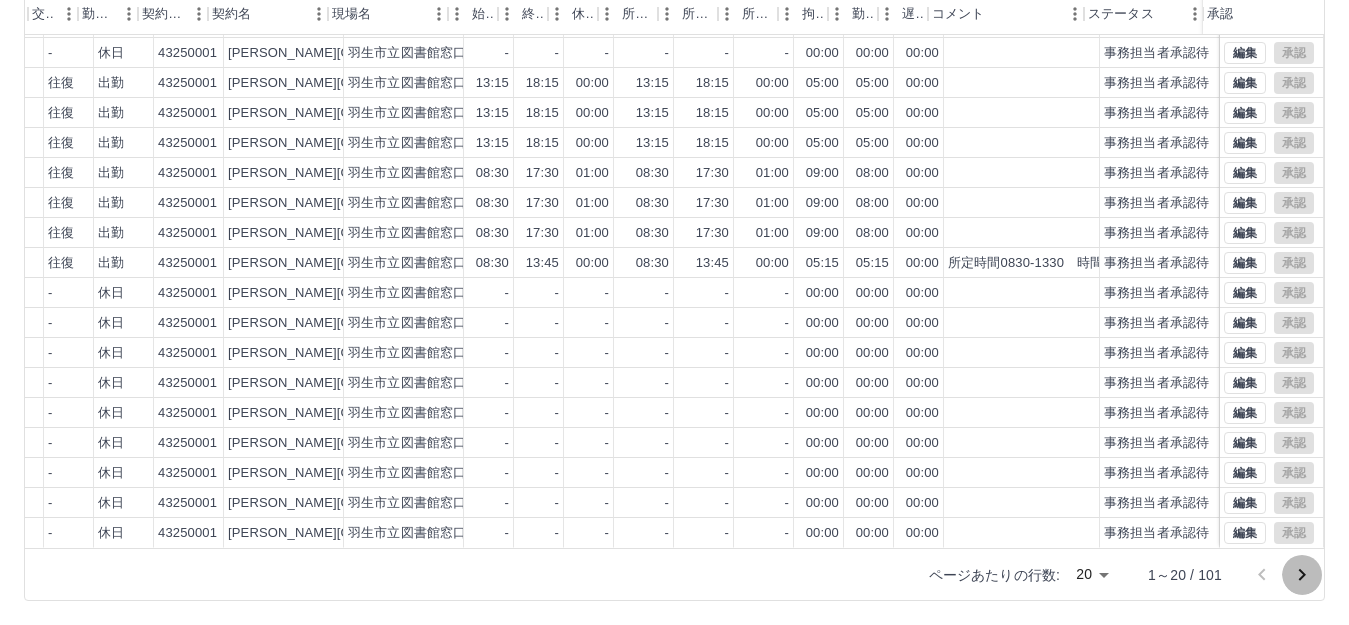 click 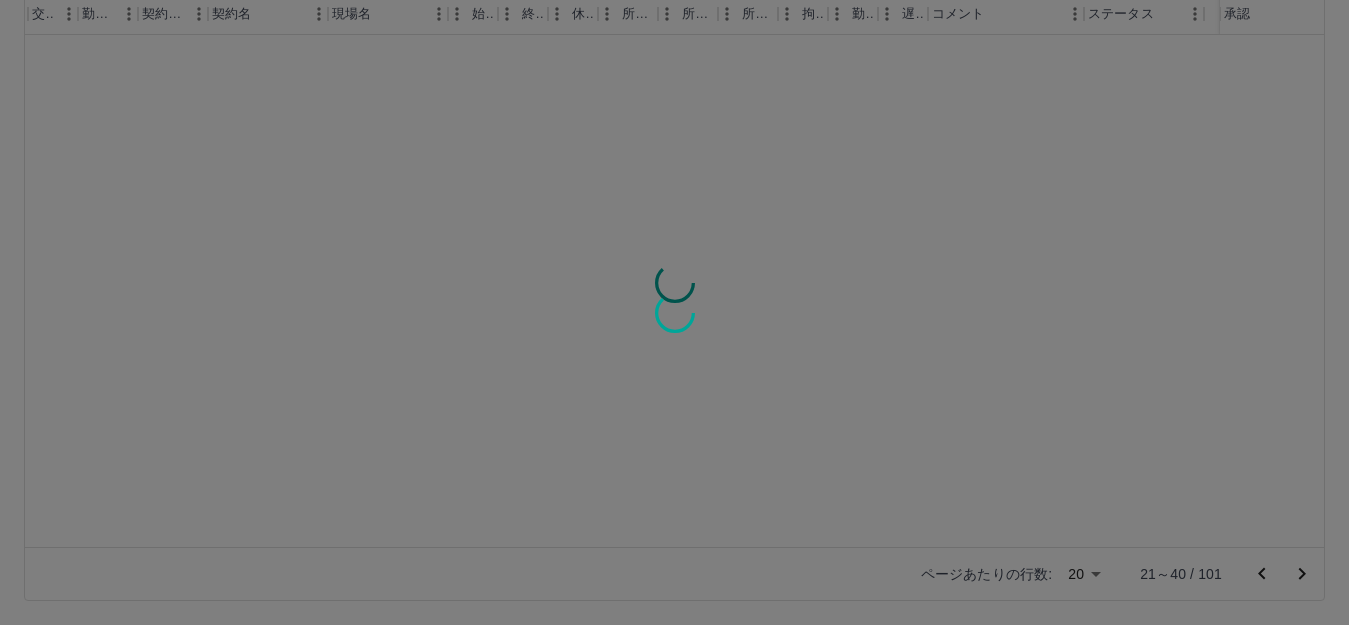 scroll, scrollTop: 0, scrollLeft: 447, axis: horizontal 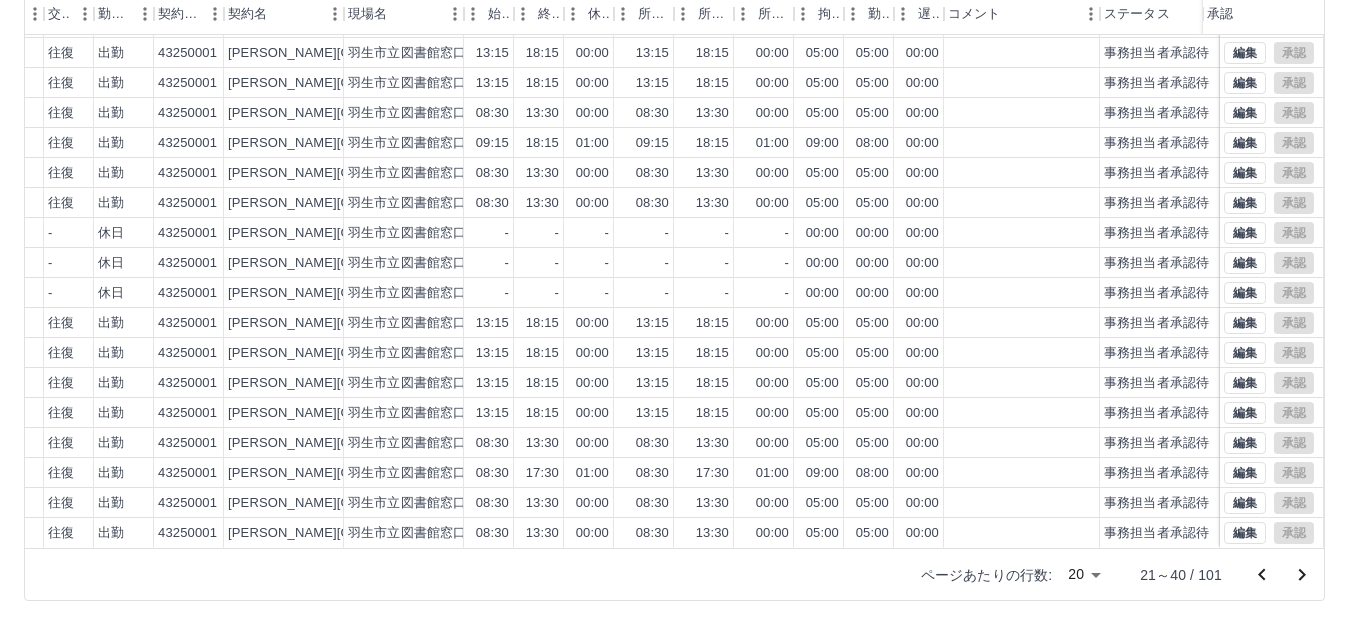 click 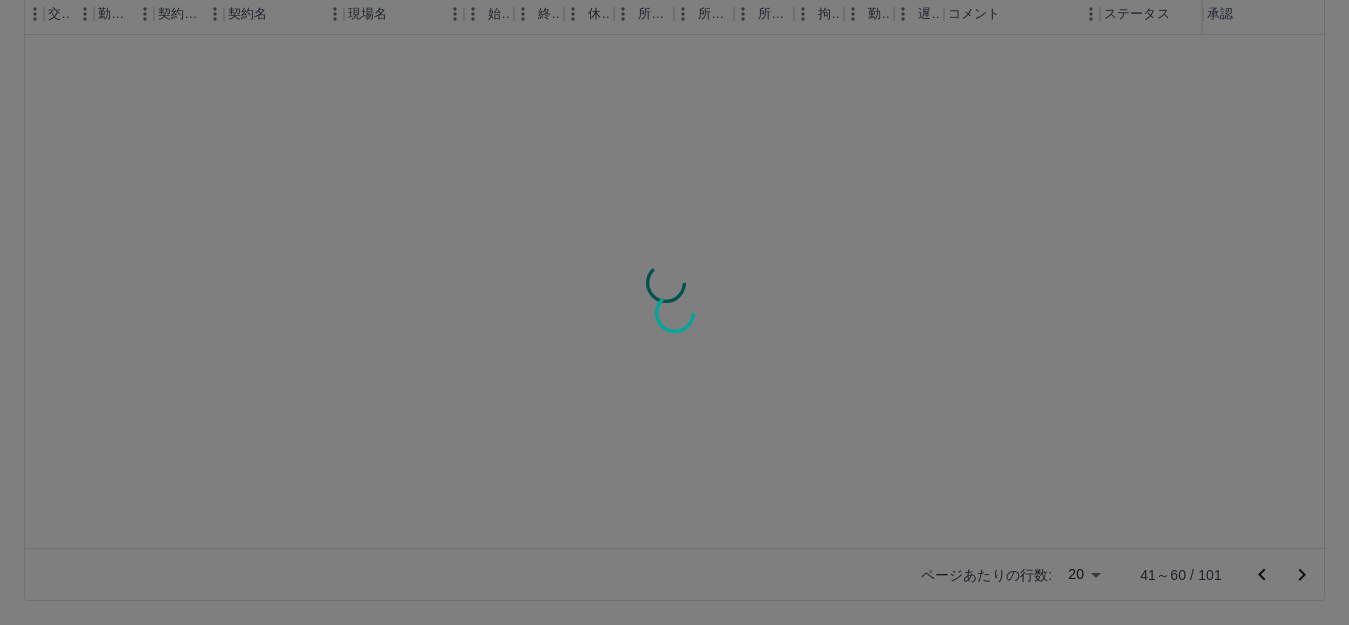 scroll, scrollTop: 0, scrollLeft: 447, axis: horizontal 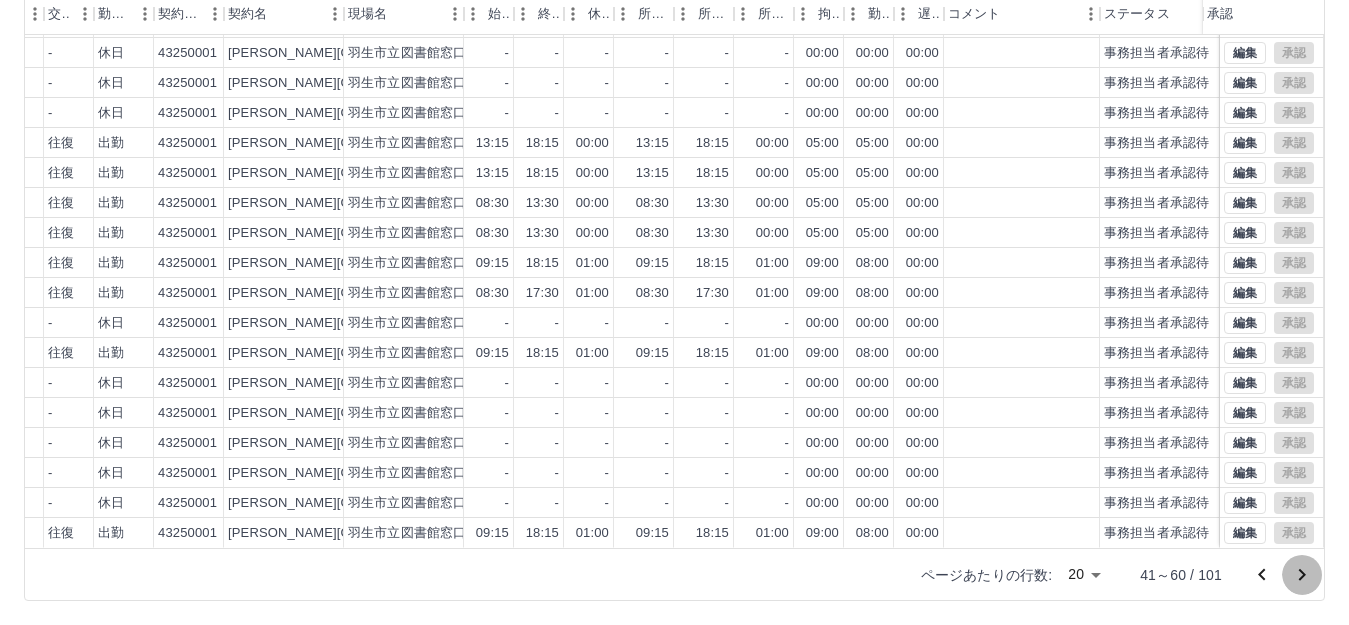click 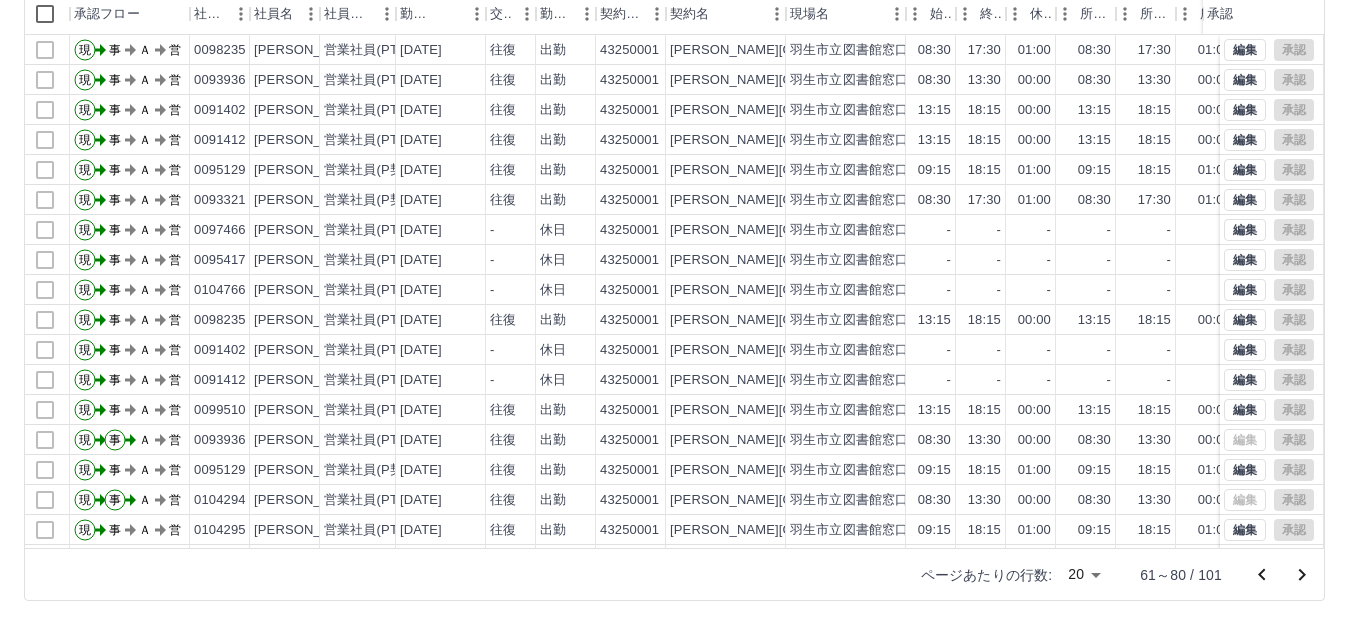 scroll, scrollTop: 0, scrollLeft: 14, axis: horizontal 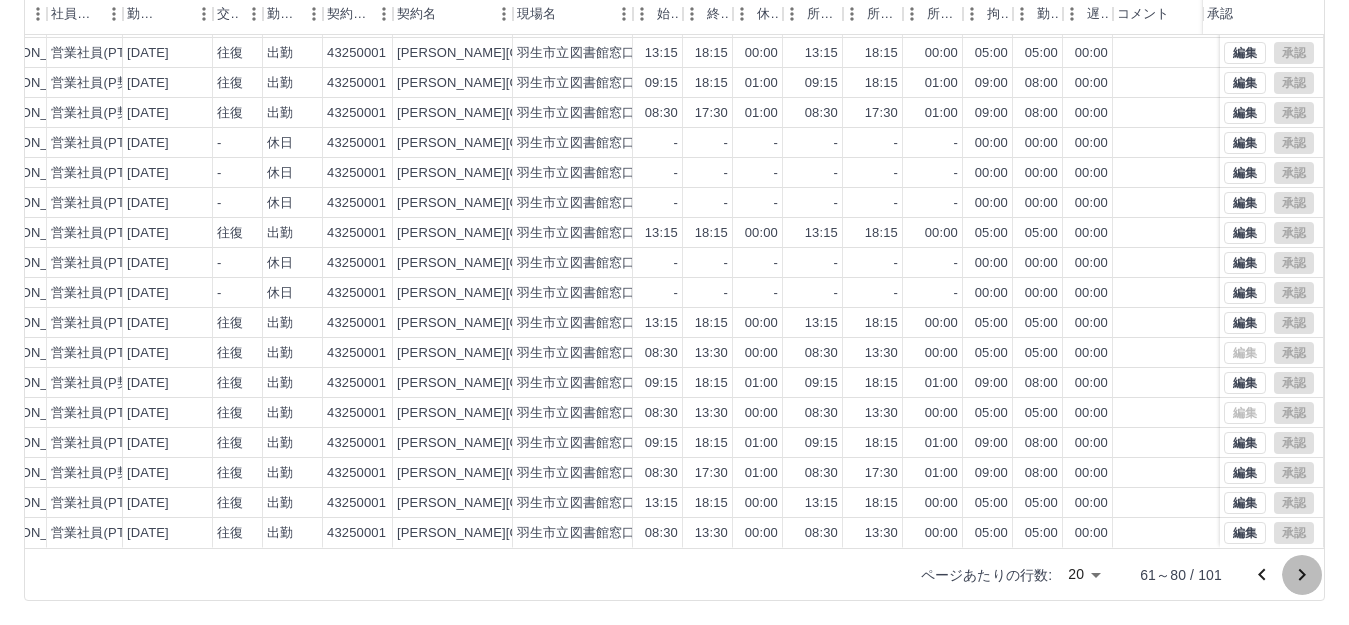 click 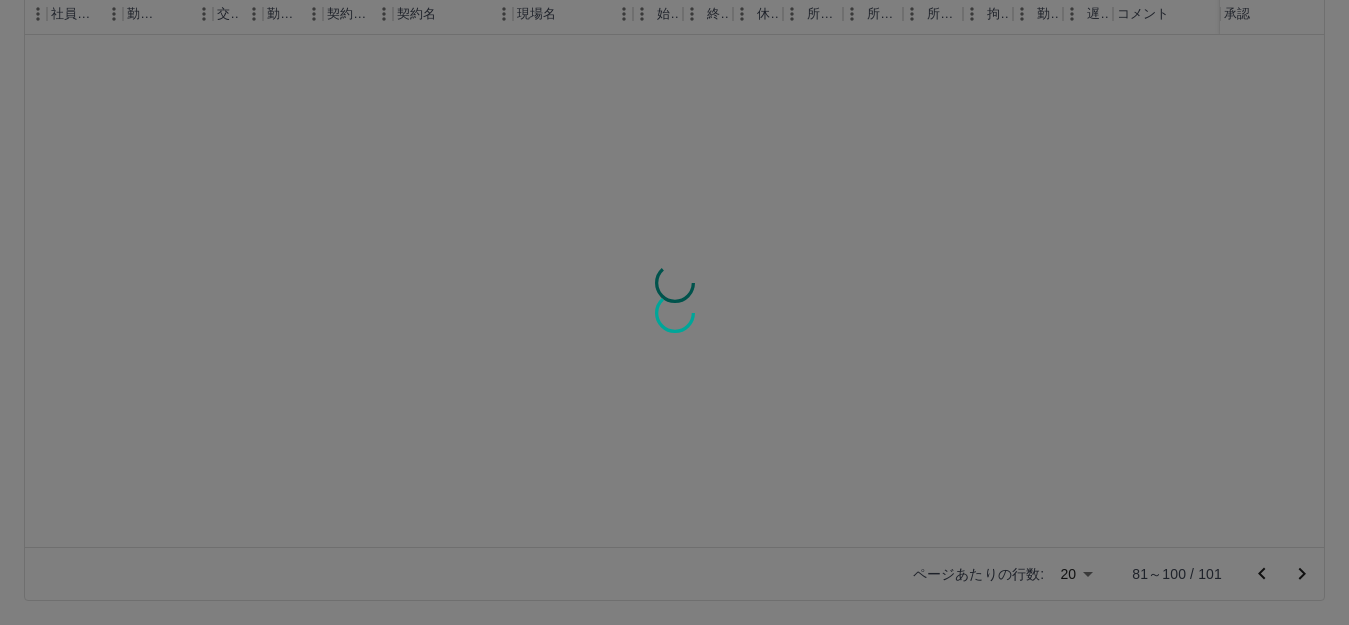 scroll, scrollTop: 0, scrollLeft: 278, axis: horizontal 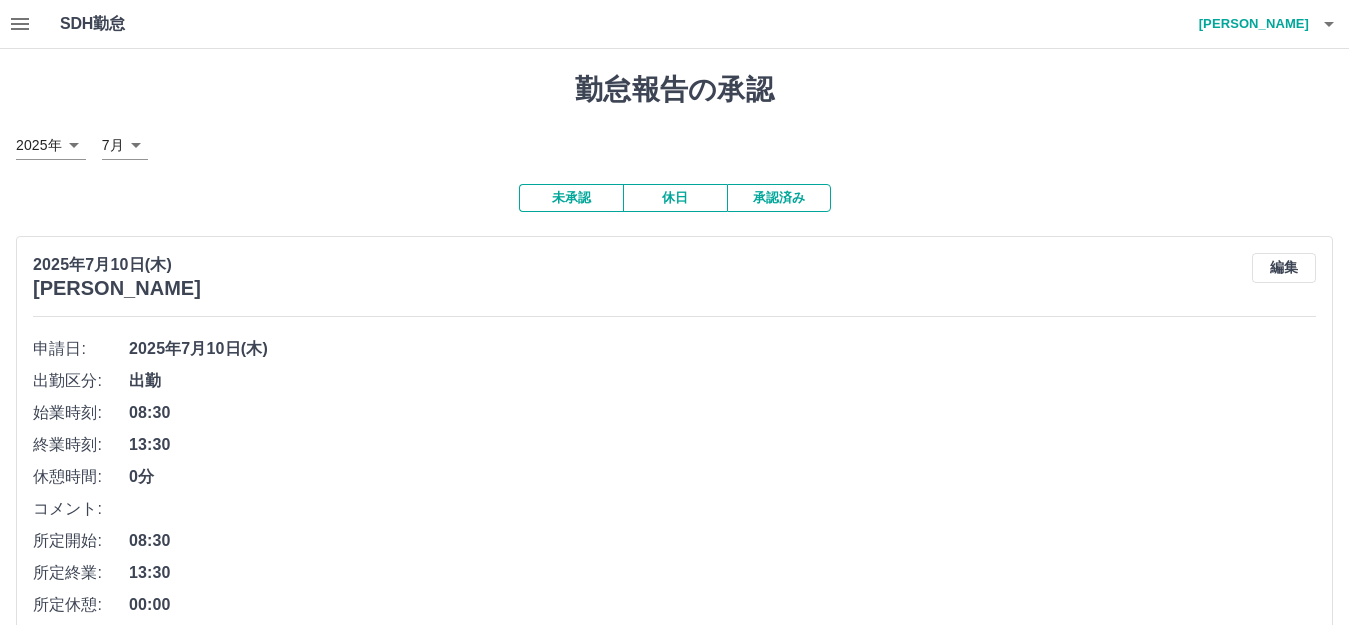 click at bounding box center [20, 24] 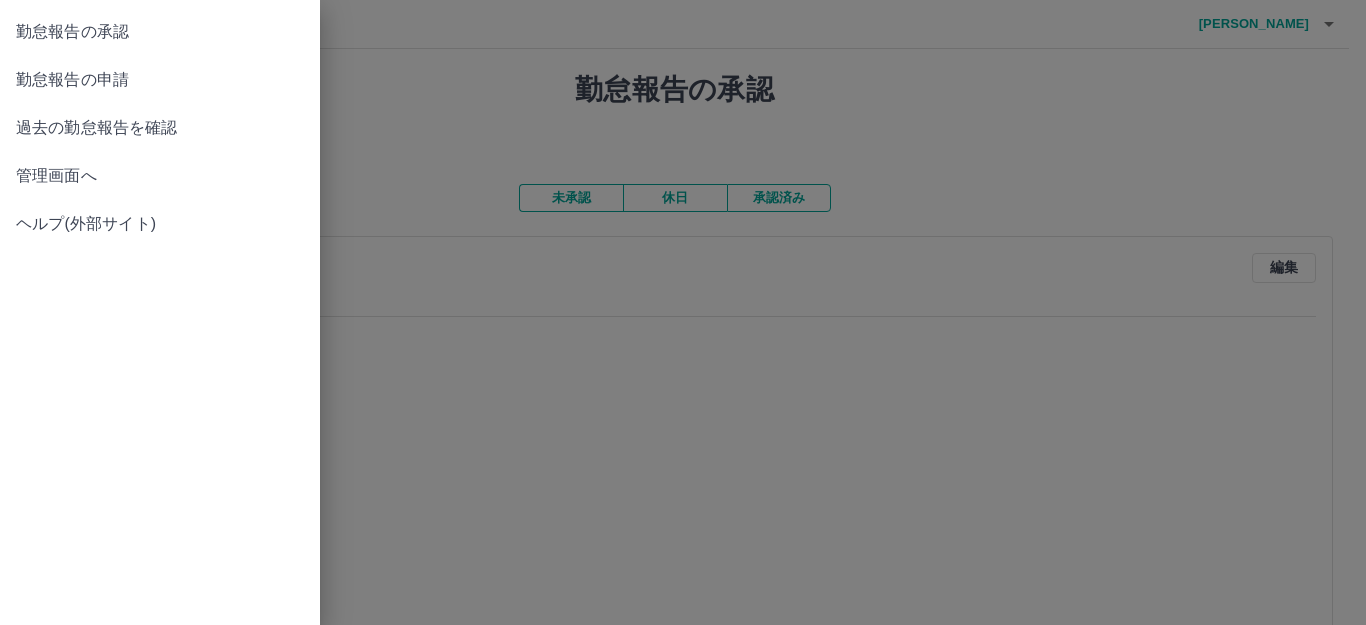 click on "管理画面へ" at bounding box center (160, 176) 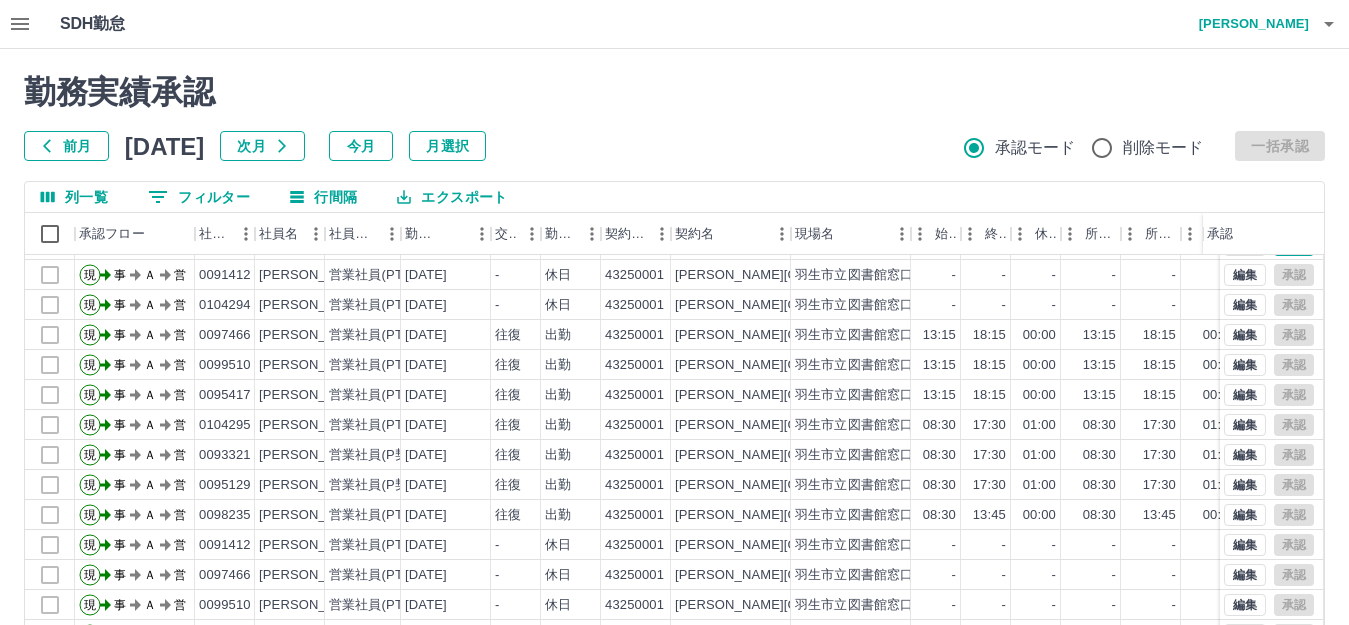 scroll, scrollTop: 104, scrollLeft: 0, axis: vertical 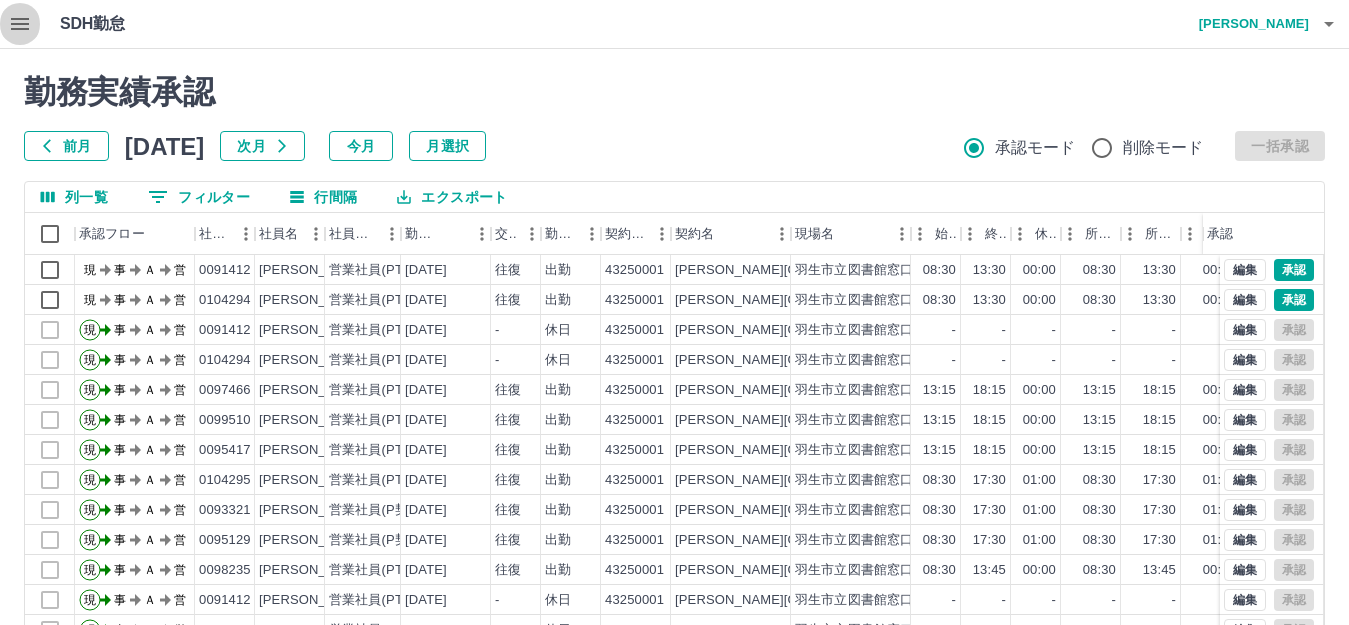click at bounding box center (20, 24) 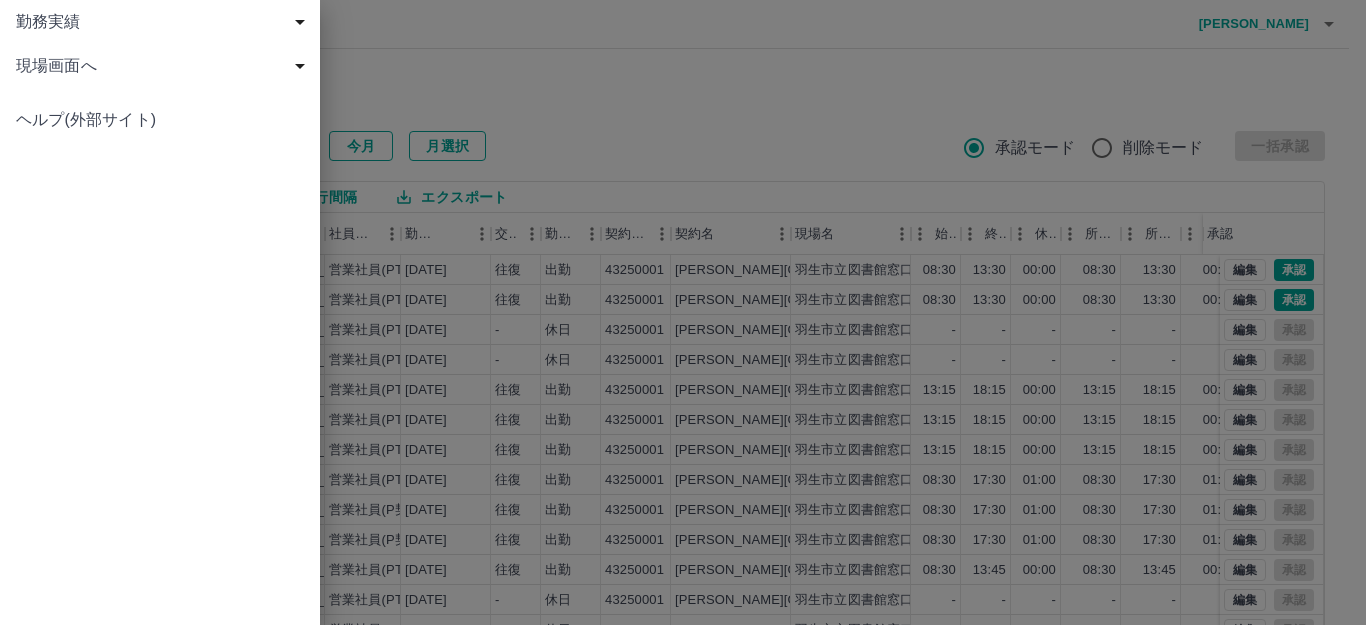 click on "現場画面へ" at bounding box center [164, 66] 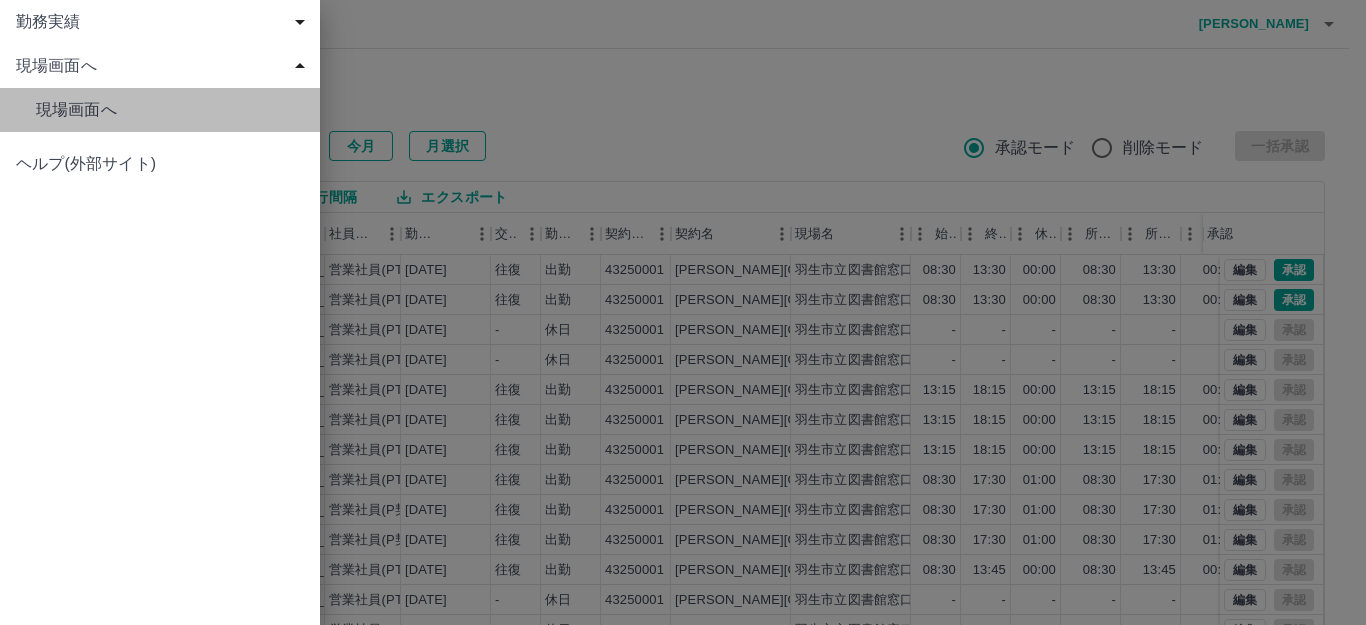 click on "現場画面へ" at bounding box center (170, 110) 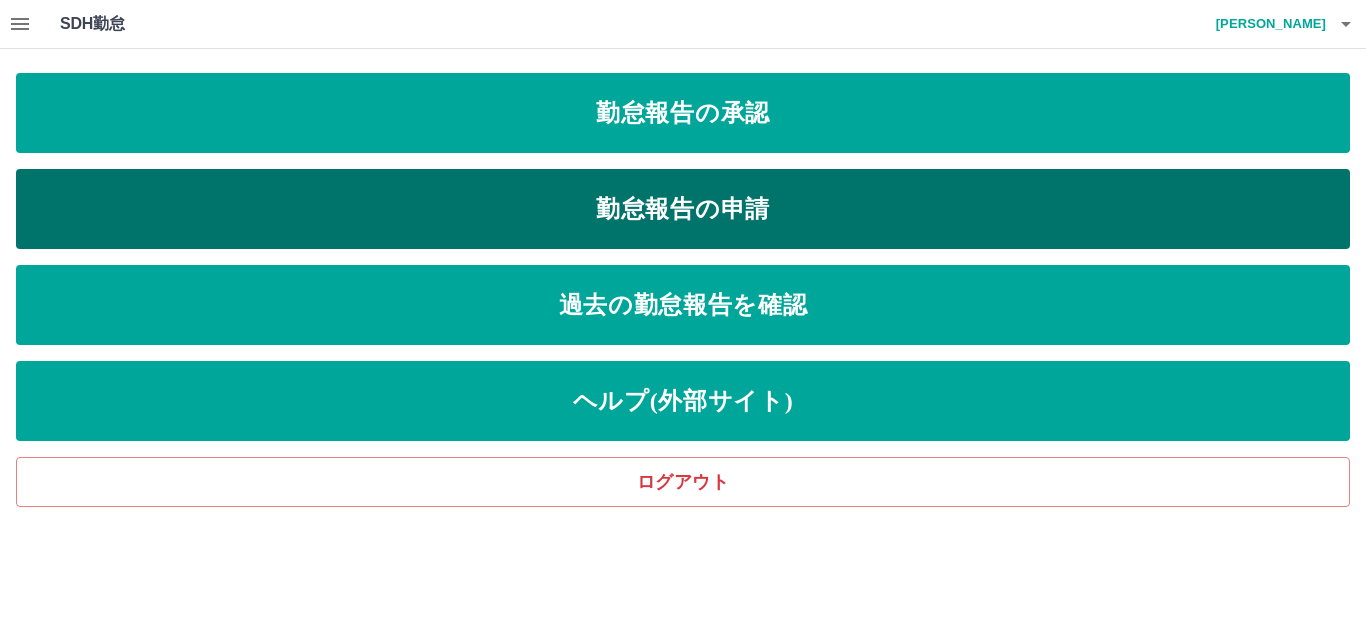 click on "勤怠報告の申請" at bounding box center (683, 209) 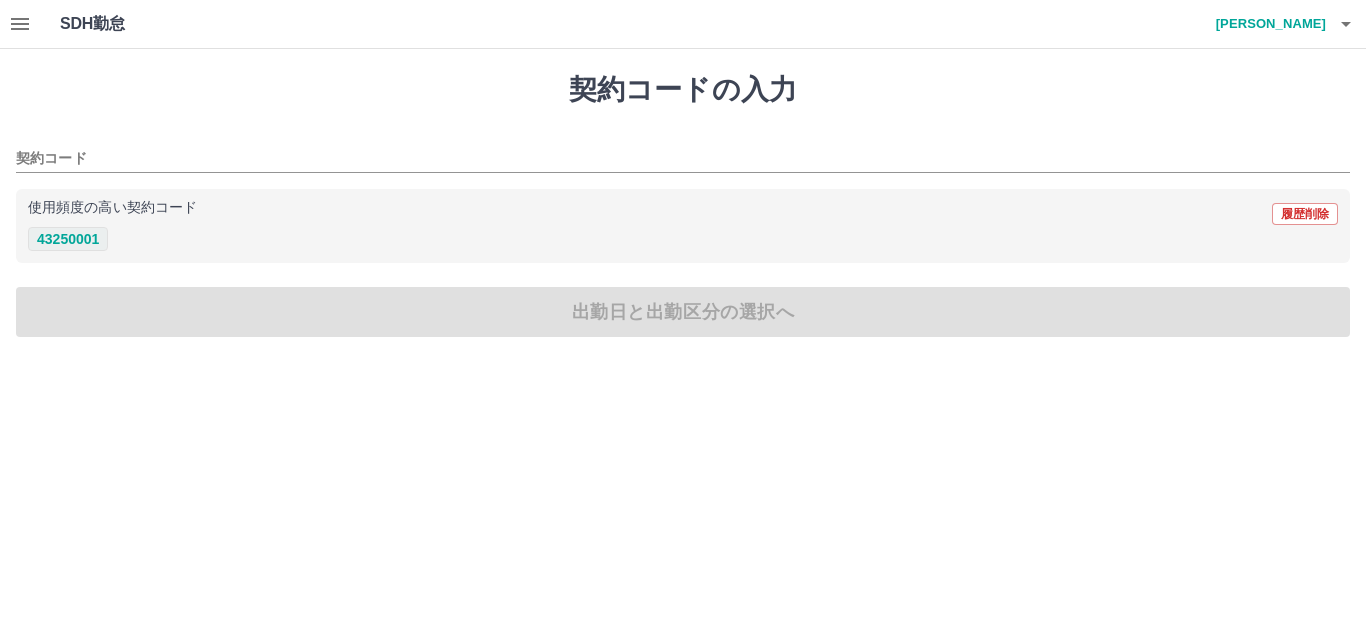 click on "43250001" at bounding box center [68, 239] 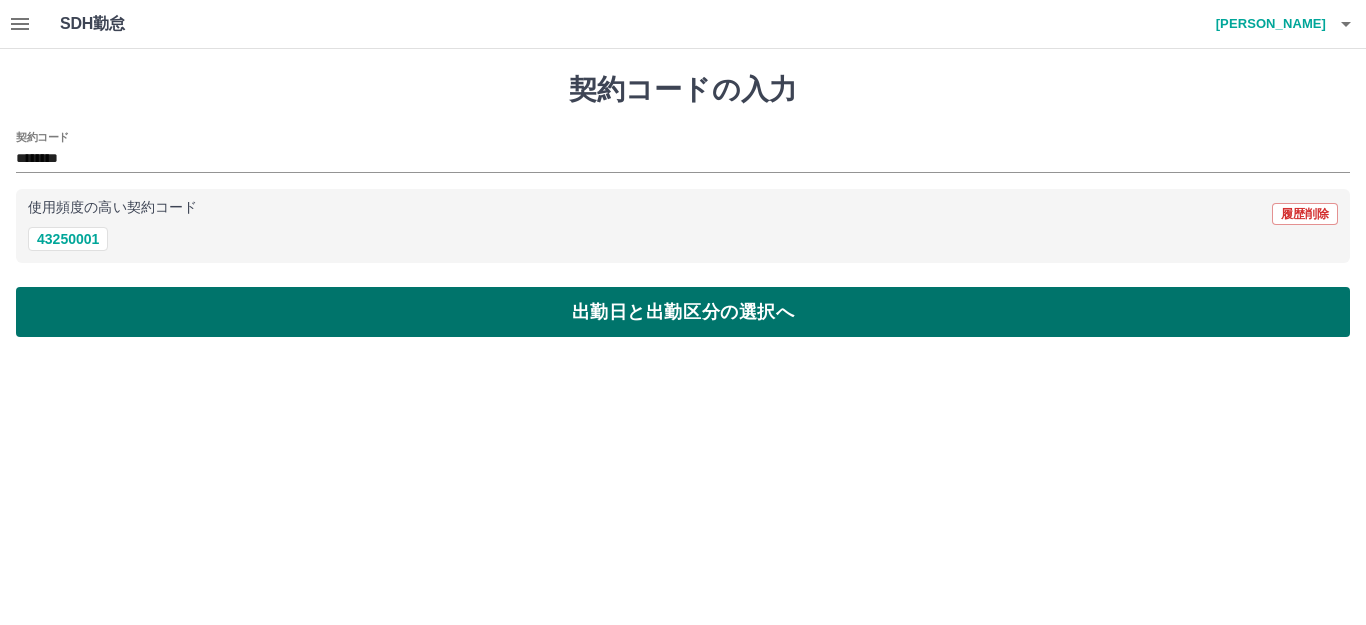 click on "出勤日と出勤区分の選択へ" at bounding box center [683, 312] 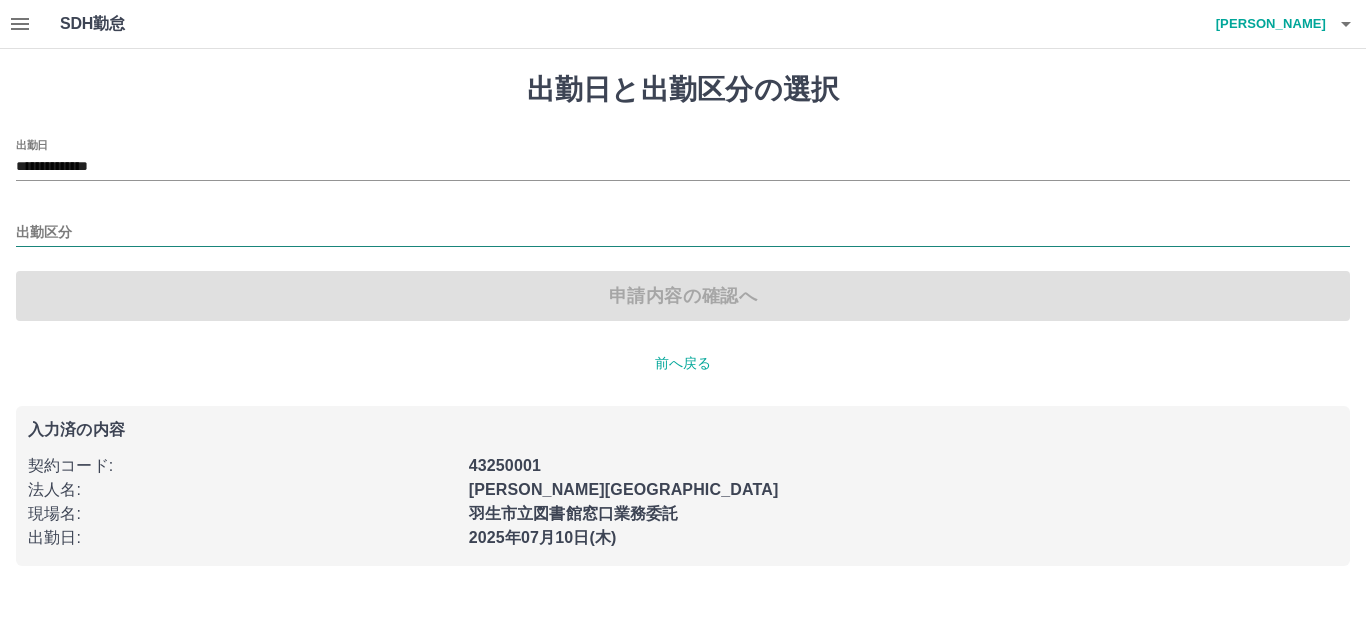 click on "出勤区分" at bounding box center (683, 233) 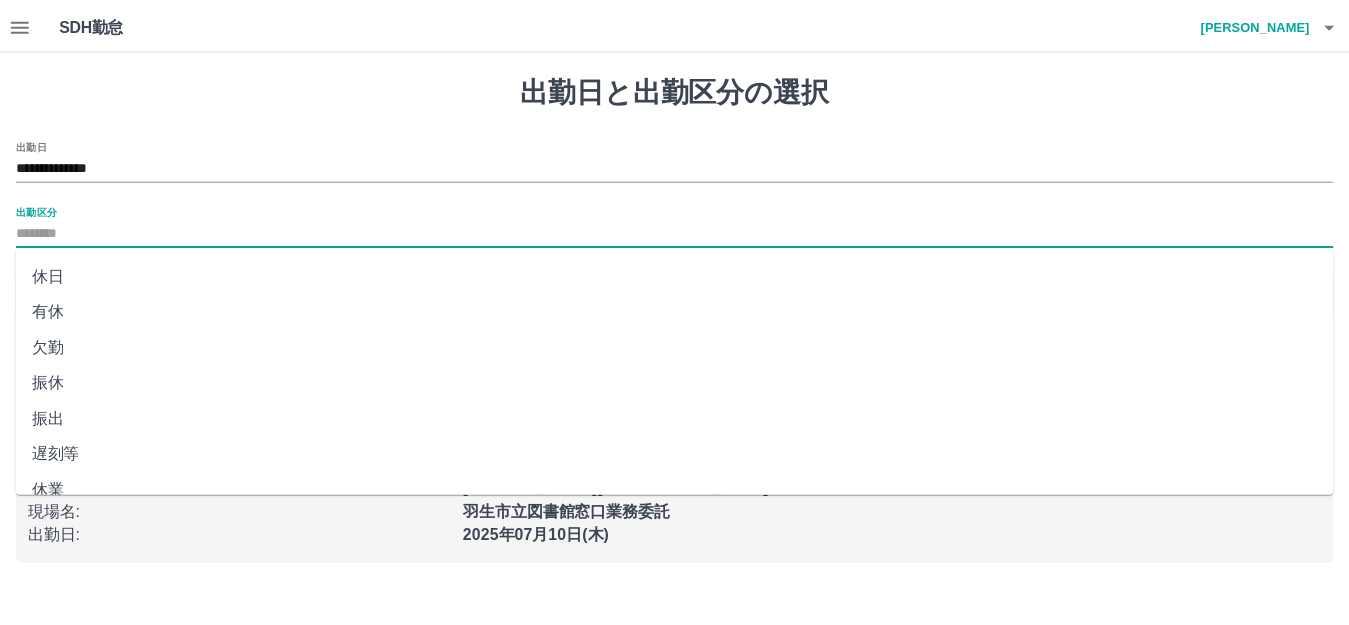 scroll, scrollTop: 0, scrollLeft: 0, axis: both 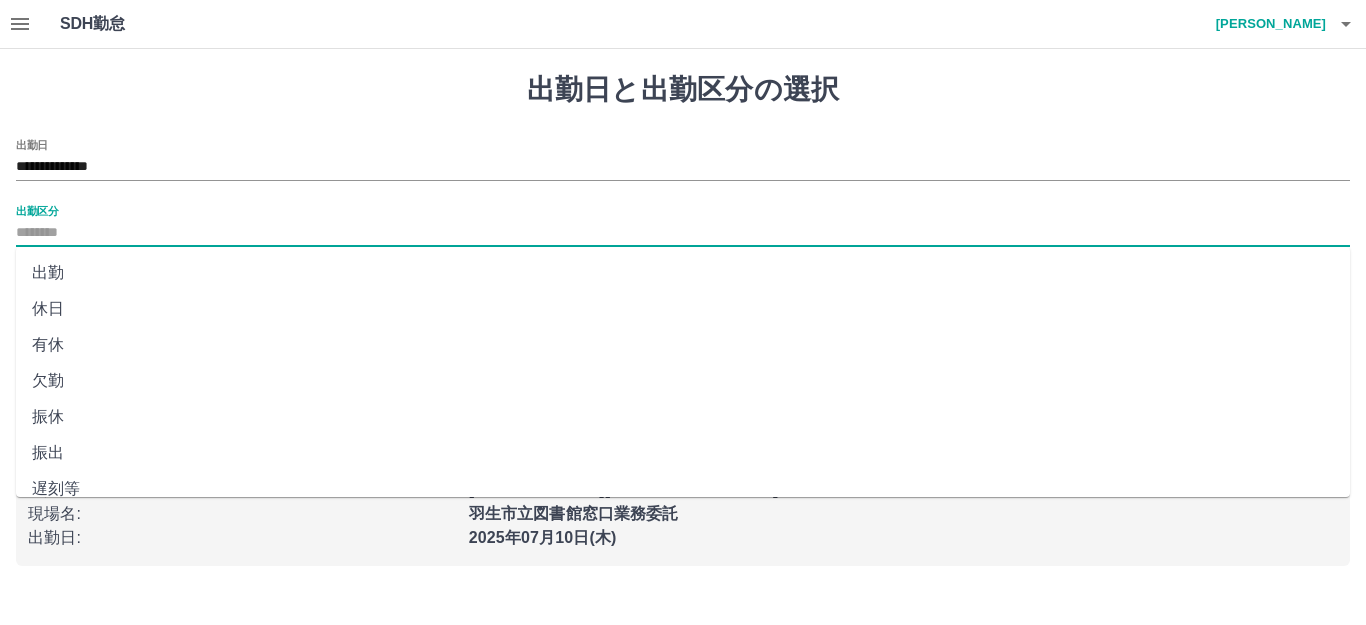 click on "有休" at bounding box center (683, 345) 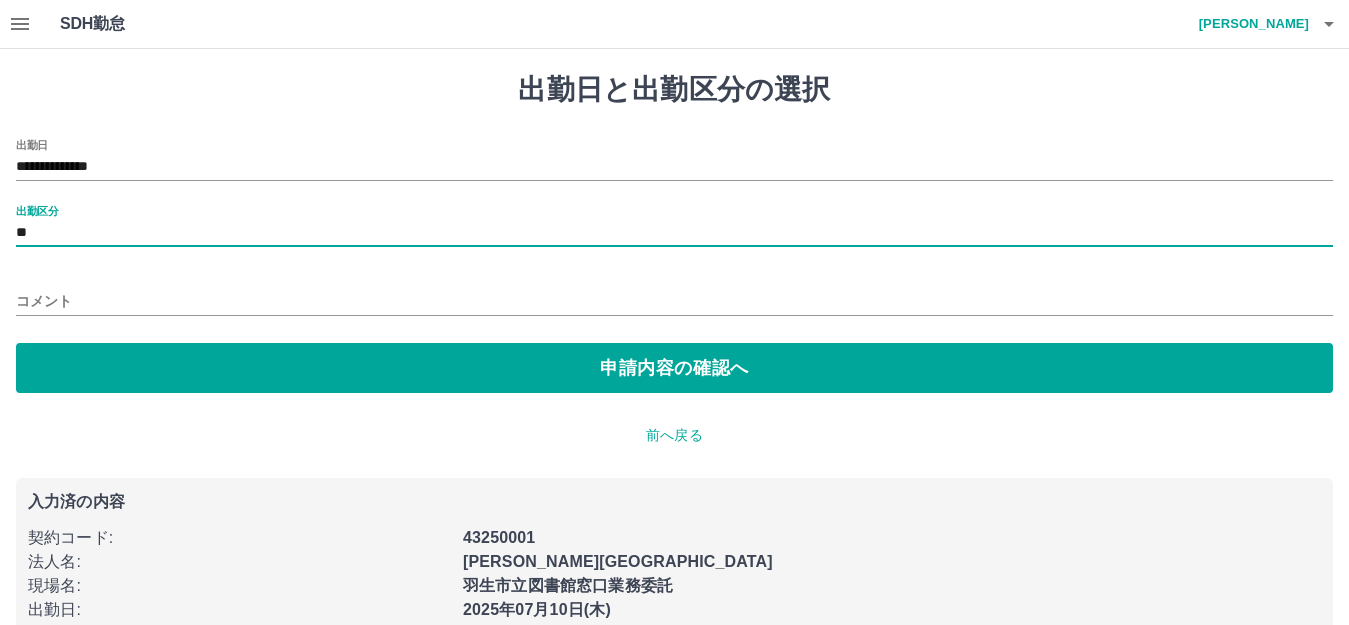 scroll, scrollTop: 37, scrollLeft: 0, axis: vertical 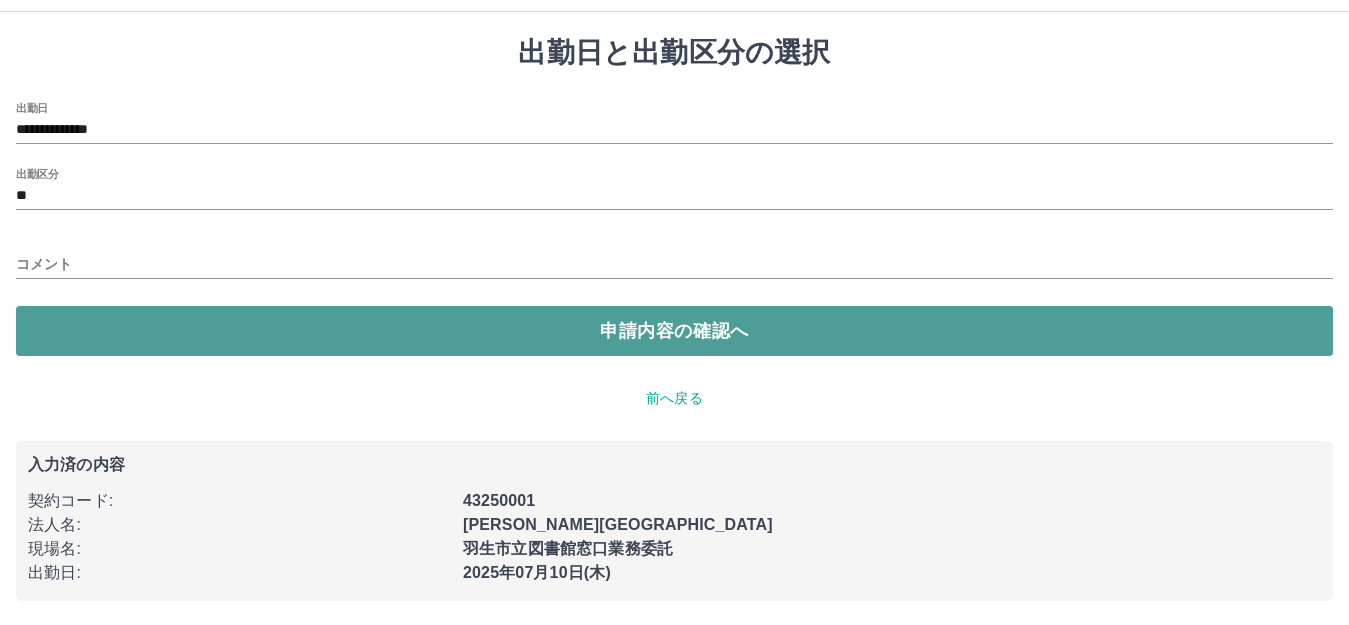 click on "申請内容の確認へ" at bounding box center (674, 331) 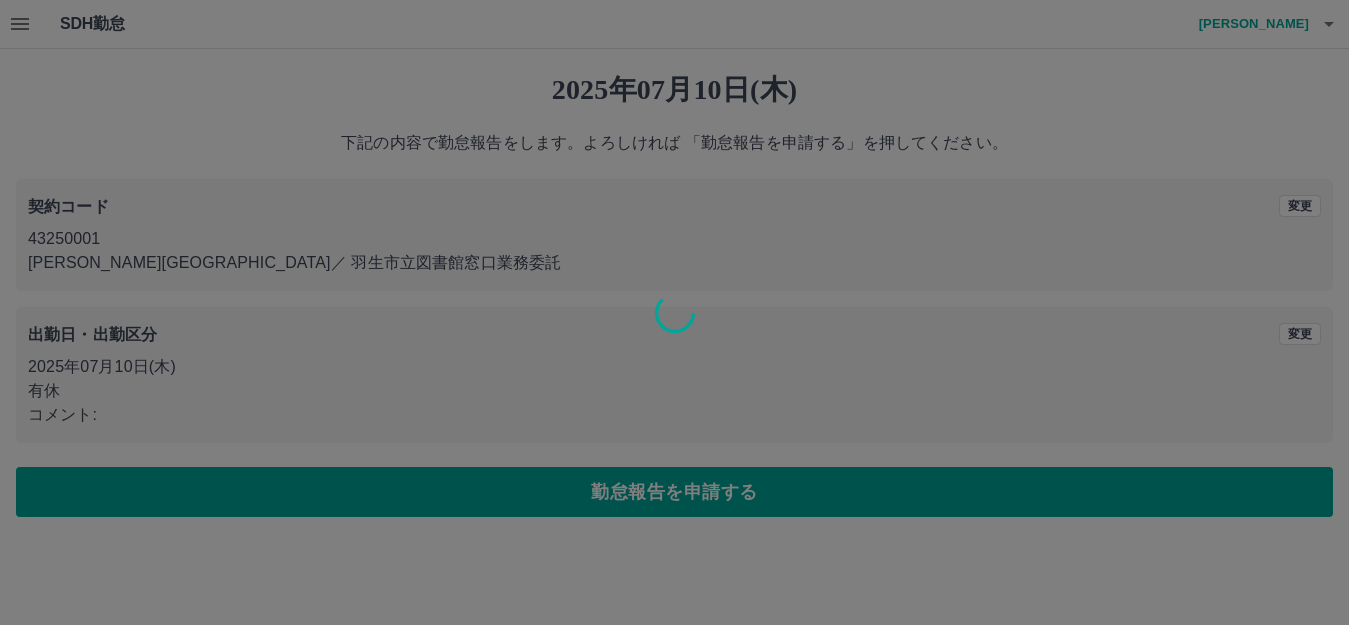 scroll, scrollTop: 0, scrollLeft: 0, axis: both 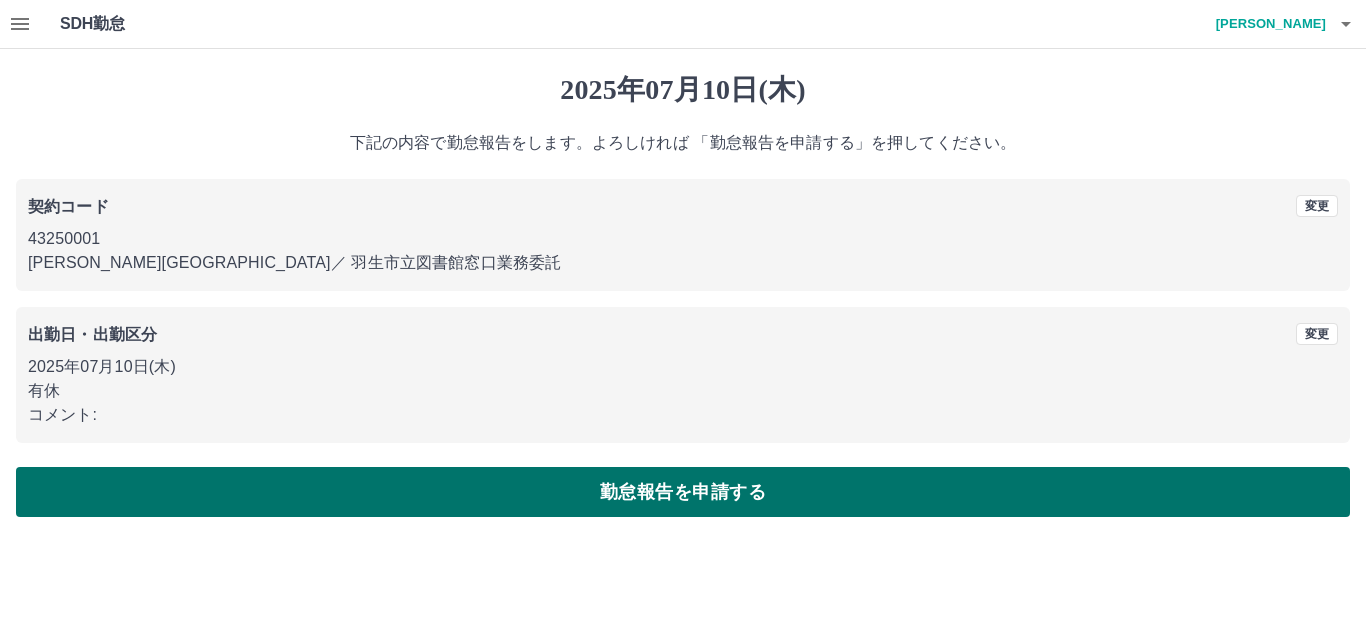 click on "勤怠報告を申請する" at bounding box center (683, 492) 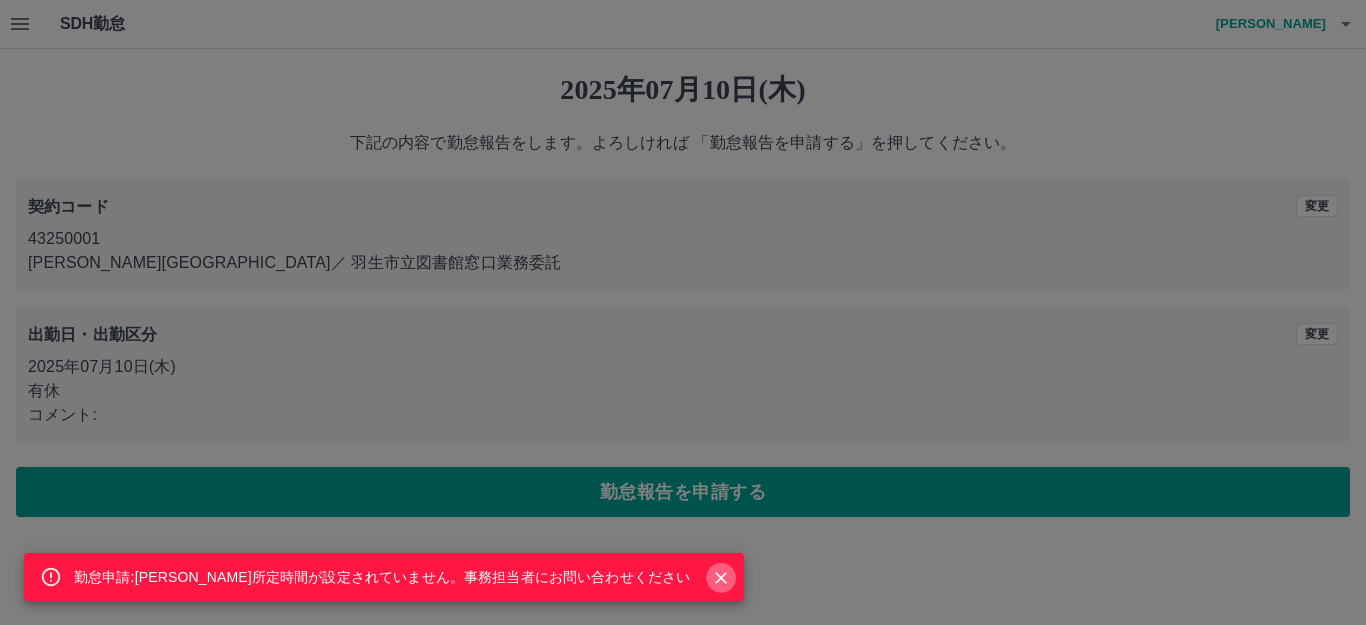 click 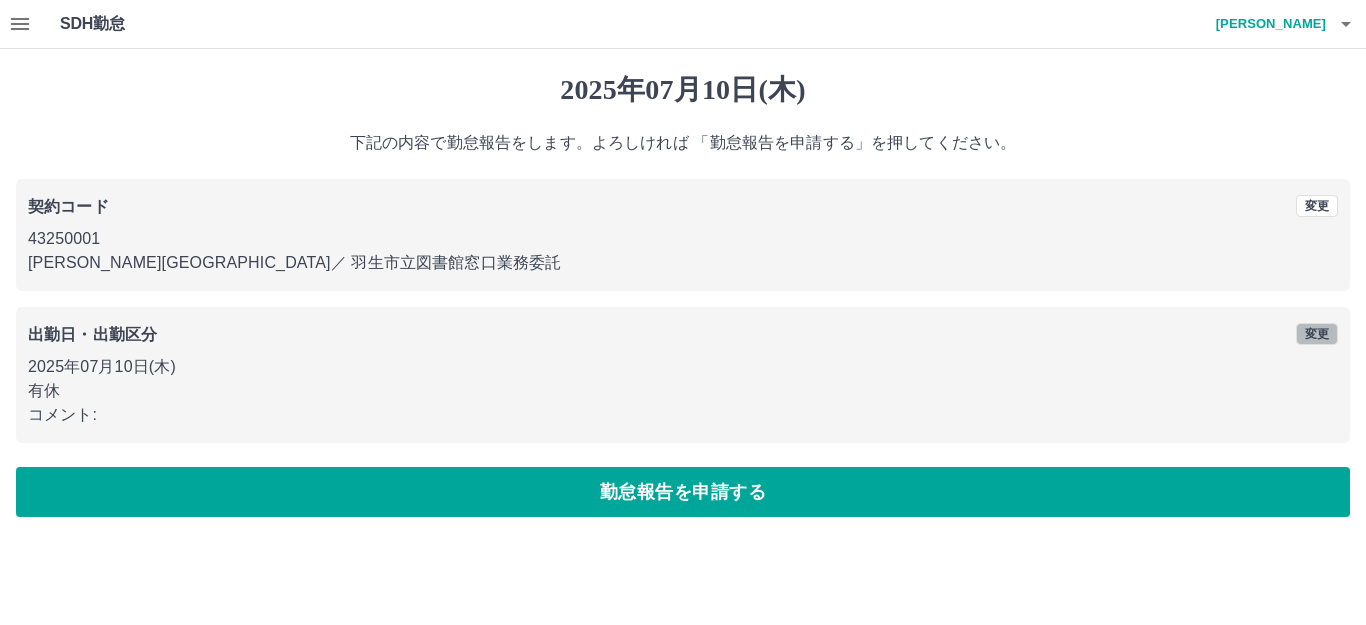 click on "変更" at bounding box center (1317, 334) 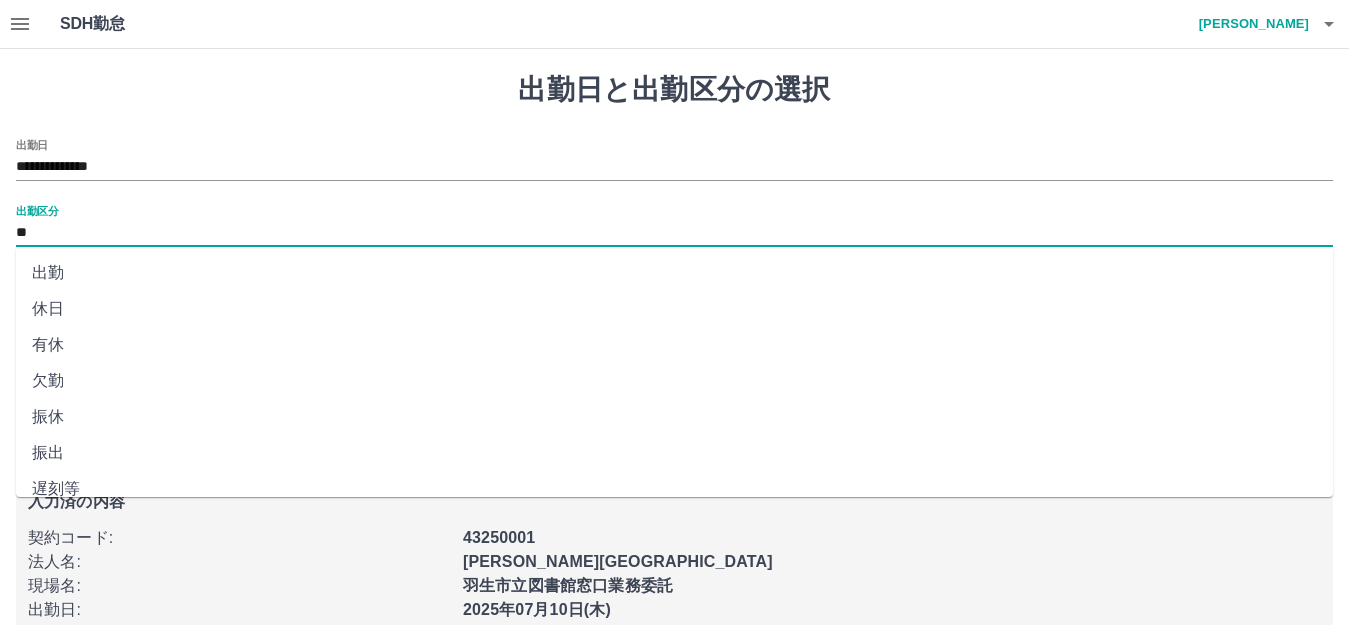 click on "**" at bounding box center [674, 233] 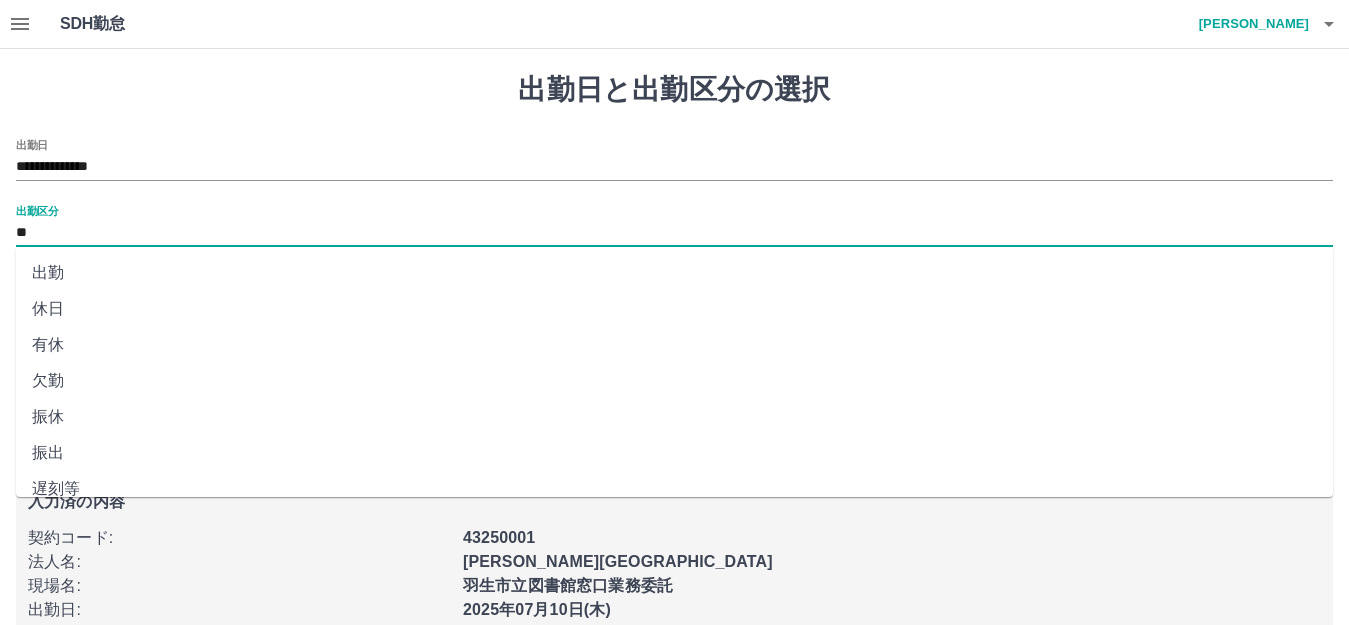 click on "出勤" at bounding box center (674, 273) 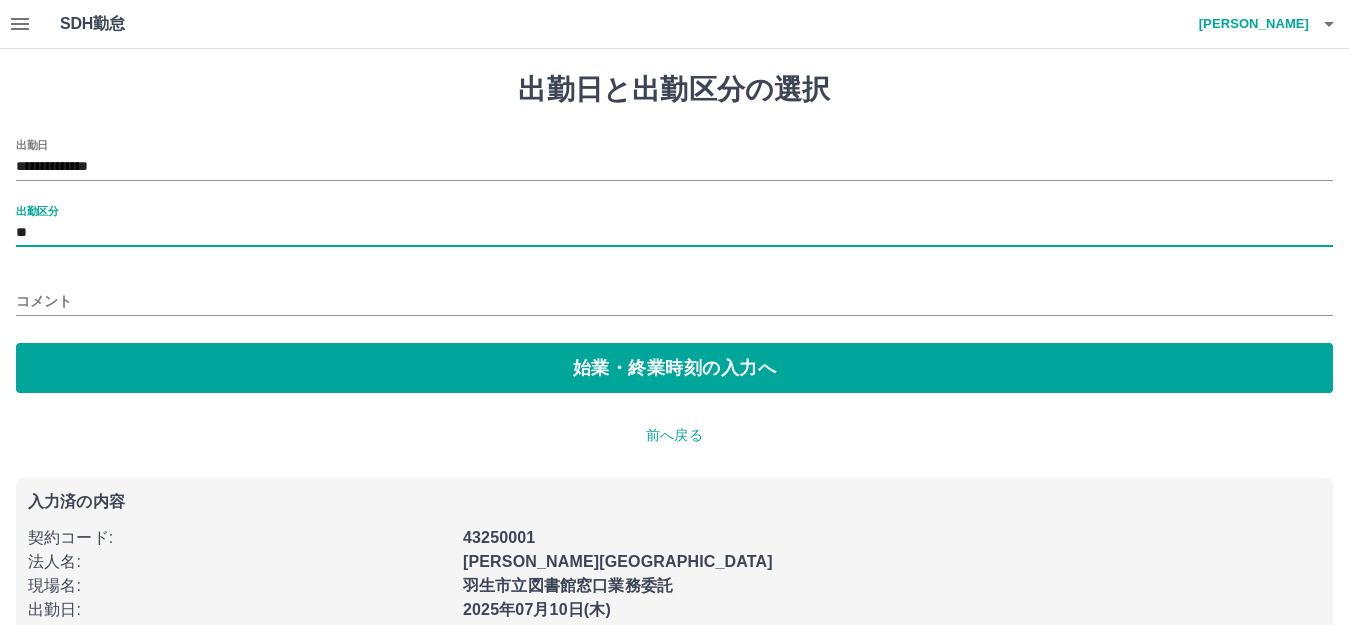 click on "コメント" at bounding box center (674, 301) 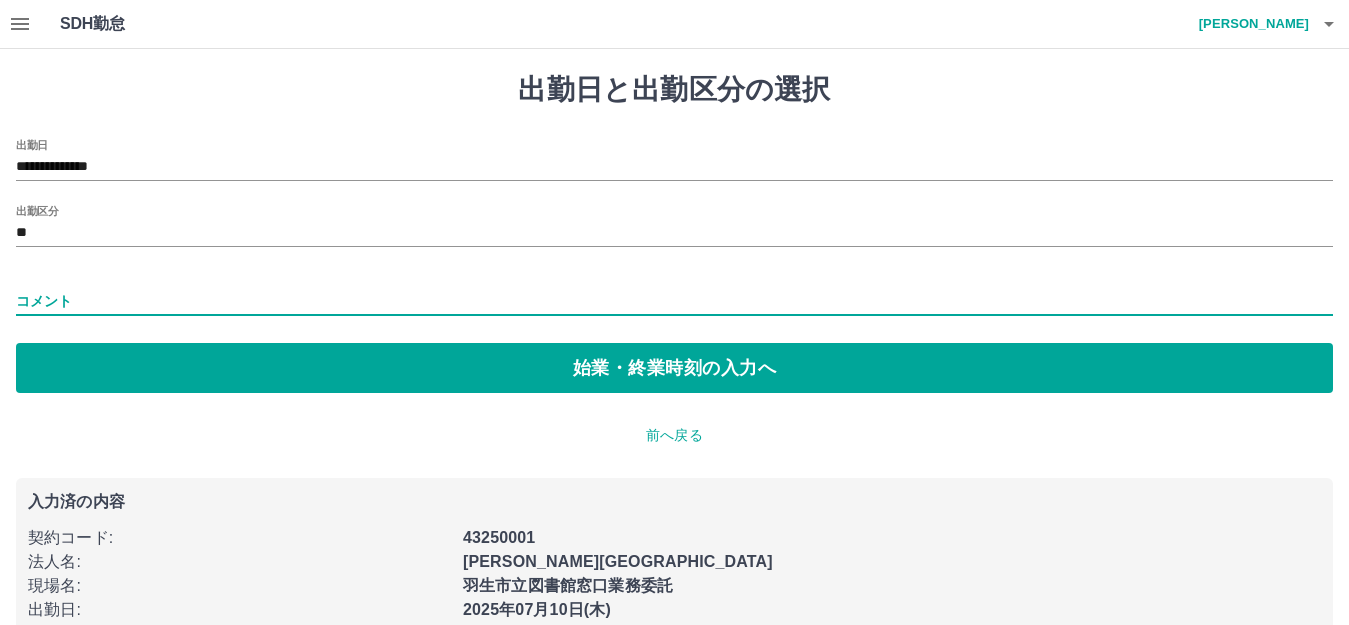 click on "**********" at bounding box center [674, 160] 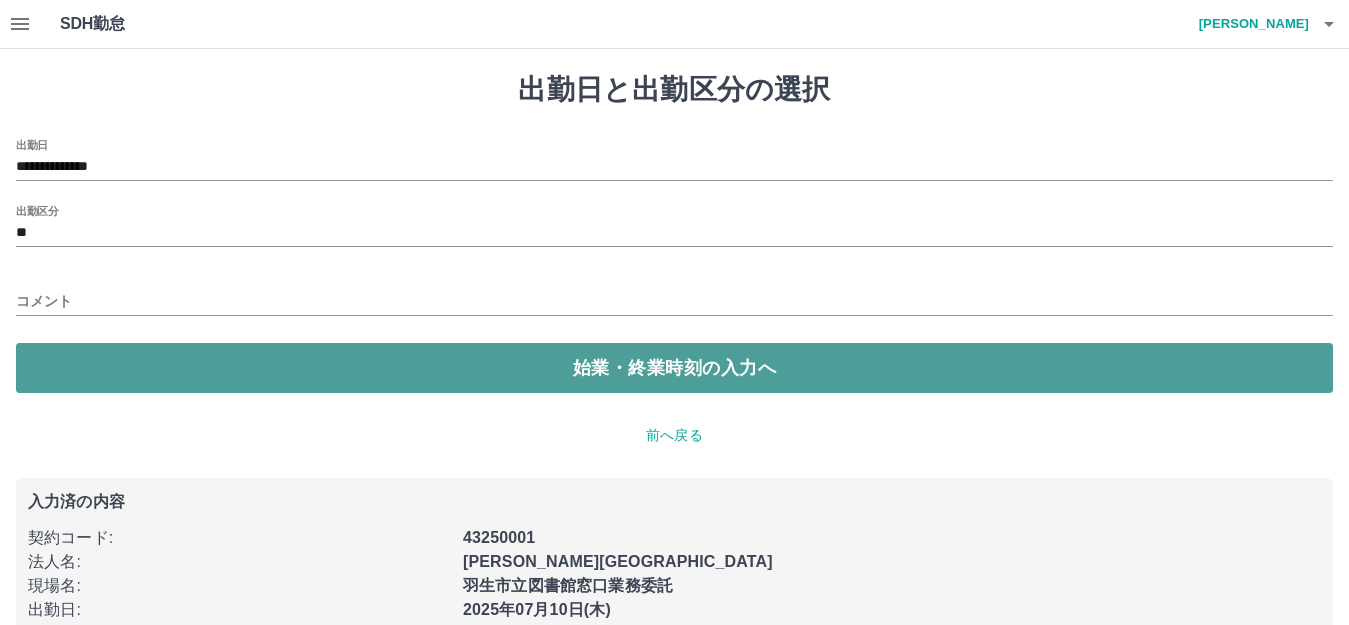 click on "始業・終業時刻の入力へ" at bounding box center (674, 368) 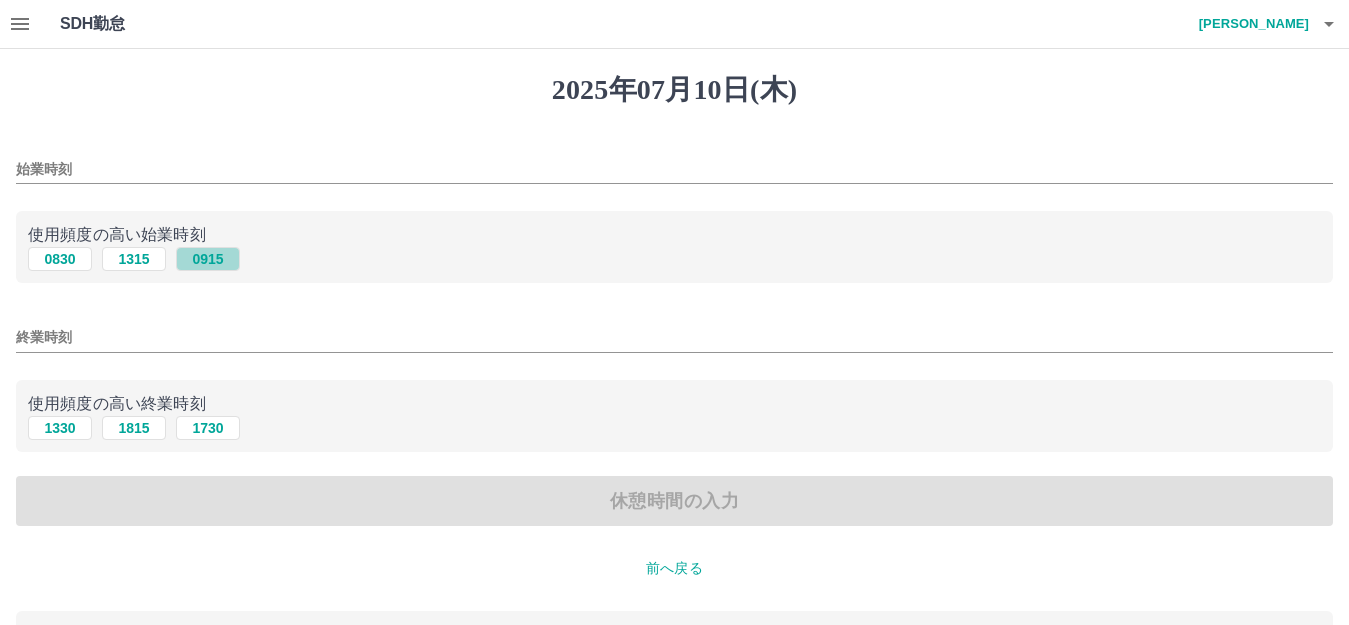 click on "0915" at bounding box center [208, 259] 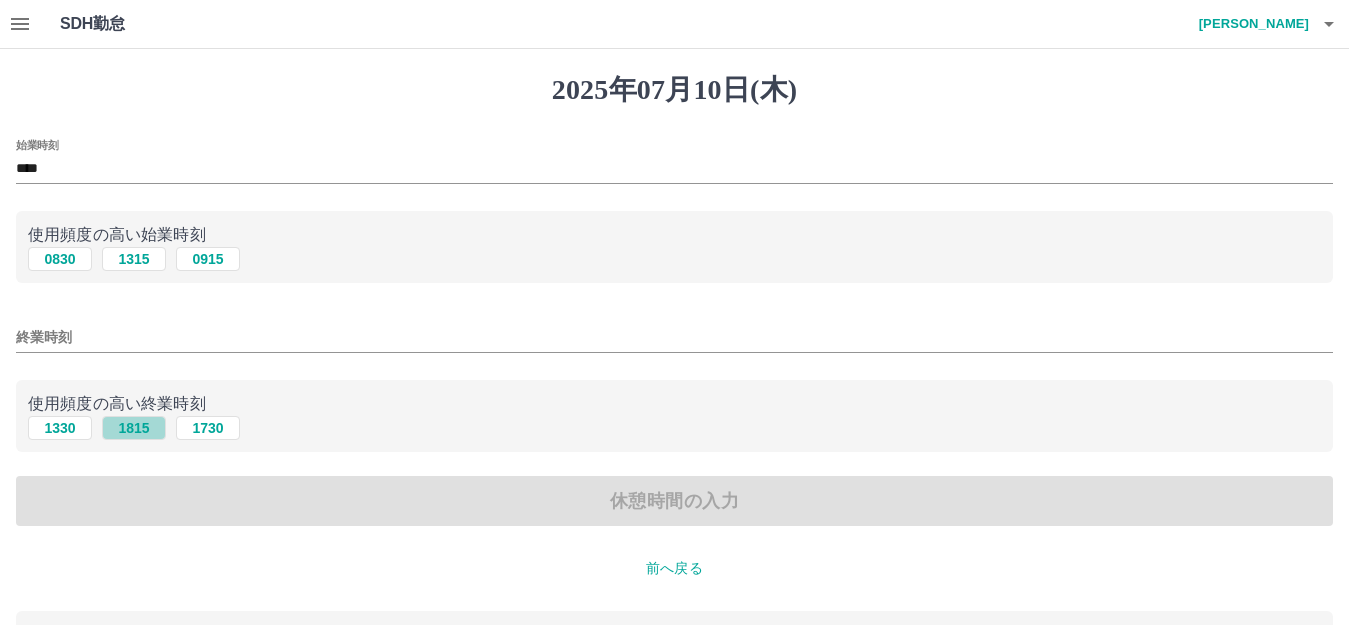 click on "1815" at bounding box center [134, 428] 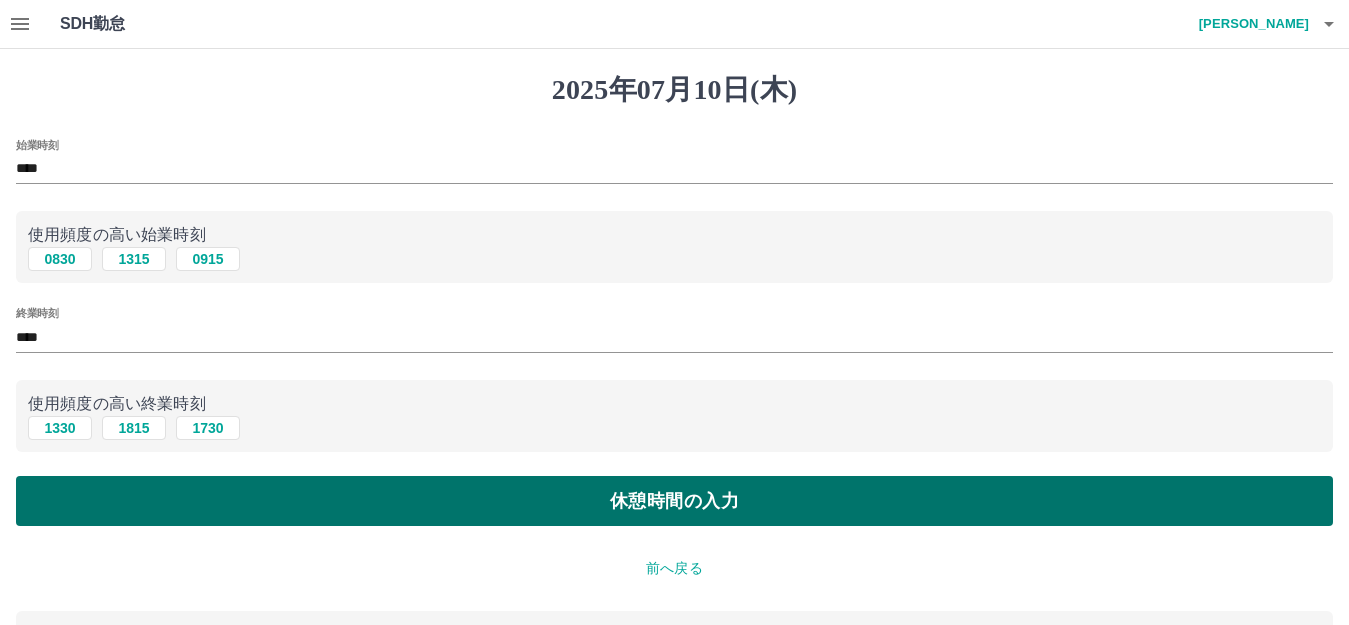 click on "休憩時間の入力" at bounding box center [674, 501] 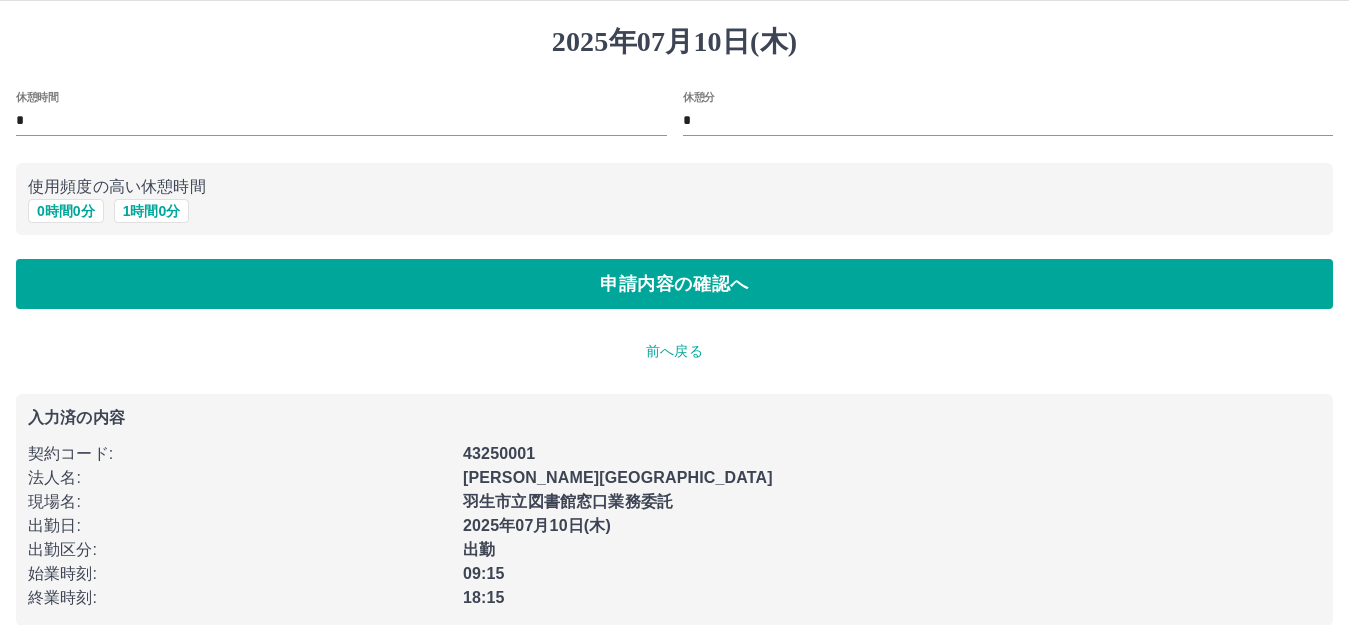scroll, scrollTop: 74, scrollLeft: 0, axis: vertical 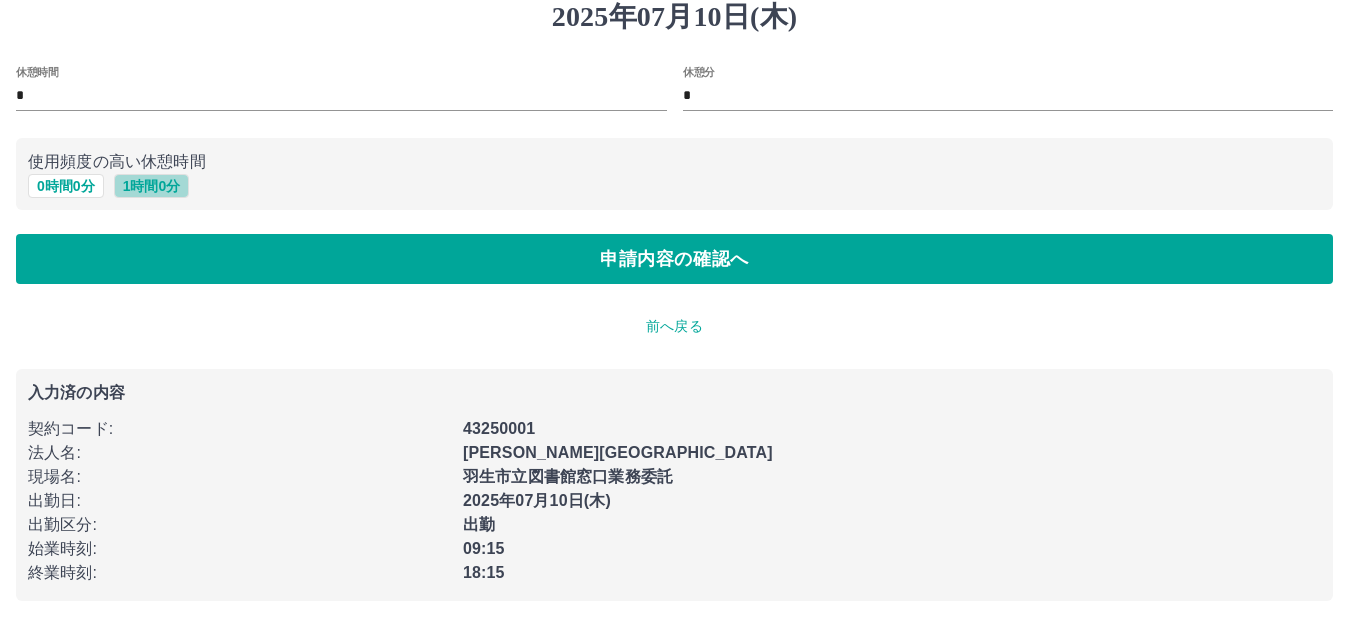 click on "1 時間 0 分" at bounding box center (152, 186) 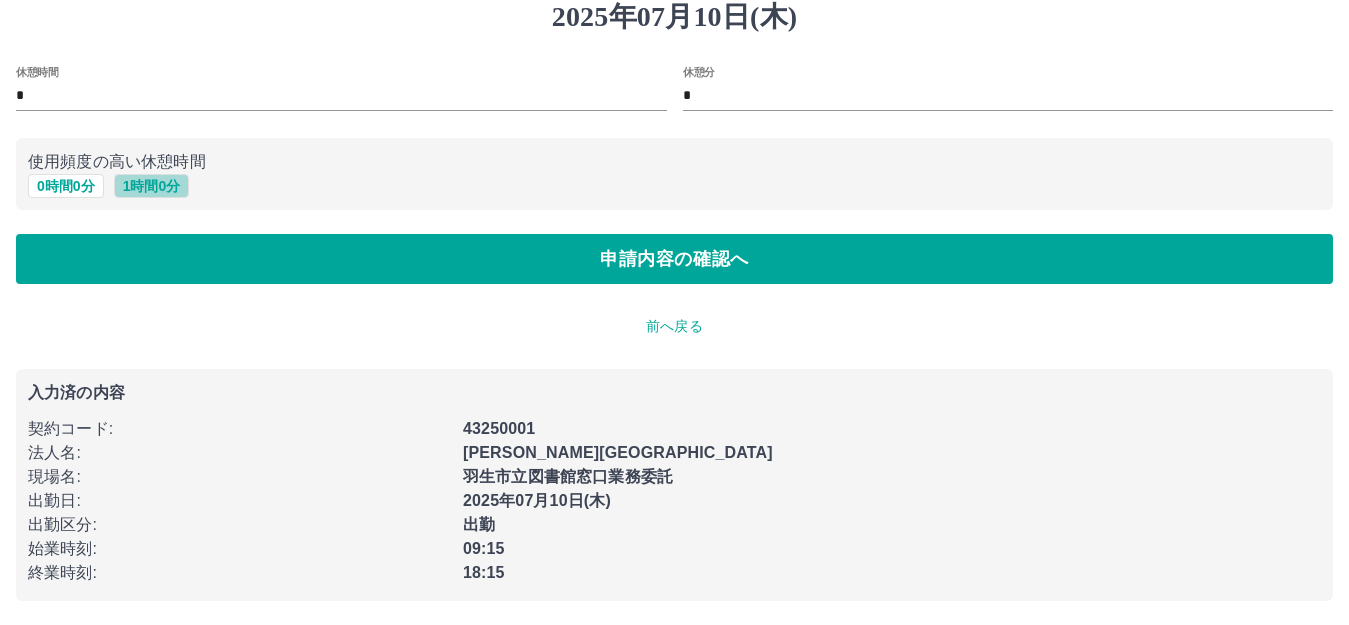 type on "*" 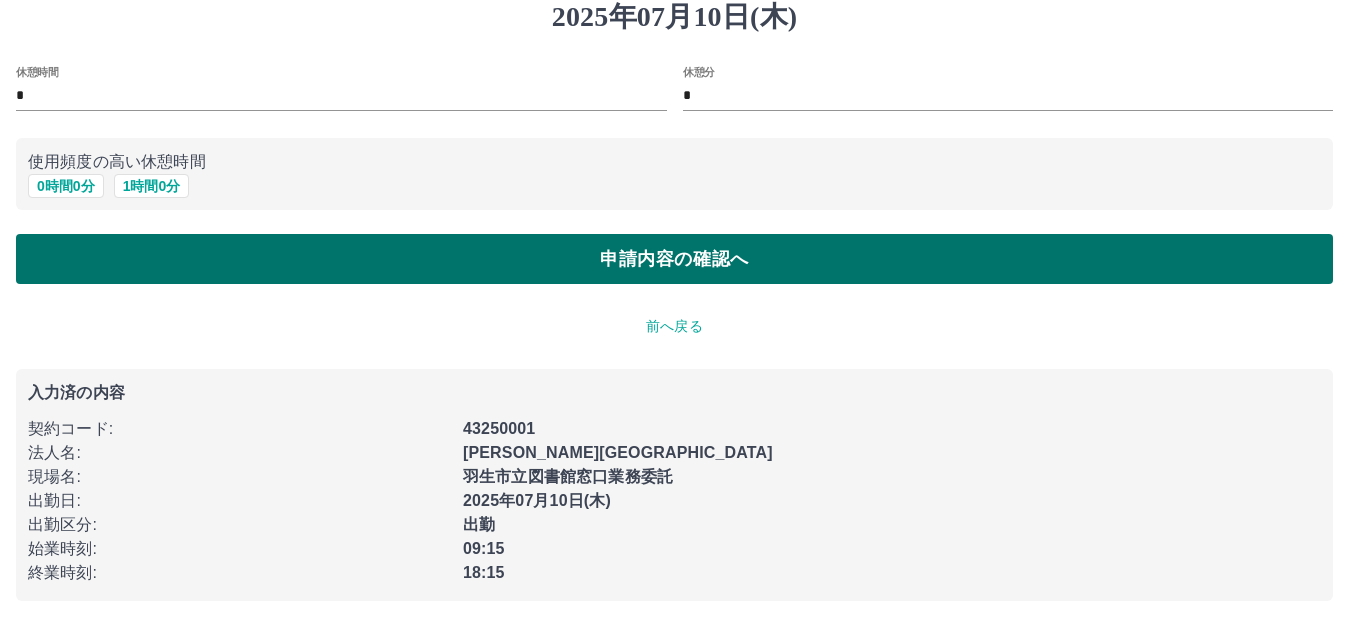 click on "申請内容の確認へ" at bounding box center (674, 259) 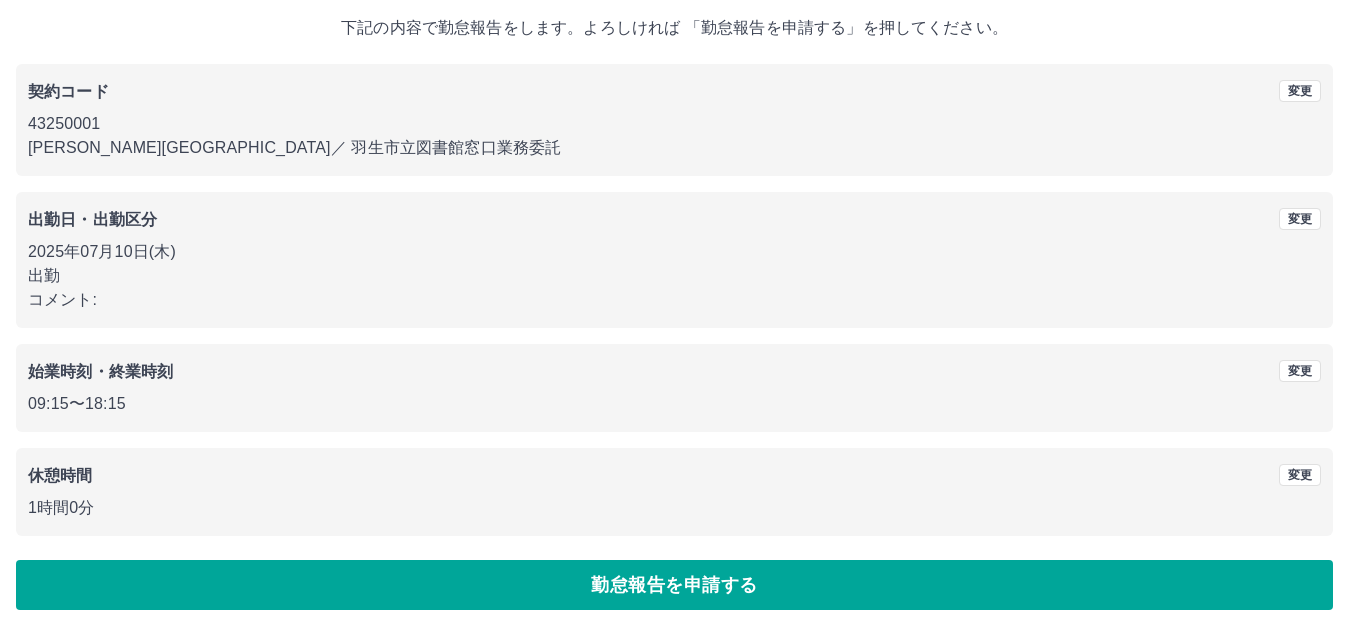 scroll, scrollTop: 124, scrollLeft: 0, axis: vertical 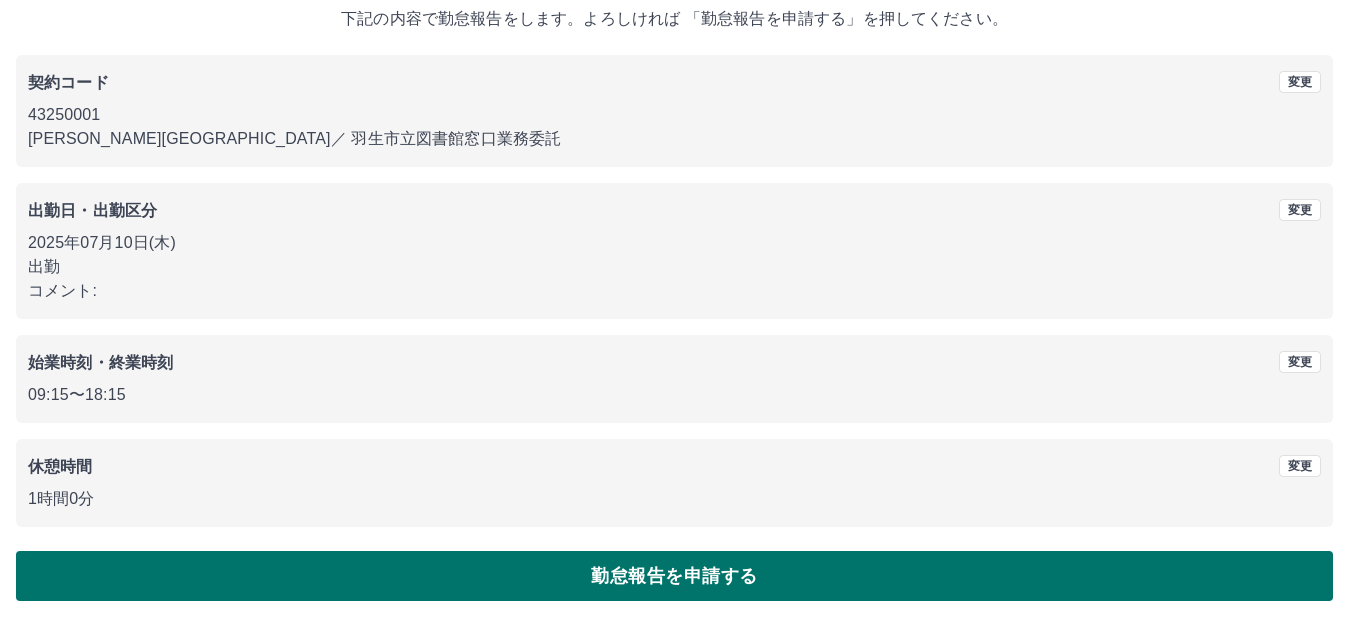 click on "勤怠報告を申請する" at bounding box center [674, 576] 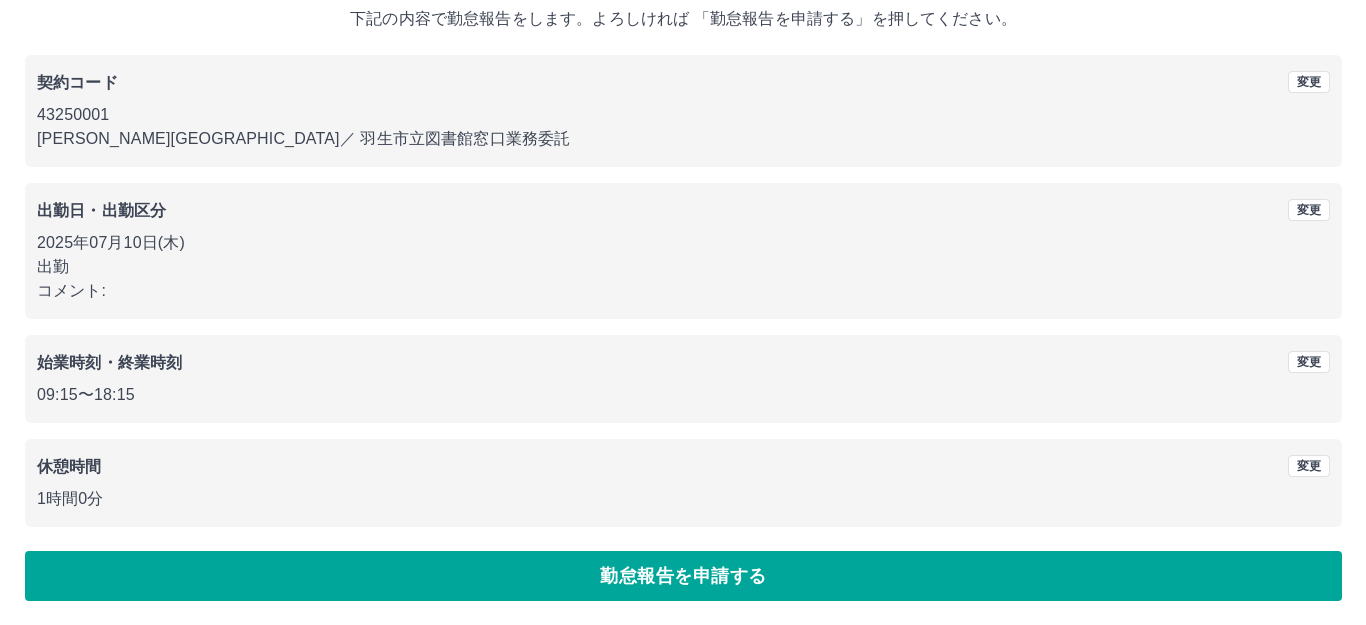 scroll, scrollTop: 0, scrollLeft: 0, axis: both 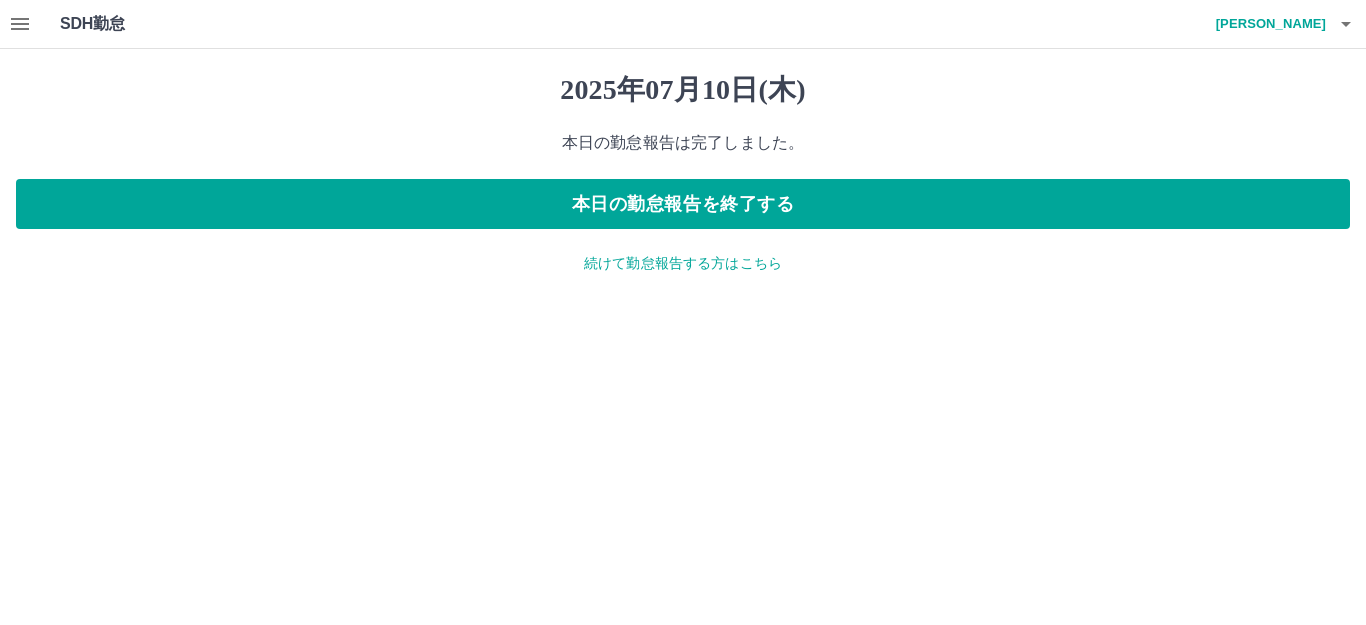 click on "続けて勤怠報告する方はこちら" at bounding box center [683, 263] 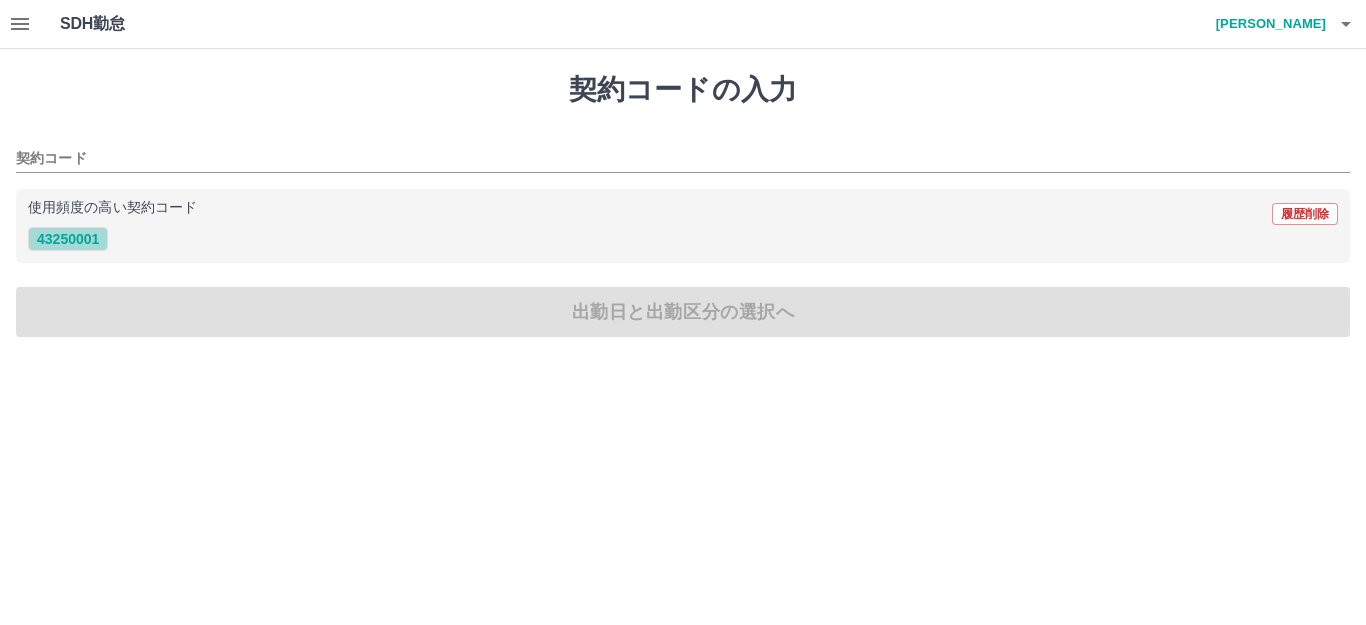 click on "43250001" at bounding box center (68, 239) 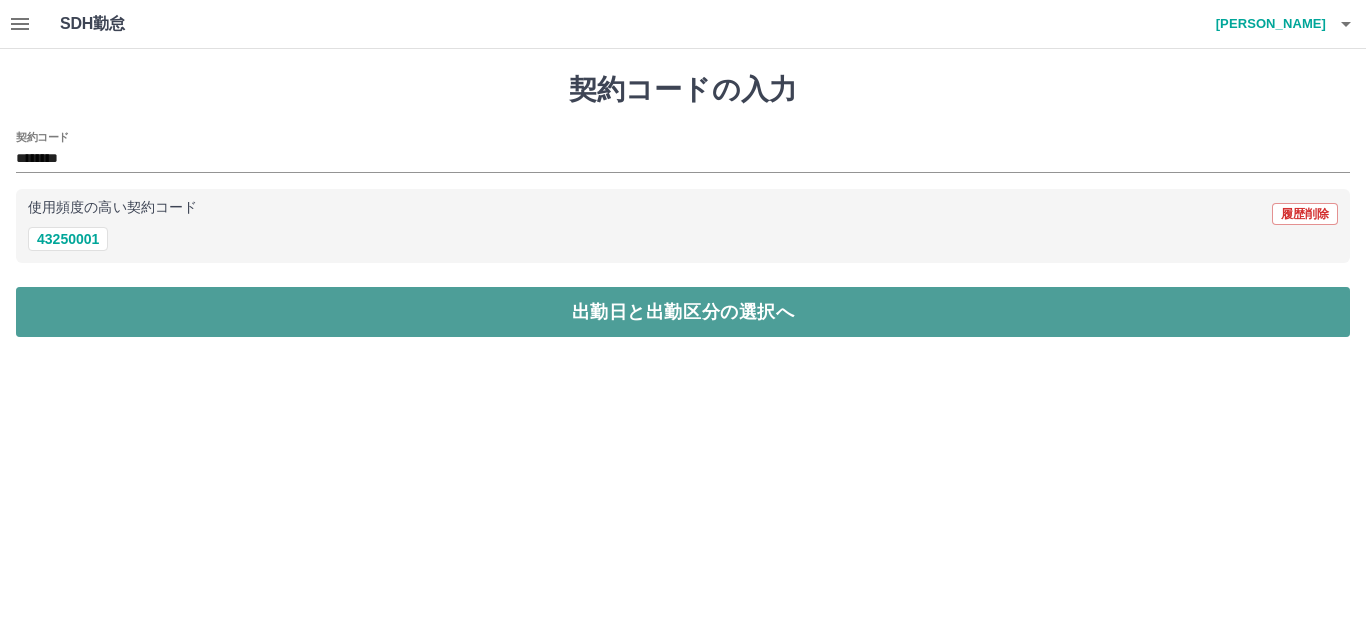 click on "出勤日と出勤区分の選択へ" at bounding box center (683, 312) 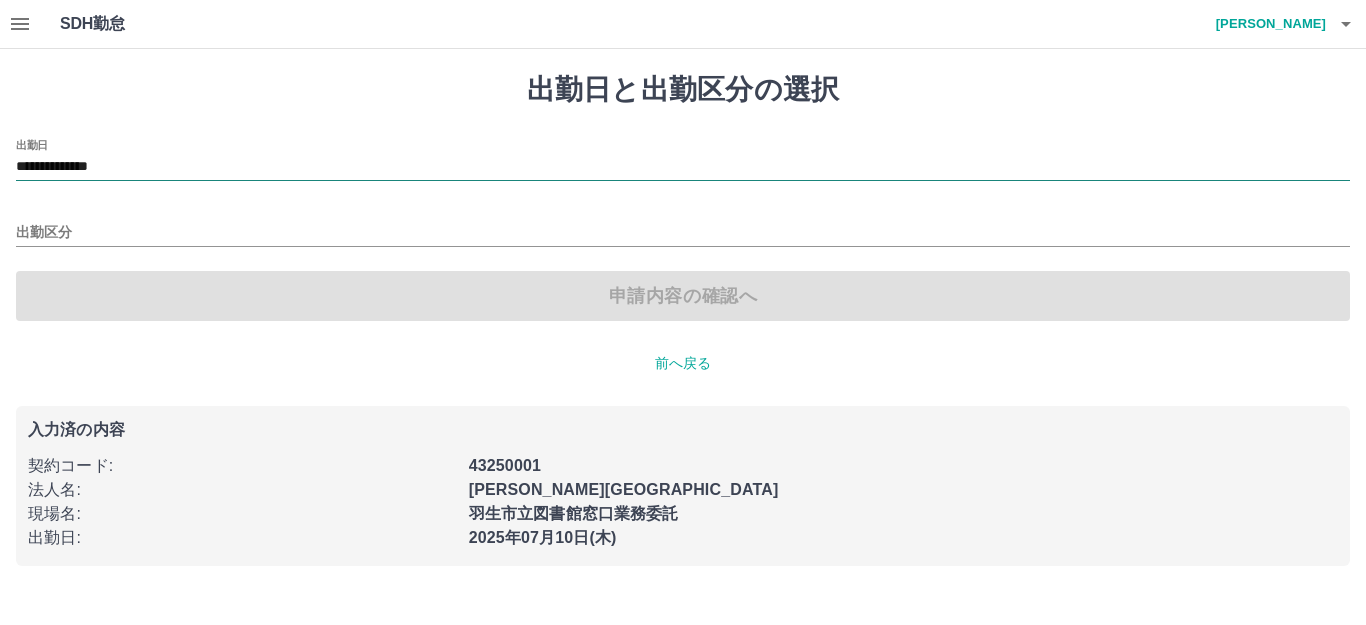 click on "**********" at bounding box center (683, 167) 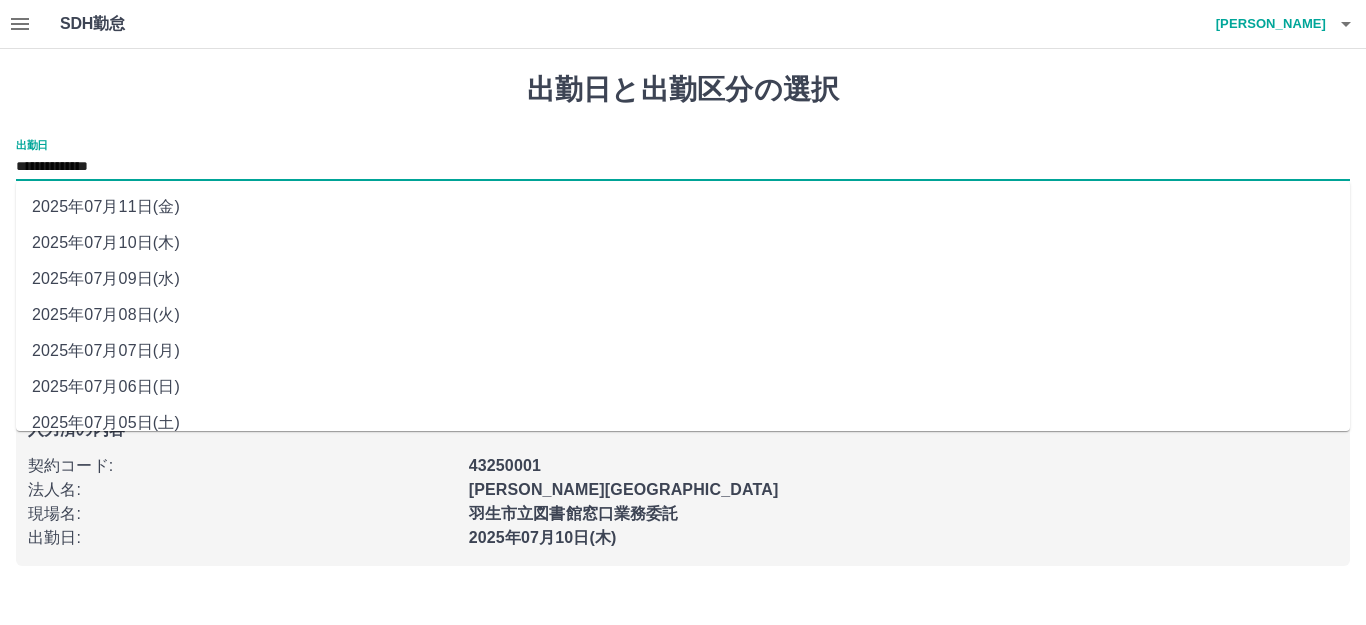 click on "2025年07月11日(金)" at bounding box center (683, 207) 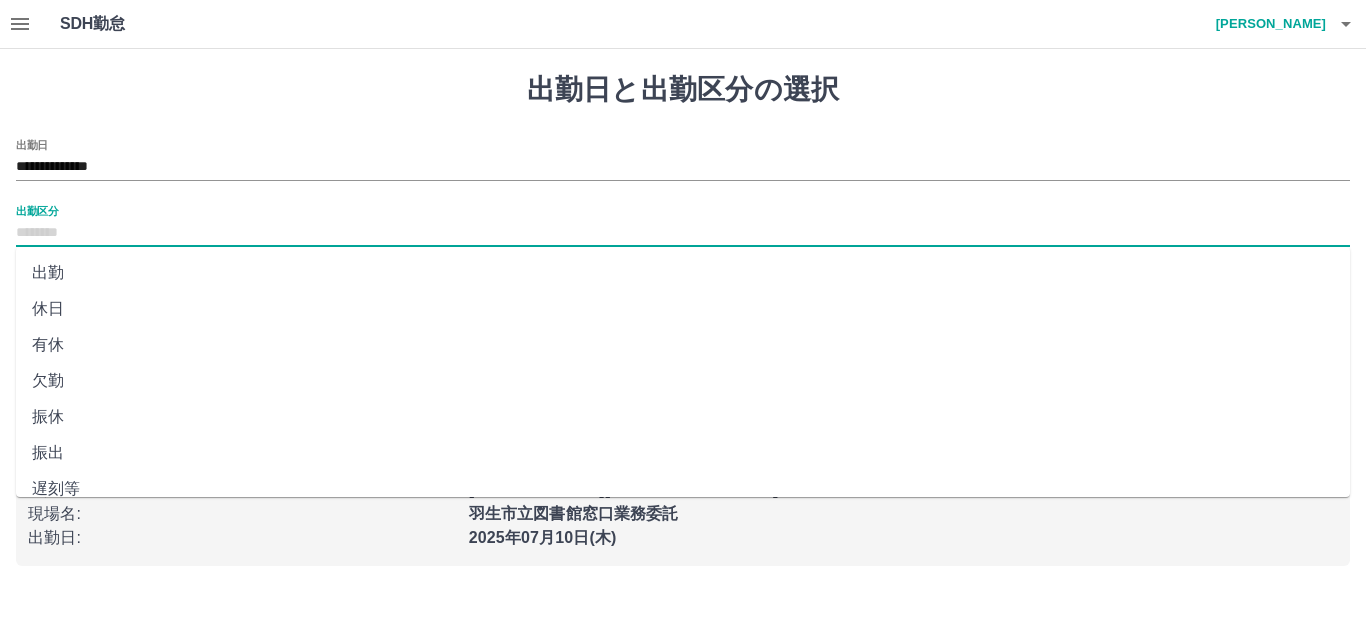 click on "出勤区分" at bounding box center (683, 233) 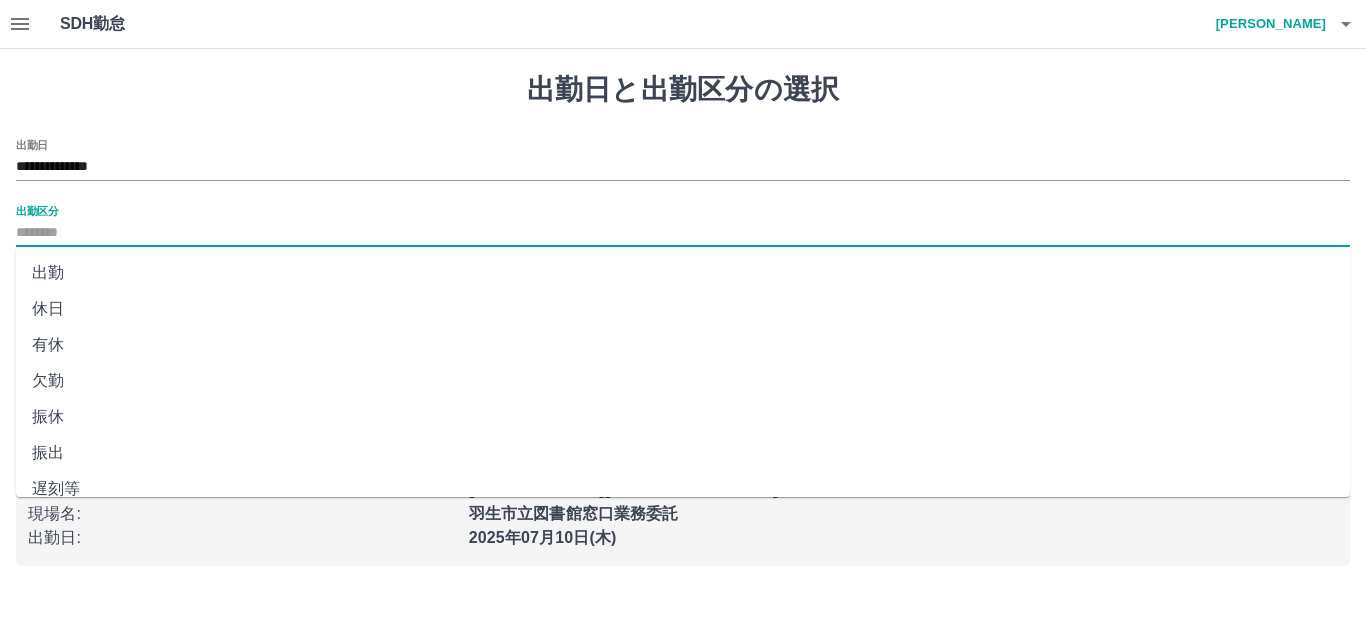 click on "休日" at bounding box center [683, 309] 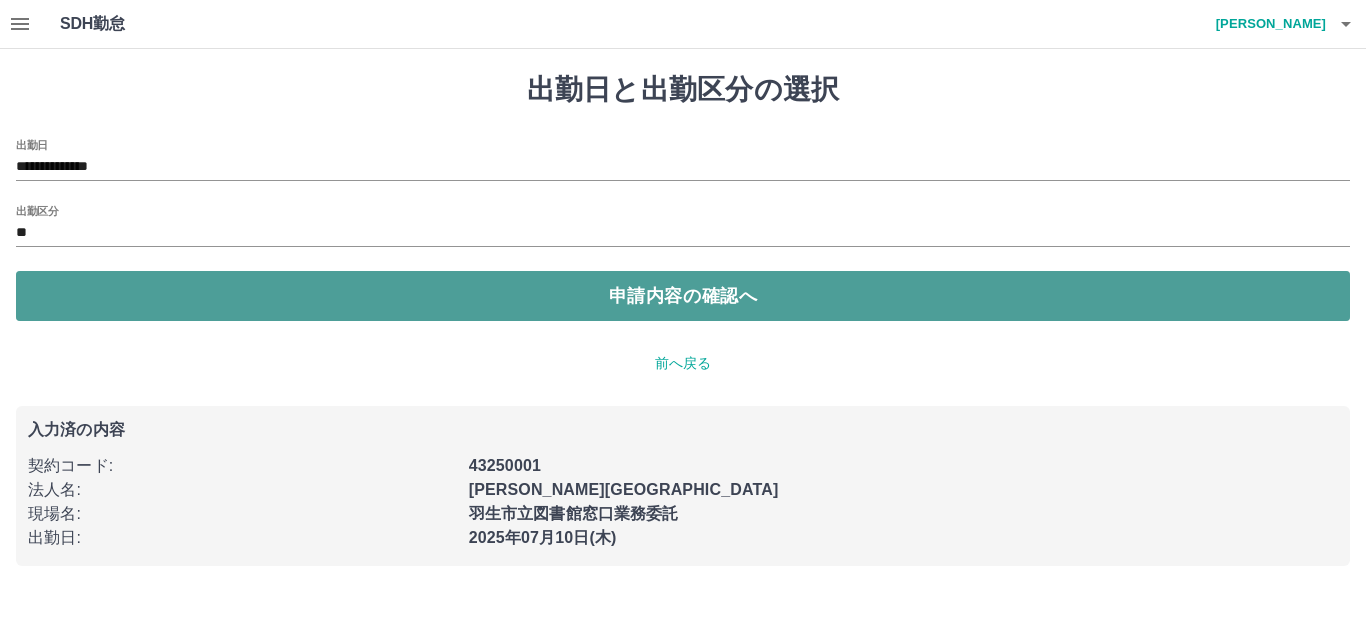 click on "申請内容の確認へ" at bounding box center (683, 296) 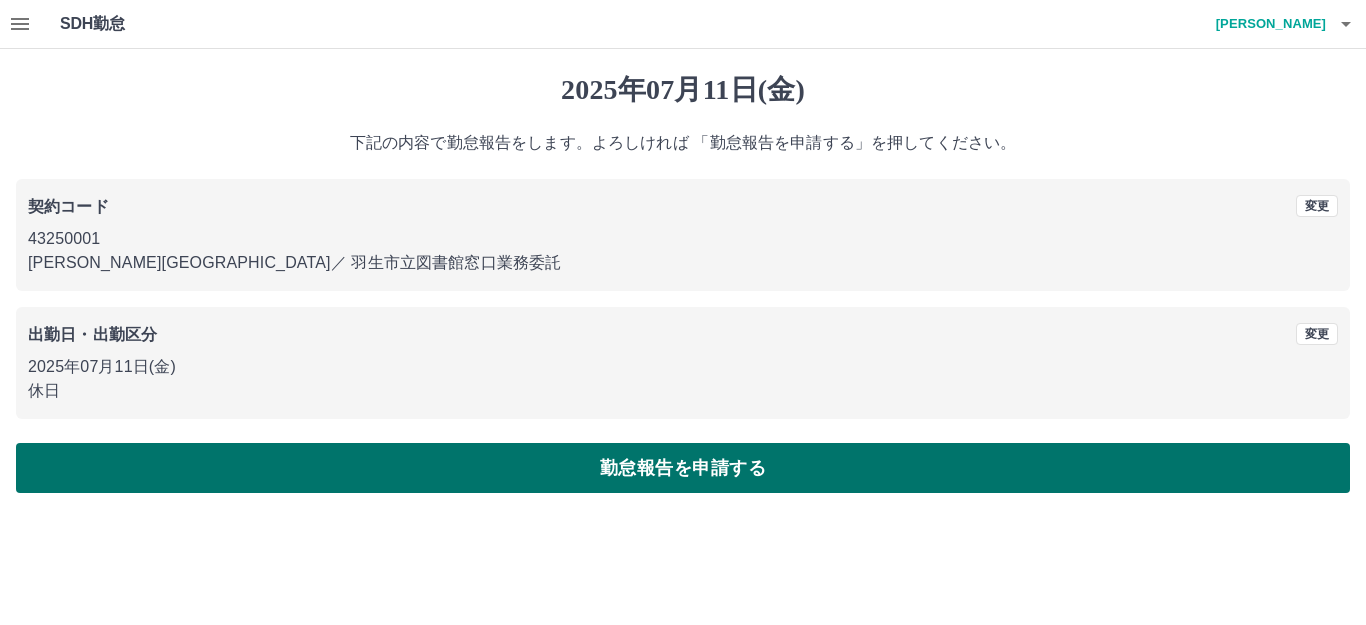 click on "勤怠報告を申請する" at bounding box center (683, 468) 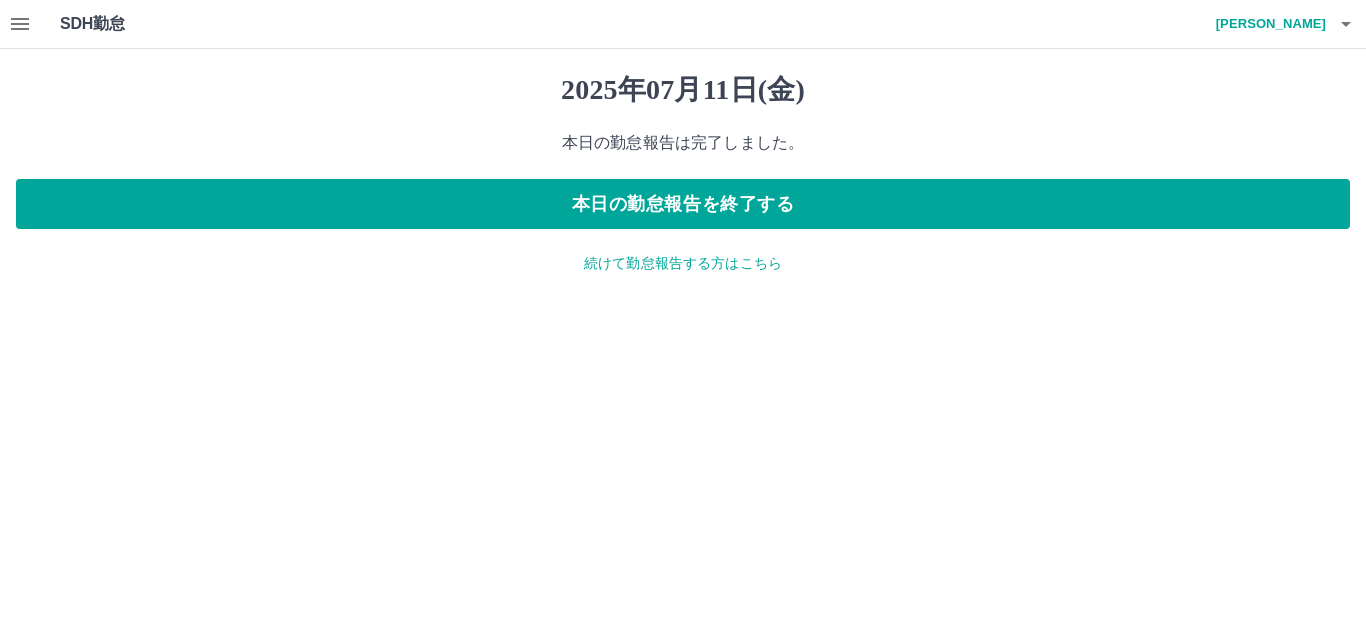 click 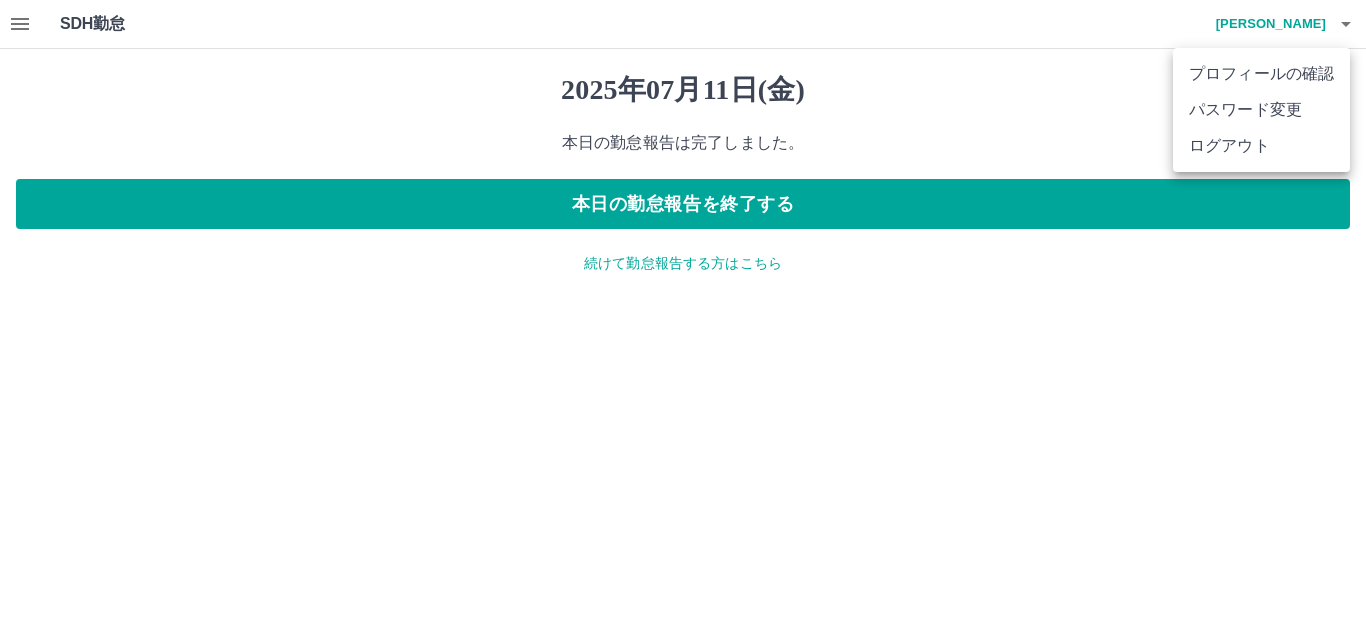 click on "ログアウト" at bounding box center [1261, 146] 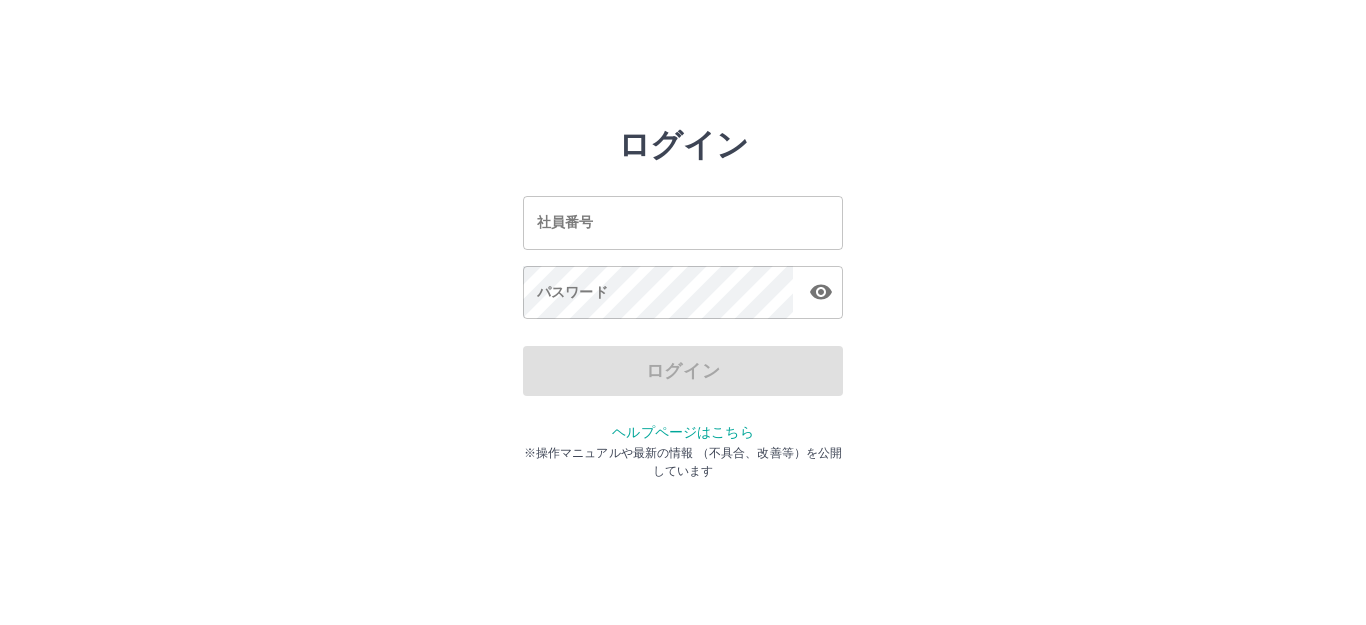 scroll, scrollTop: 0, scrollLeft: 0, axis: both 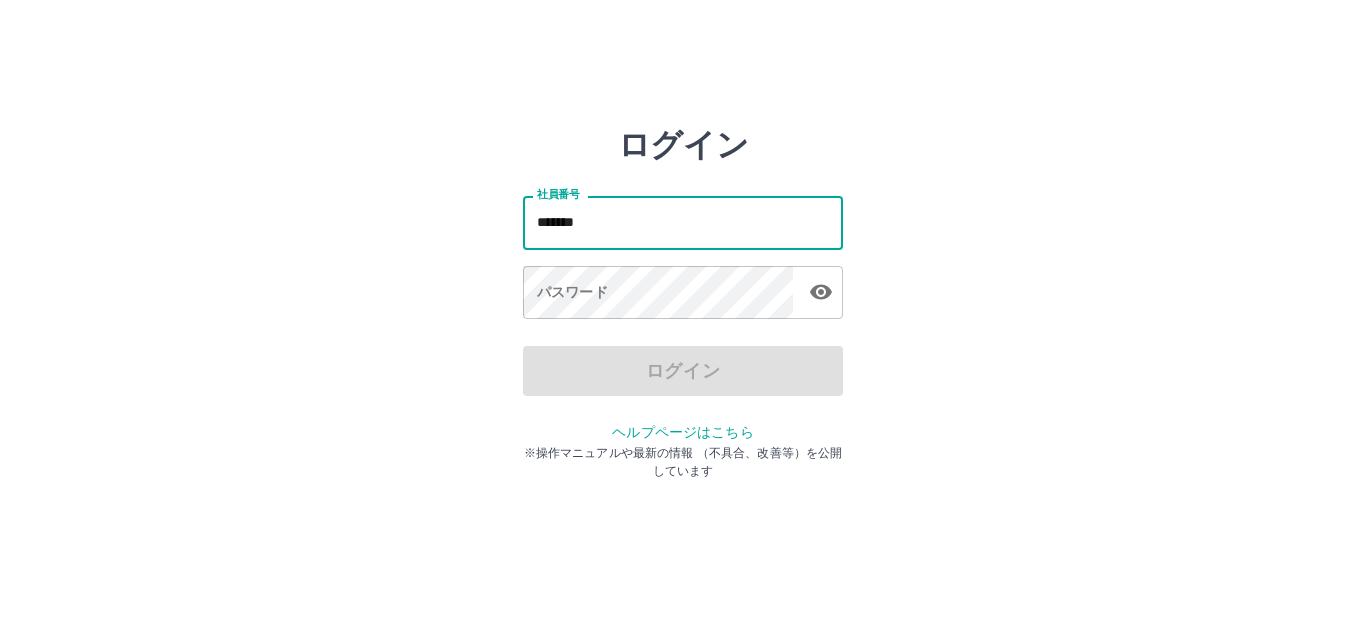type on "*******" 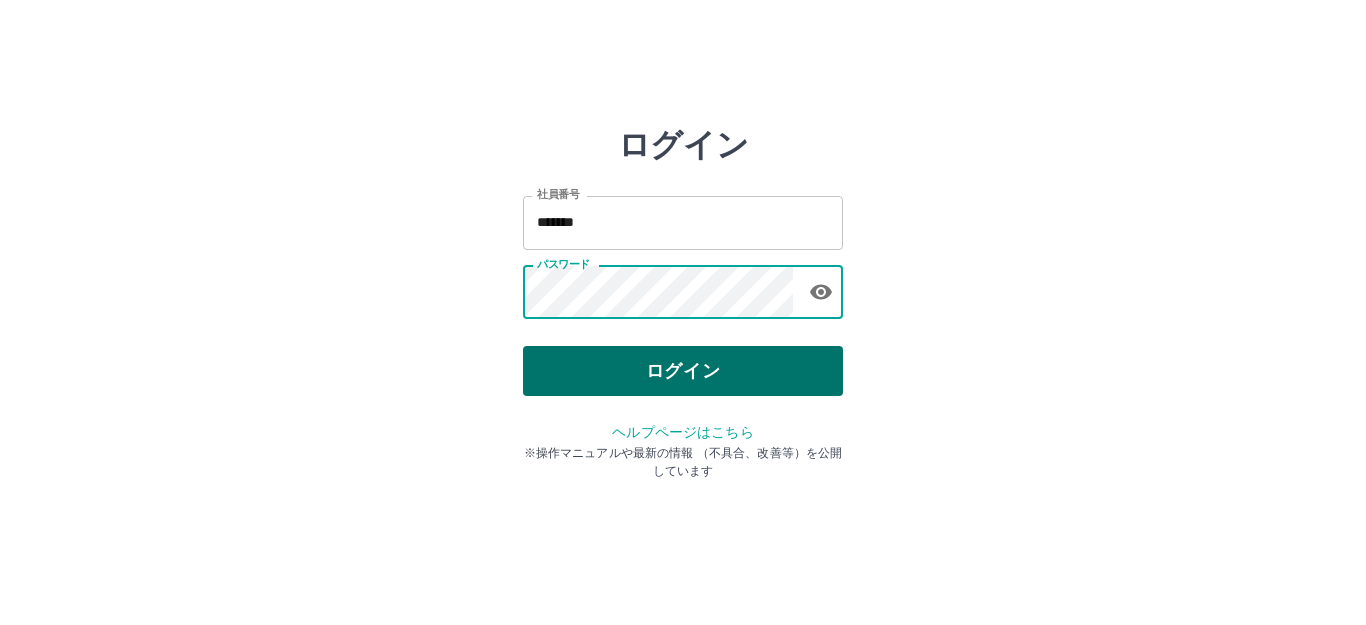 click on "ログイン" at bounding box center [683, 371] 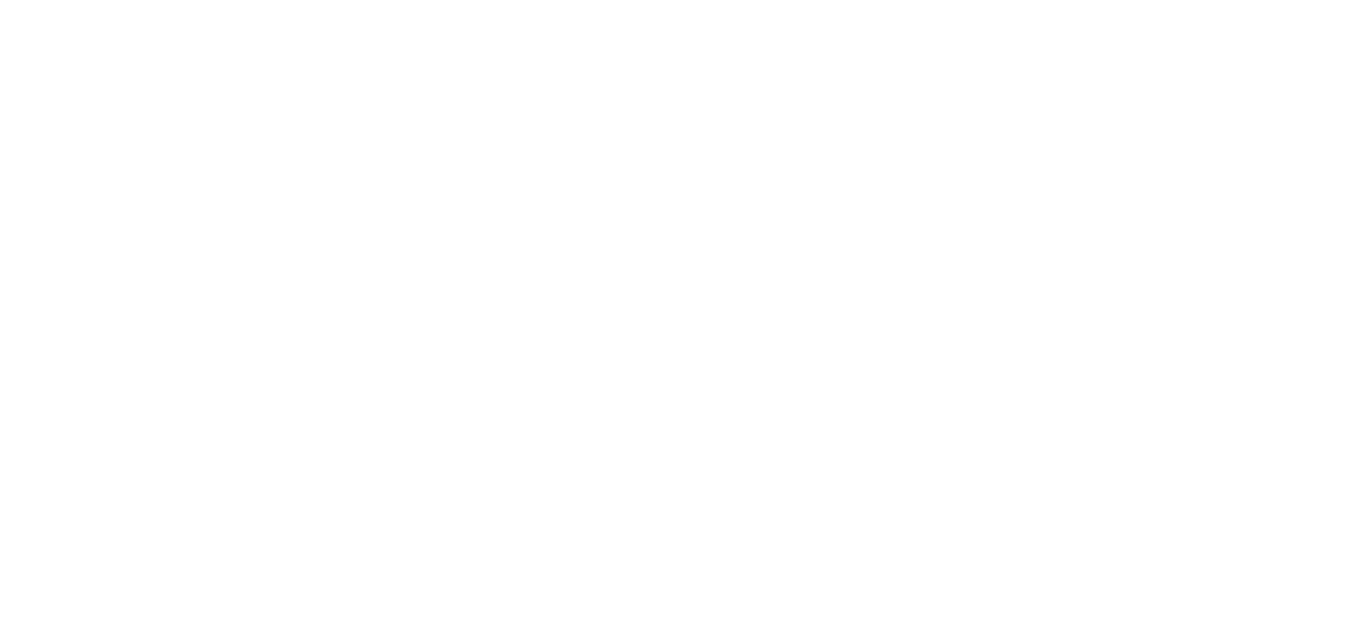 scroll, scrollTop: 0, scrollLeft: 0, axis: both 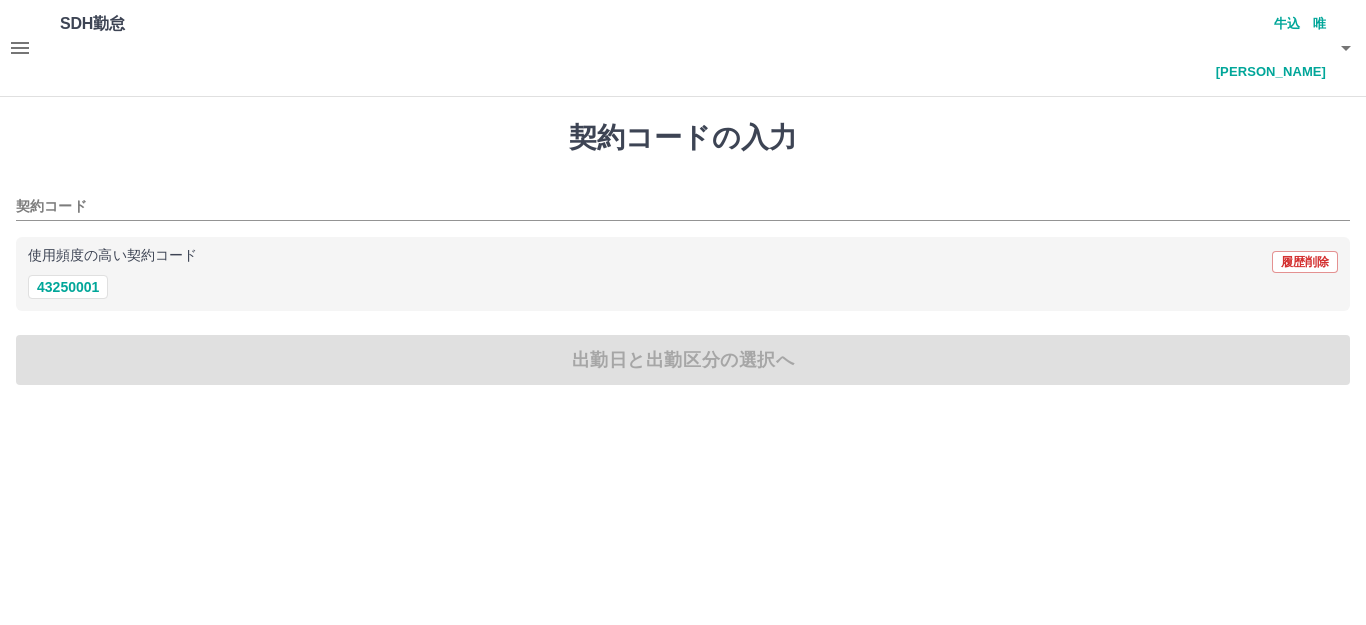 click 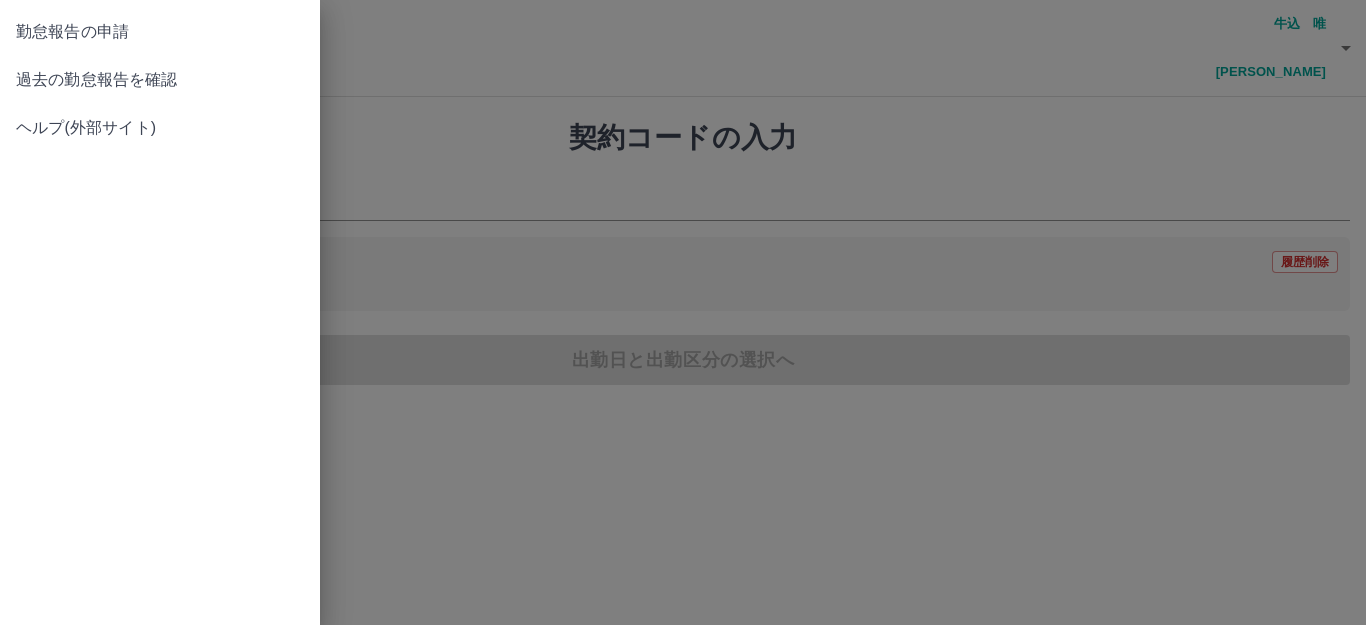 click on "過去の勤怠報告を確認" at bounding box center (160, 80) 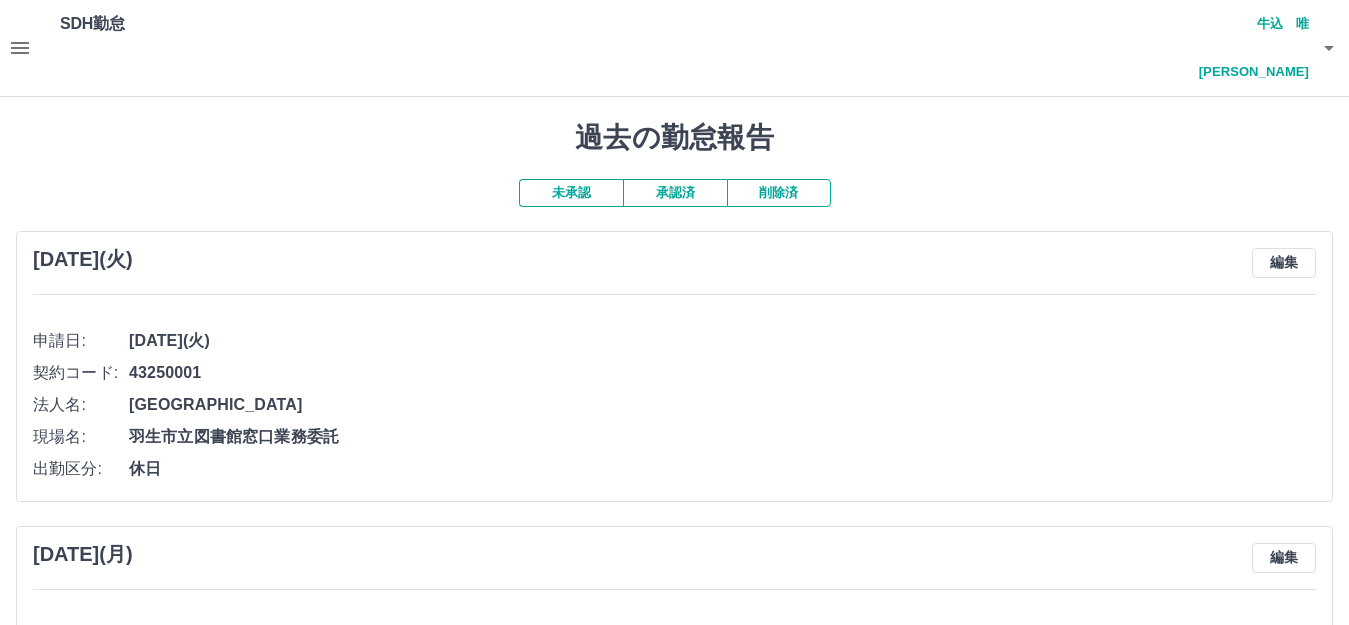click on "承認済" at bounding box center (675, 193) 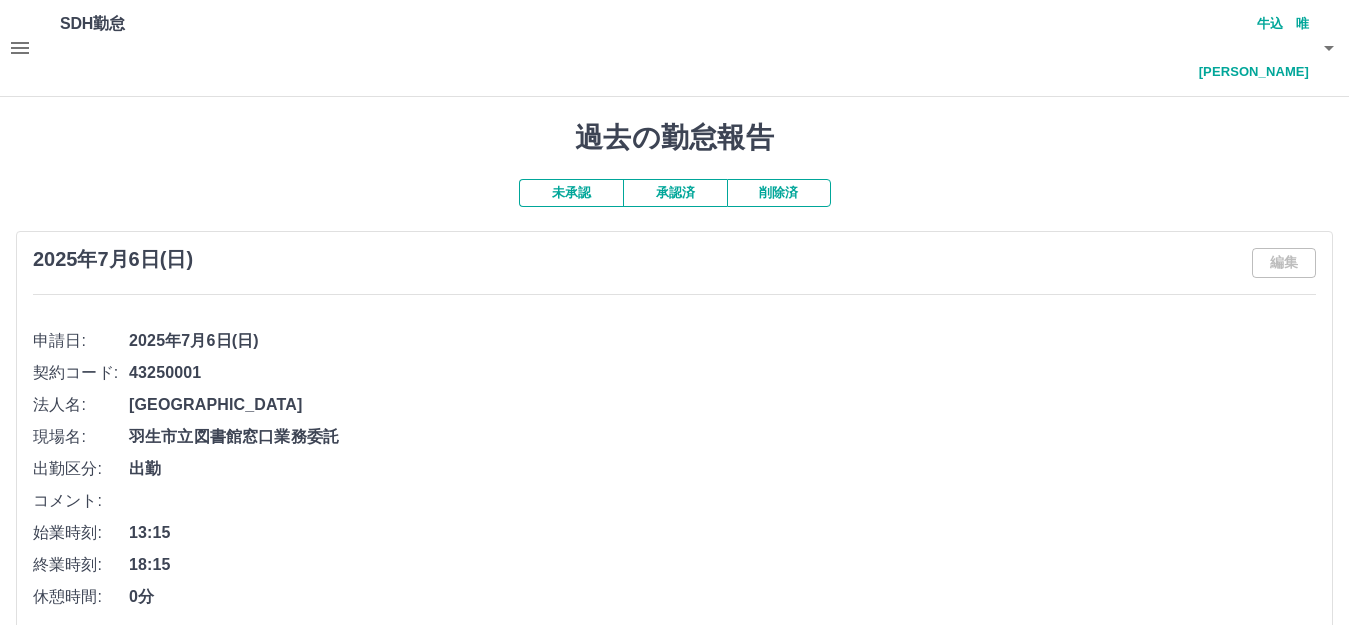 click 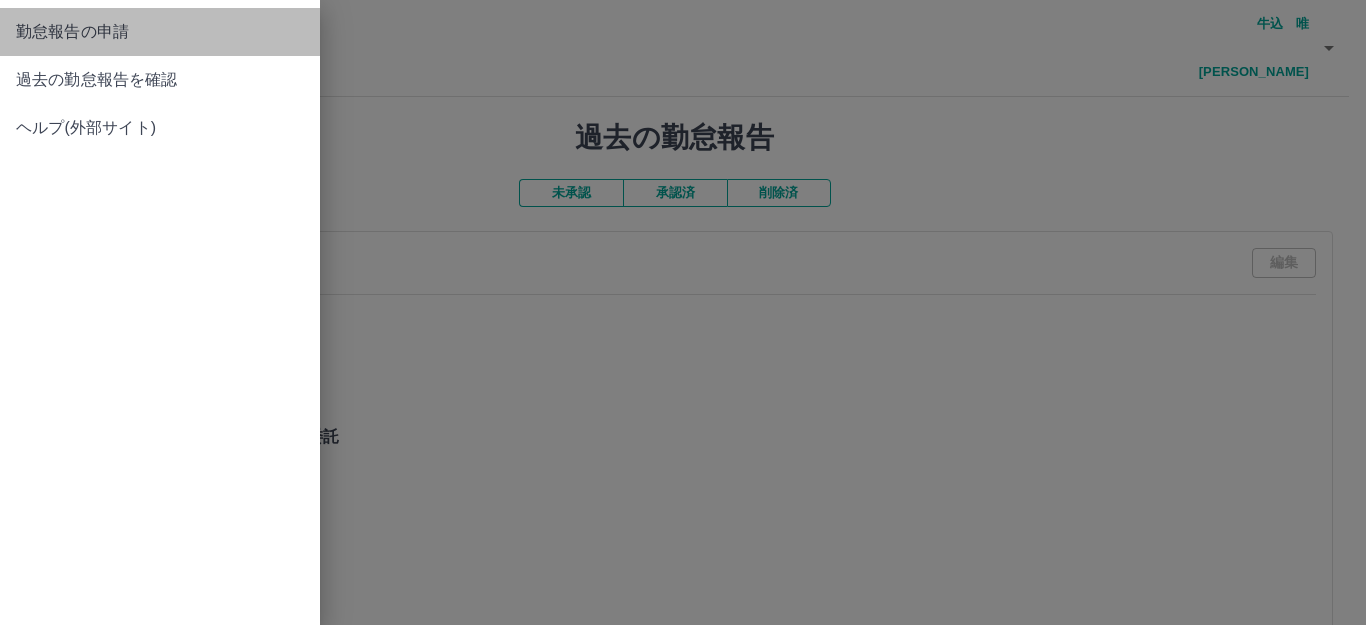 click on "勤怠報告の申請" at bounding box center [160, 32] 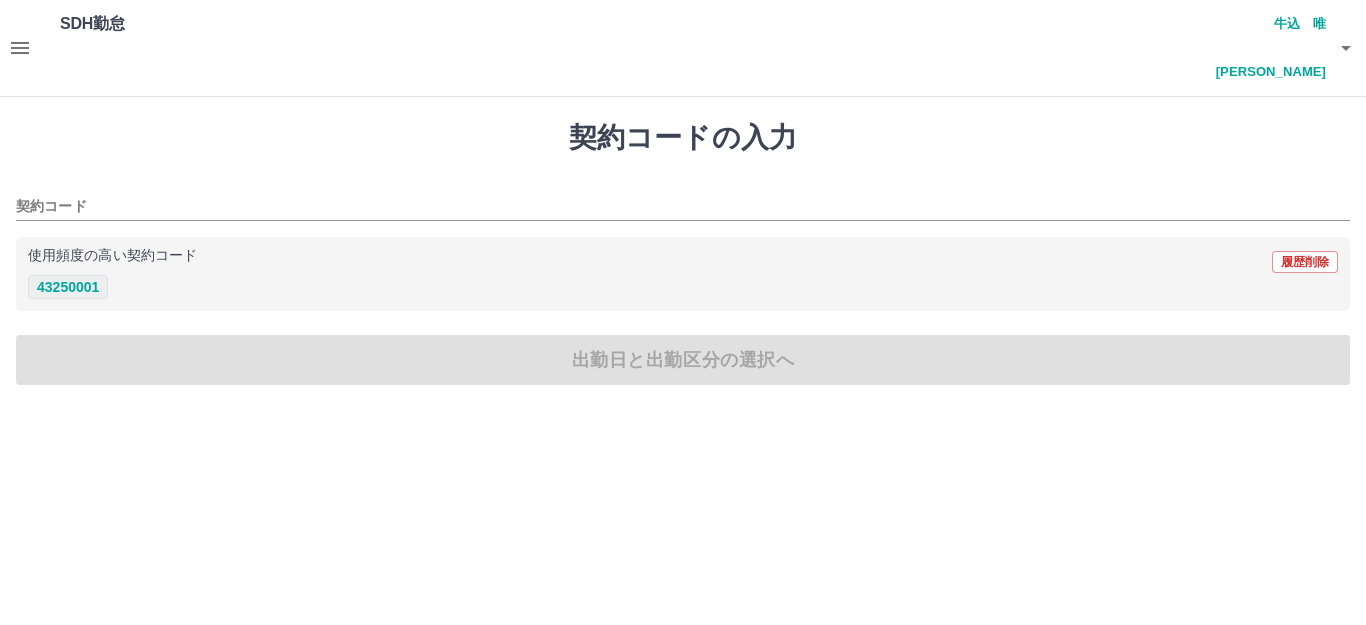 click on "43250001" at bounding box center [68, 287] 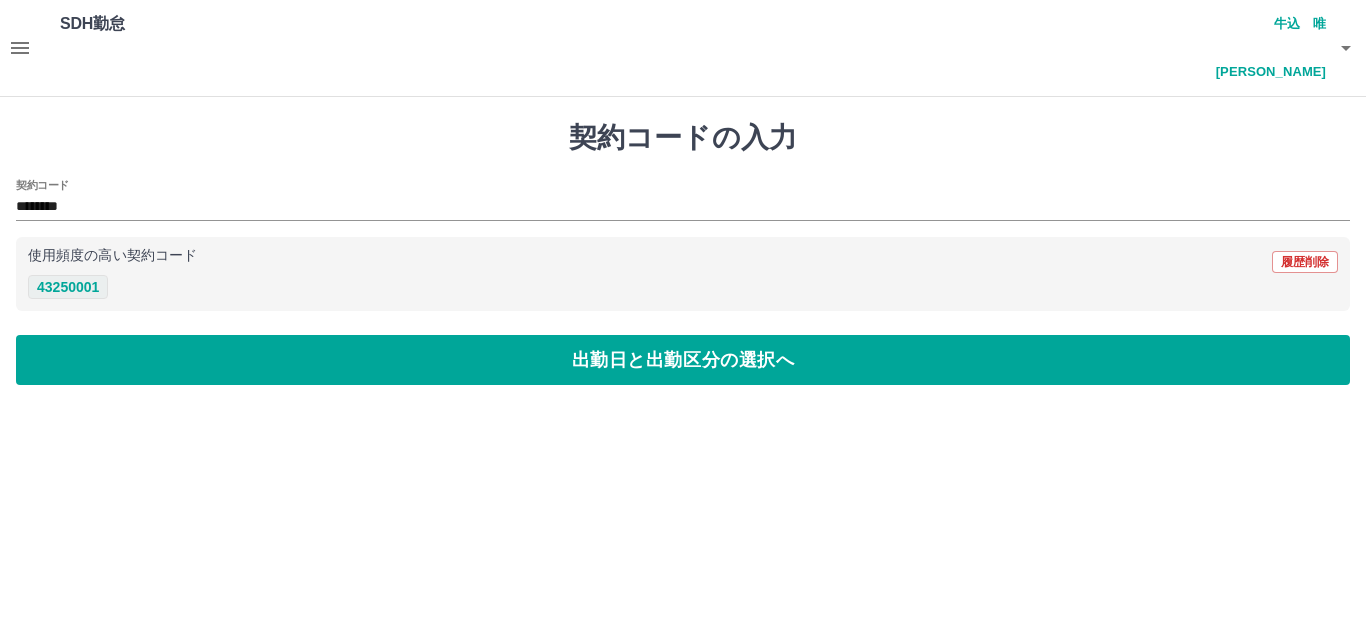 type on "********" 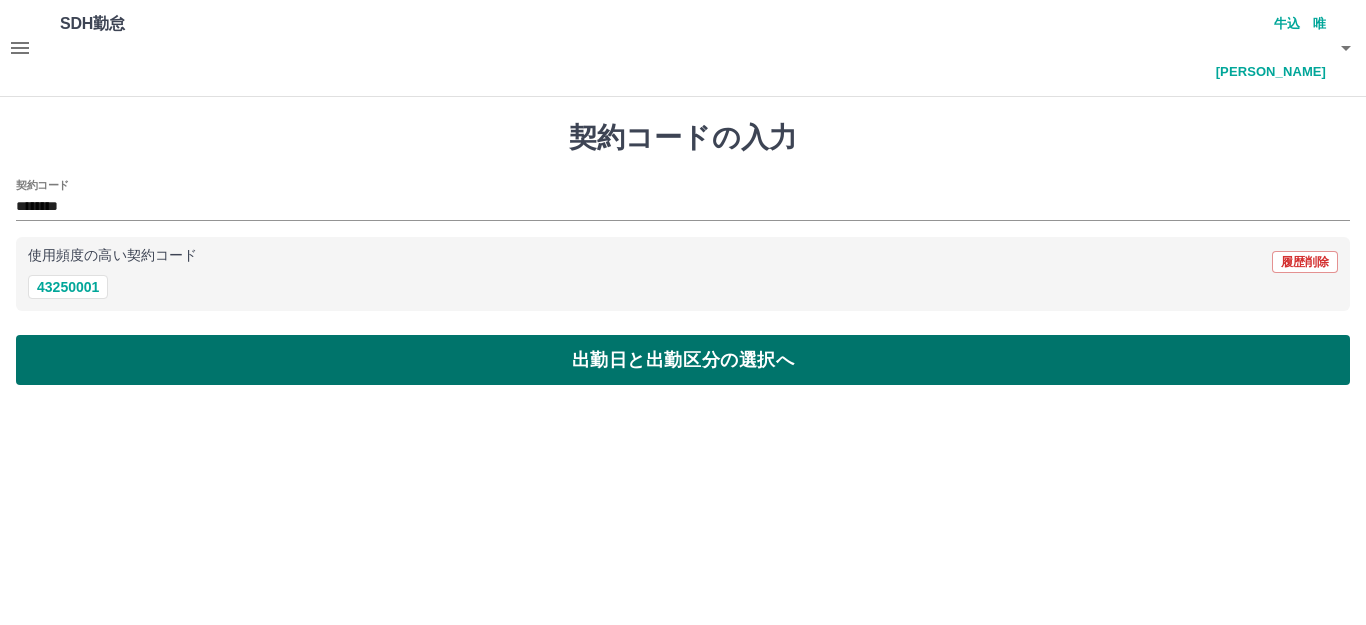 click on "出勤日と出勤区分の選択へ" at bounding box center [683, 360] 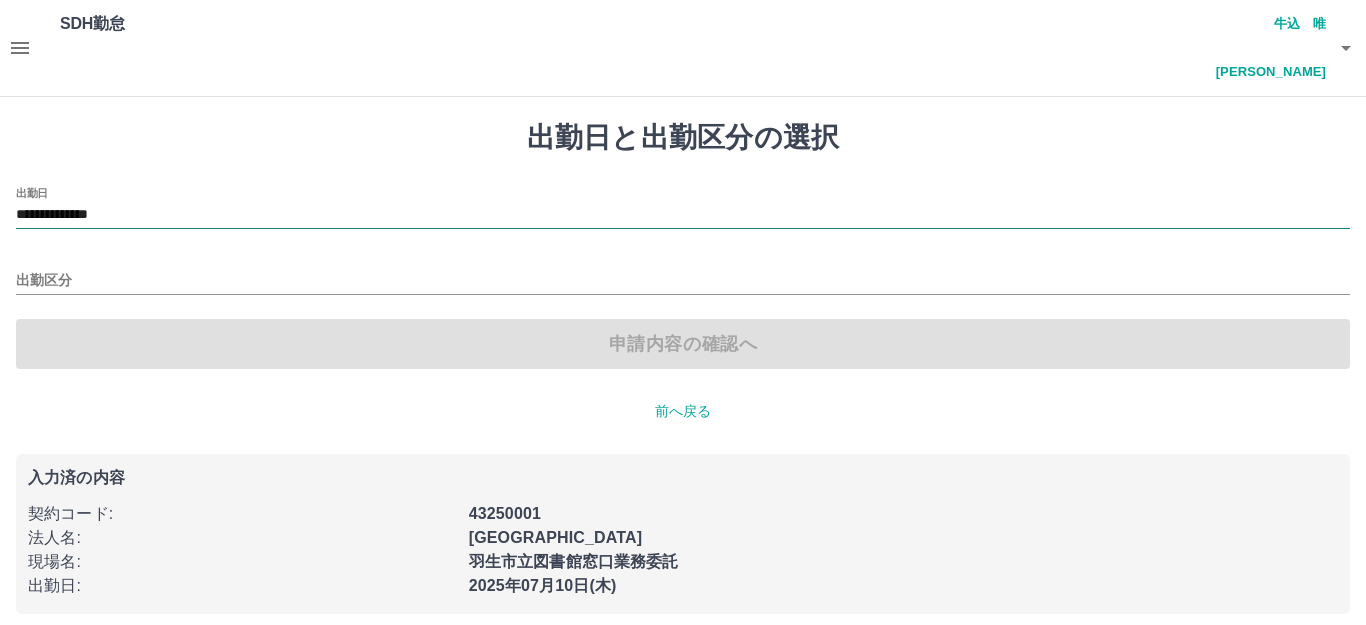 click on "**********" at bounding box center [683, 215] 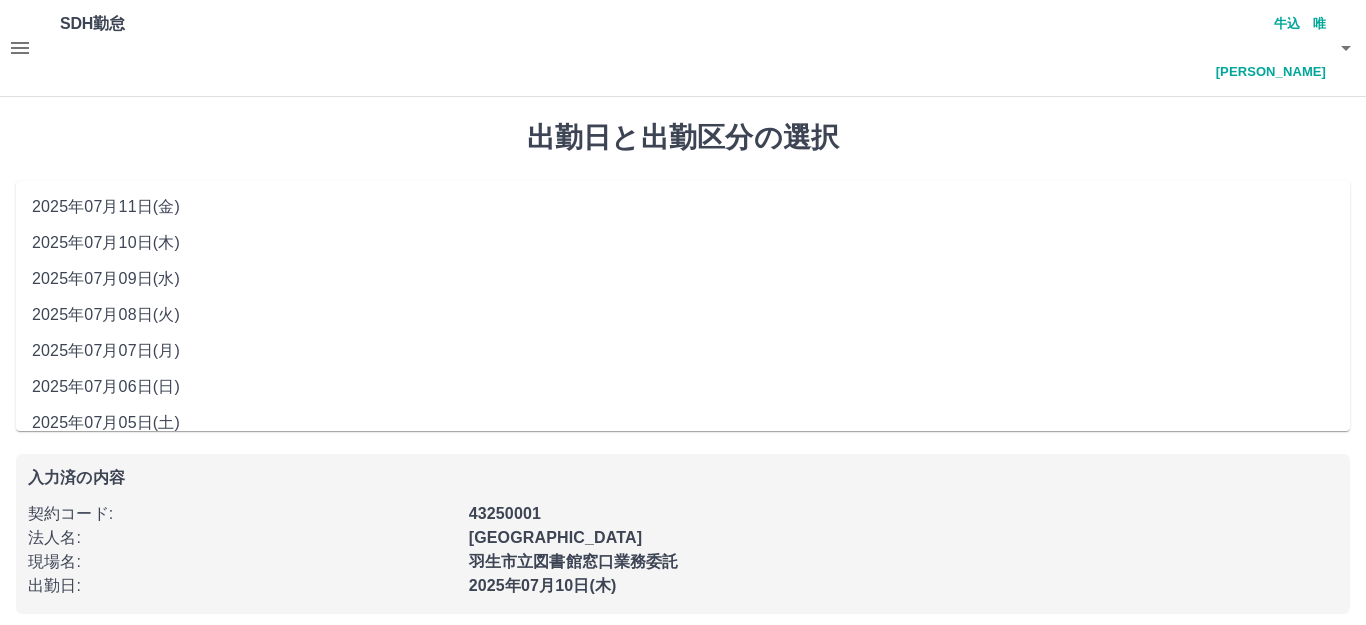 click on "2025年07月07日(月)" at bounding box center [683, 351] 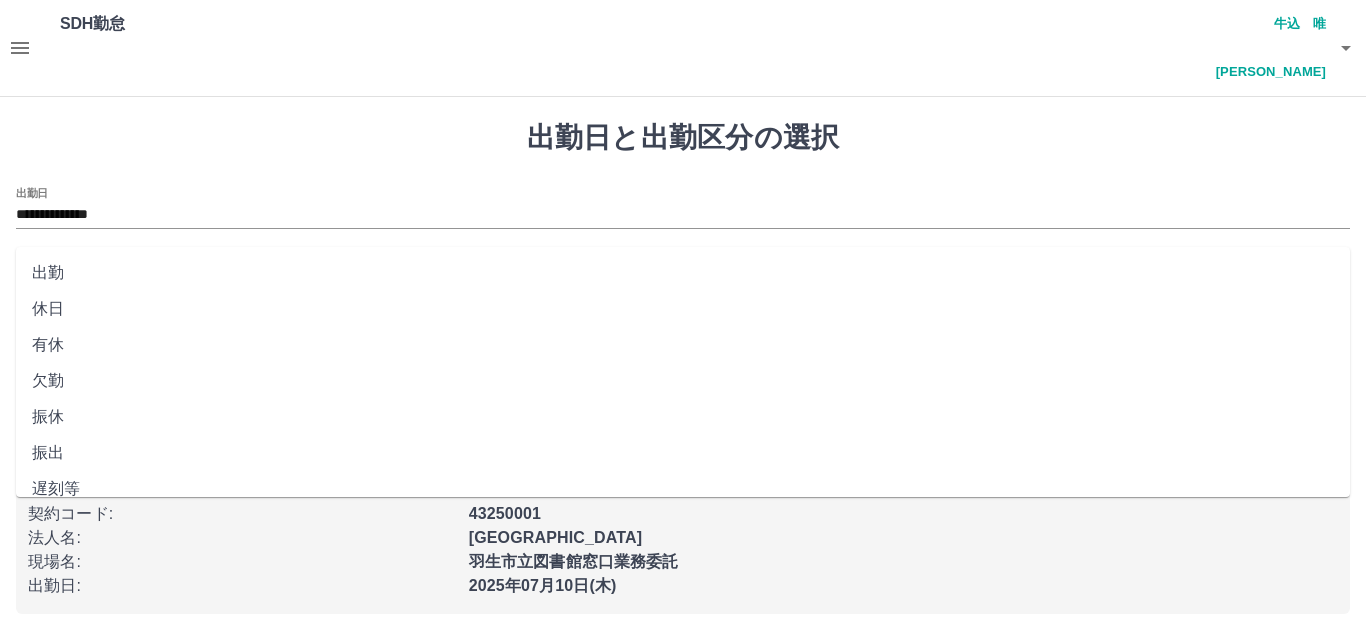 click on "出勤区分" at bounding box center (683, 281) 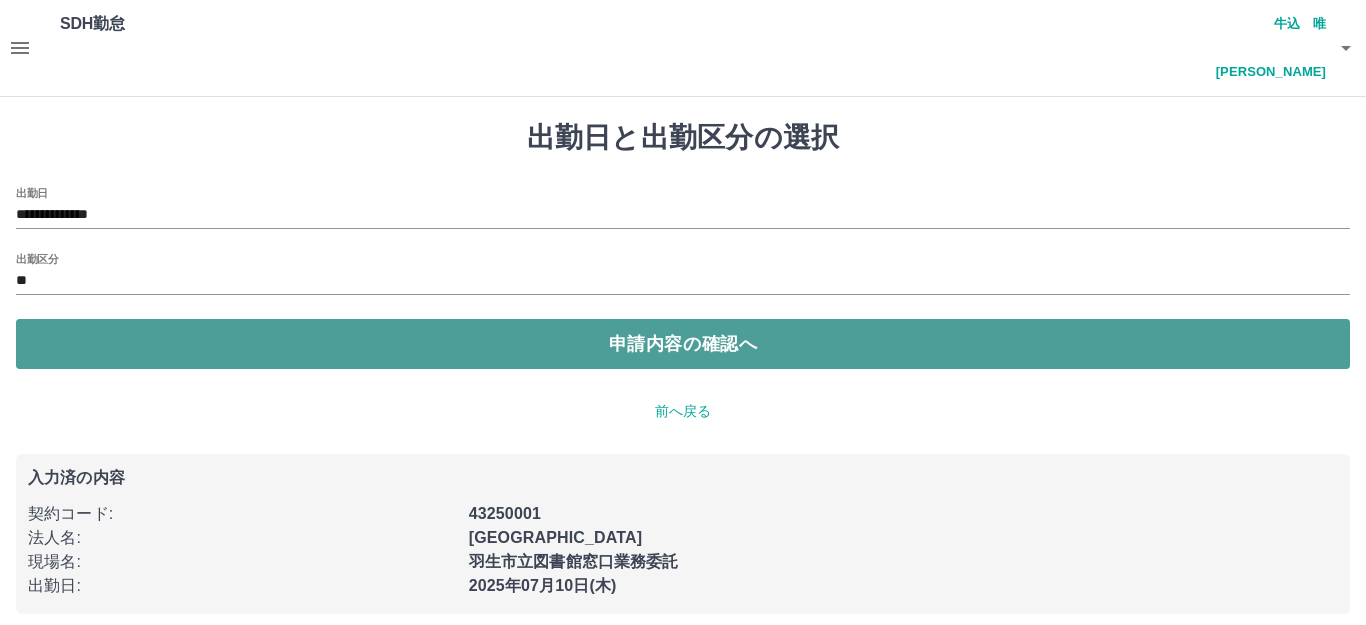 click on "申請内容の確認へ" at bounding box center (683, 344) 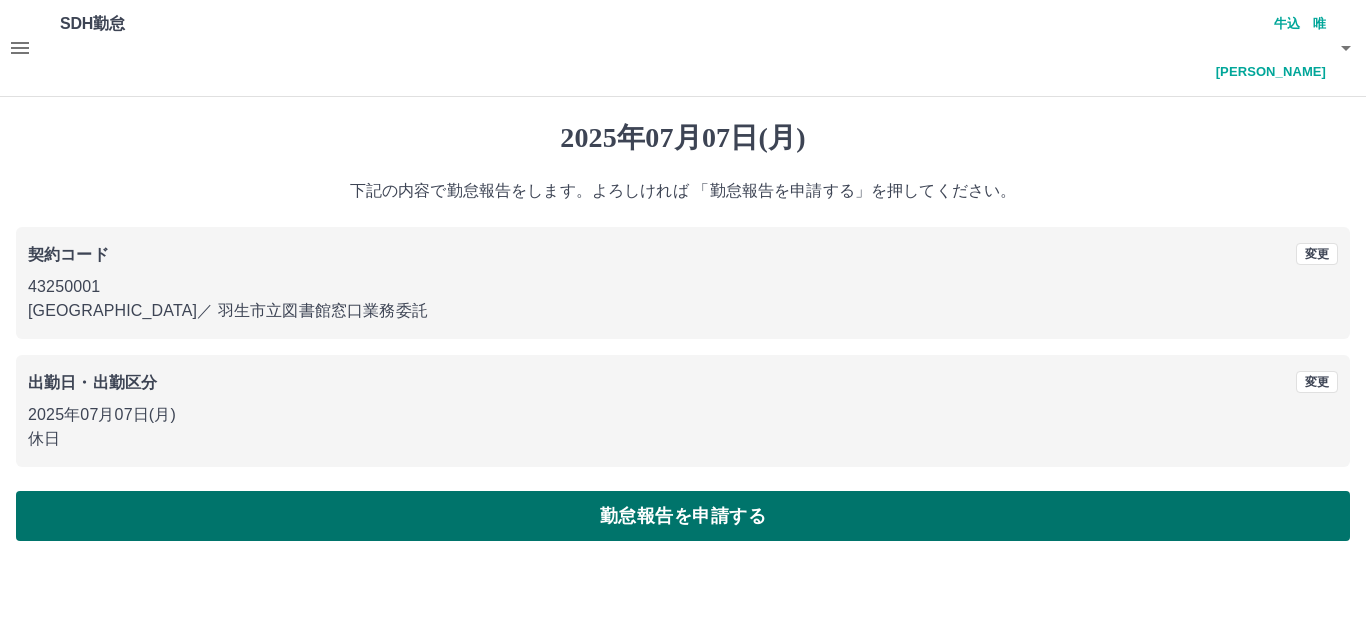 click on "勤怠報告を申請する" at bounding box center [683, 516] 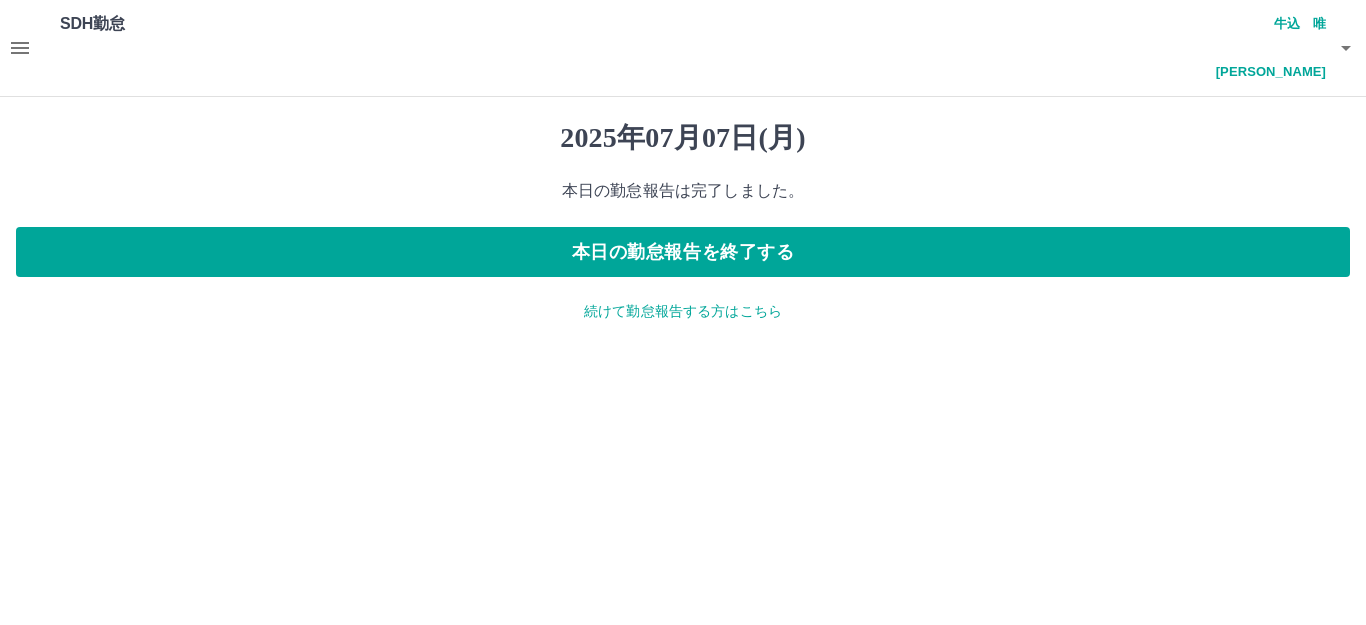 click on "続けて勤怠報告する方はこちら" at bounding box center [683, 311] 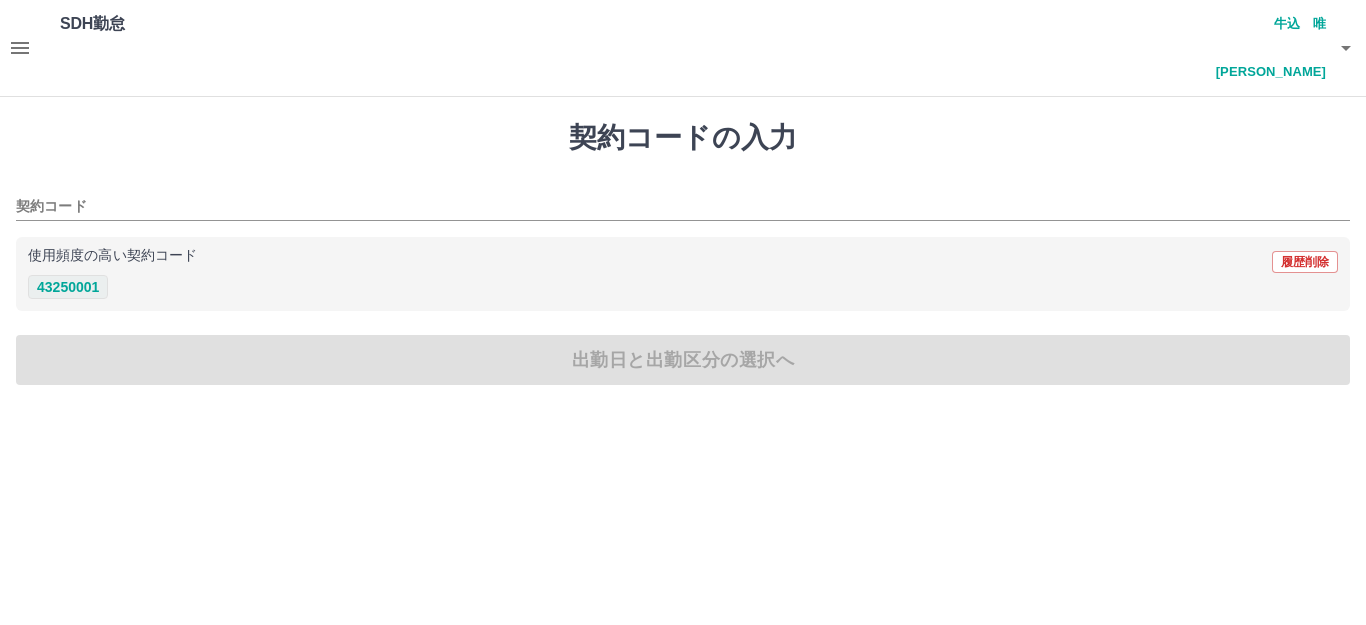 click on "43250001" at bounding box center [68, 287] 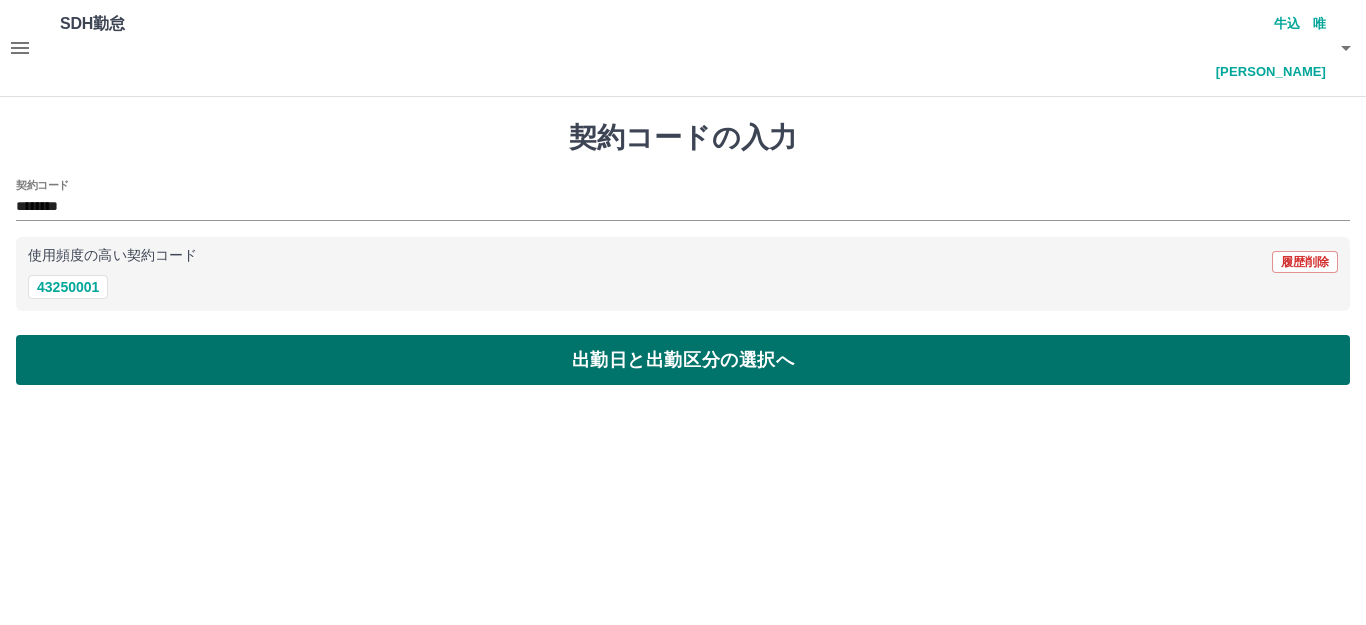 click on "出勤日と出勤区分の選択へ" at bounding box center [683, 360] 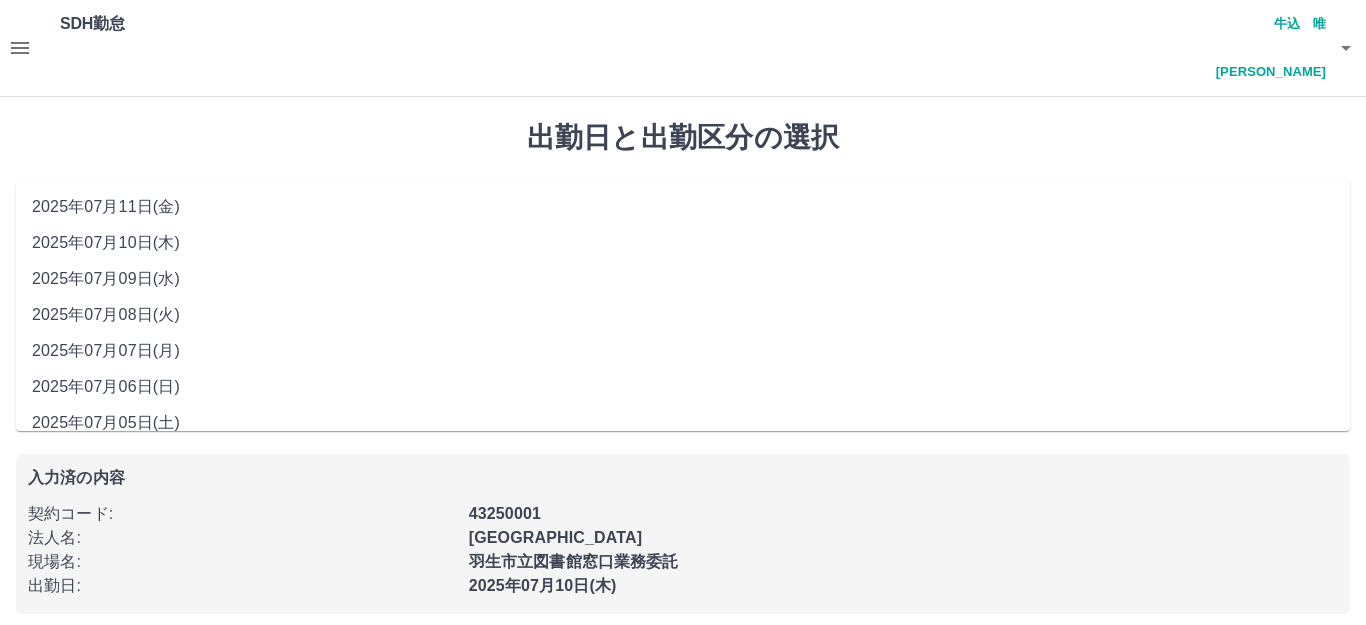 click on "**********" at bounding box center (683, 215) 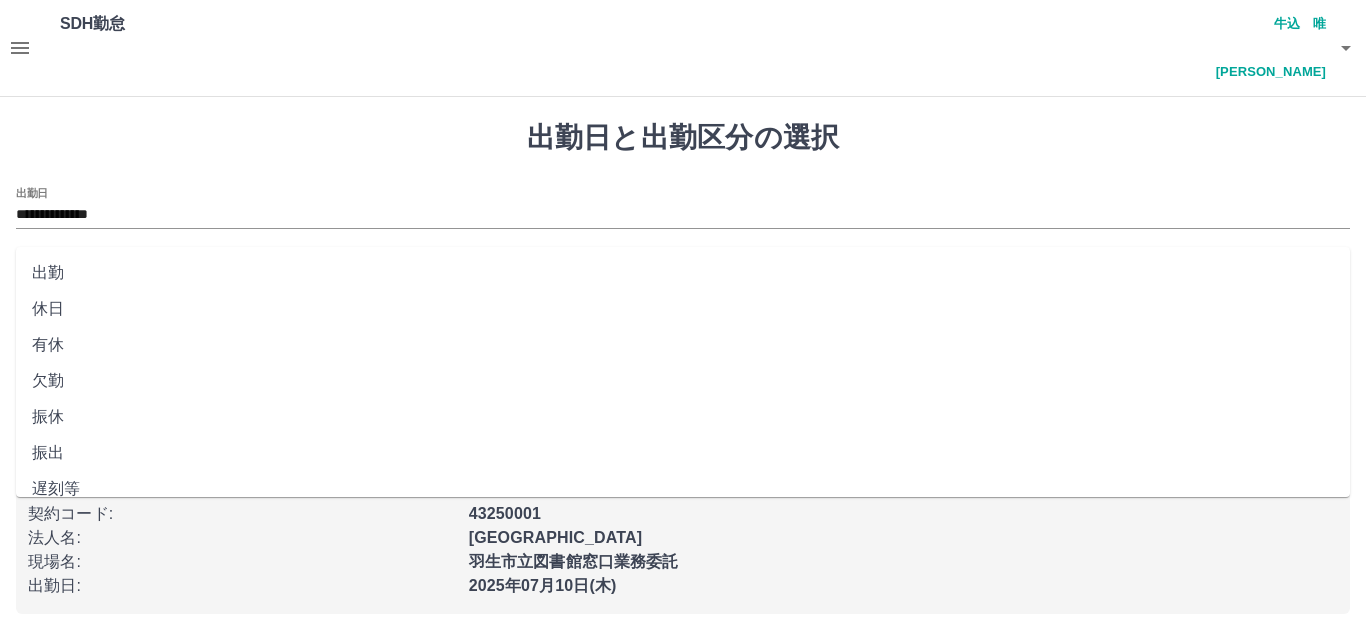 click on "出勤区分" at bounding box center [683, 281] 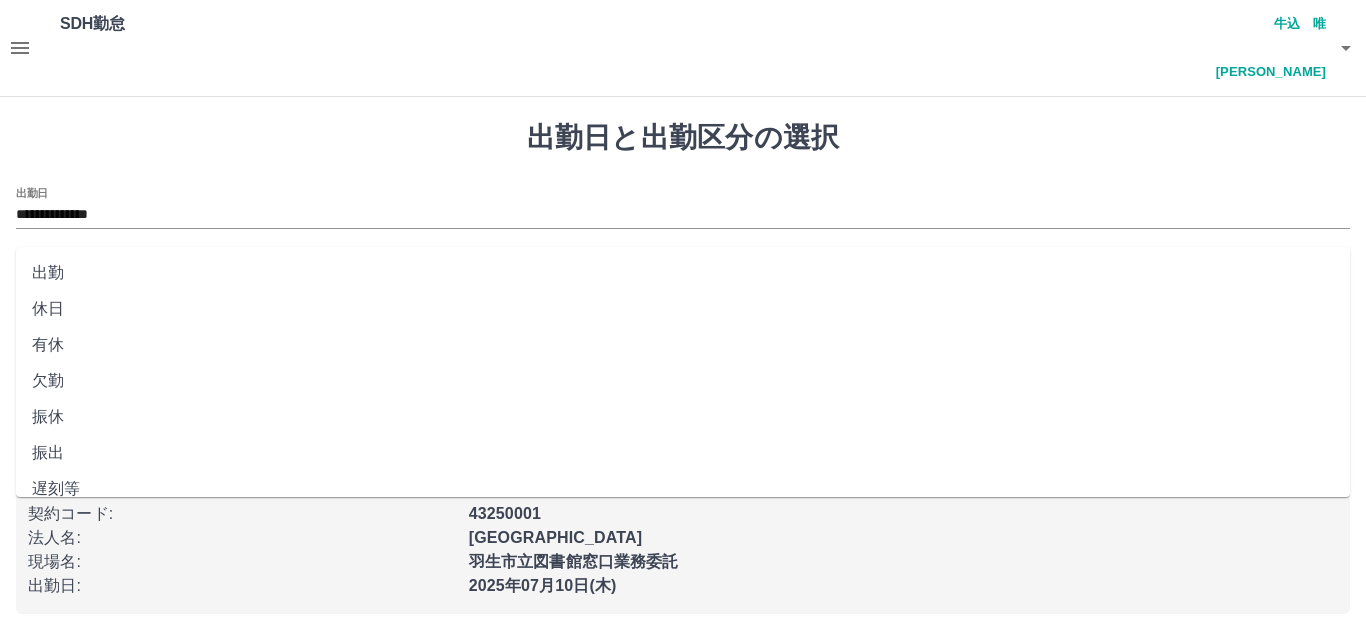 click on "休日" at bounding box center [683, 309] 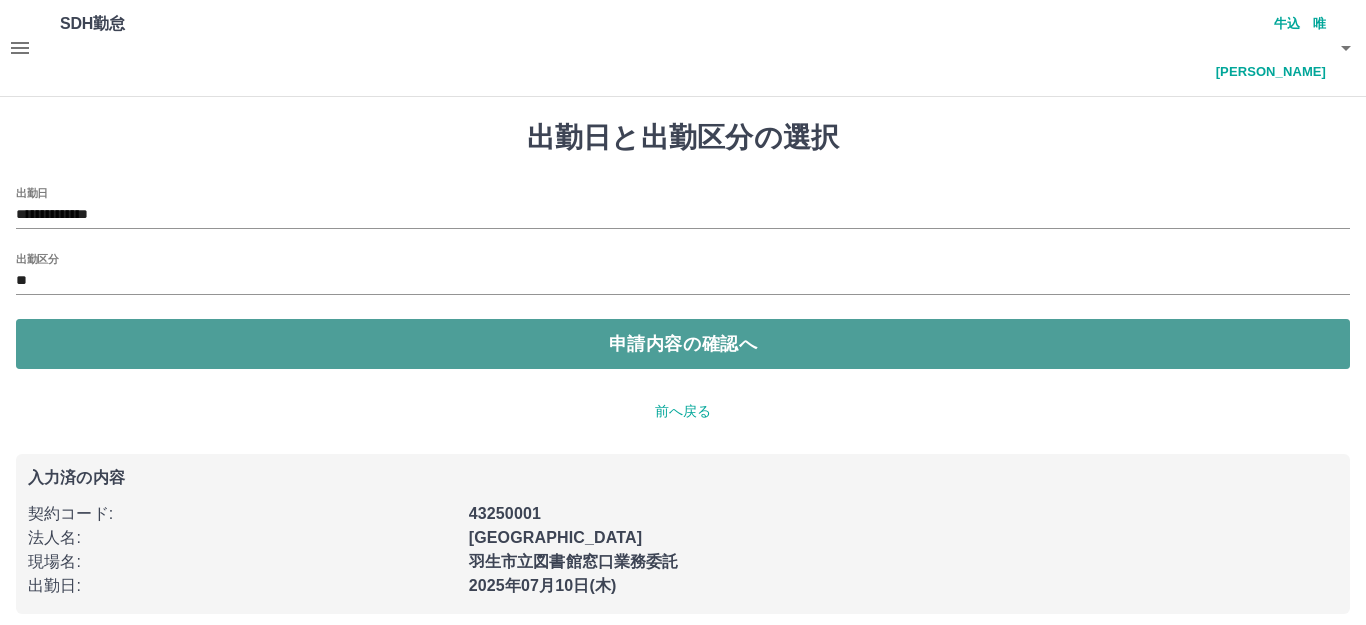 click on "申請内容の確認へ" at bounding box center [683, 344] 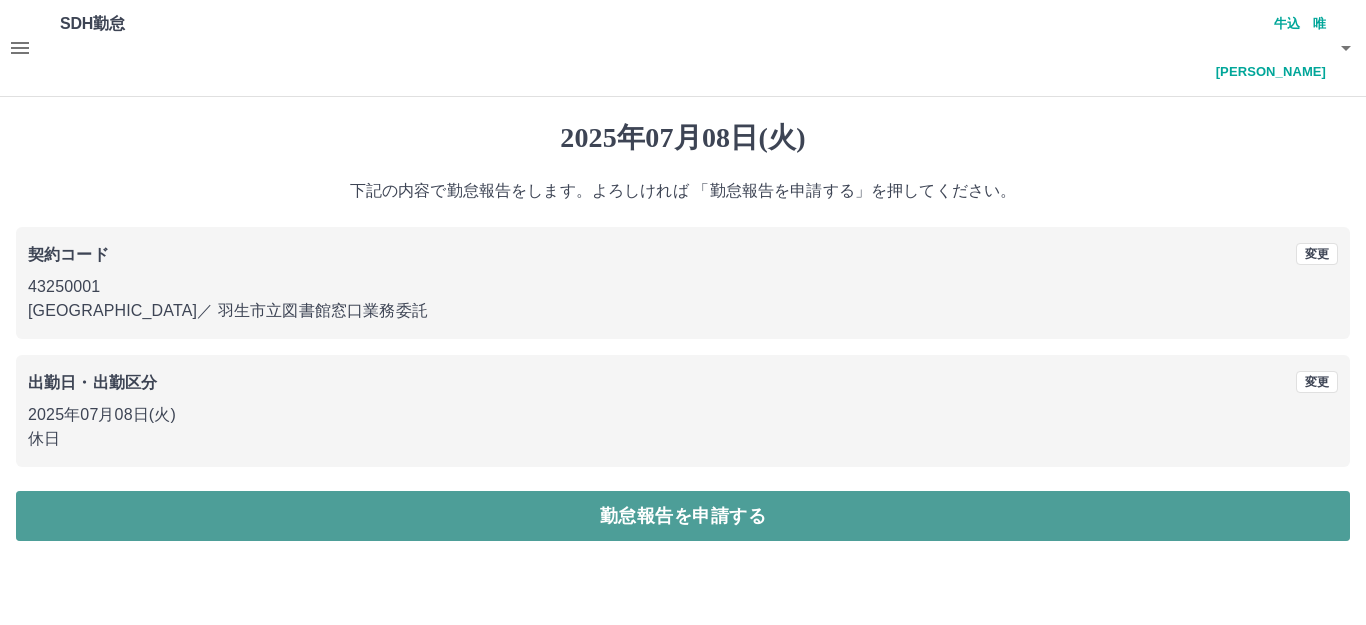 click on "勤怠報告を申請する" at bounding box center [683, 516] 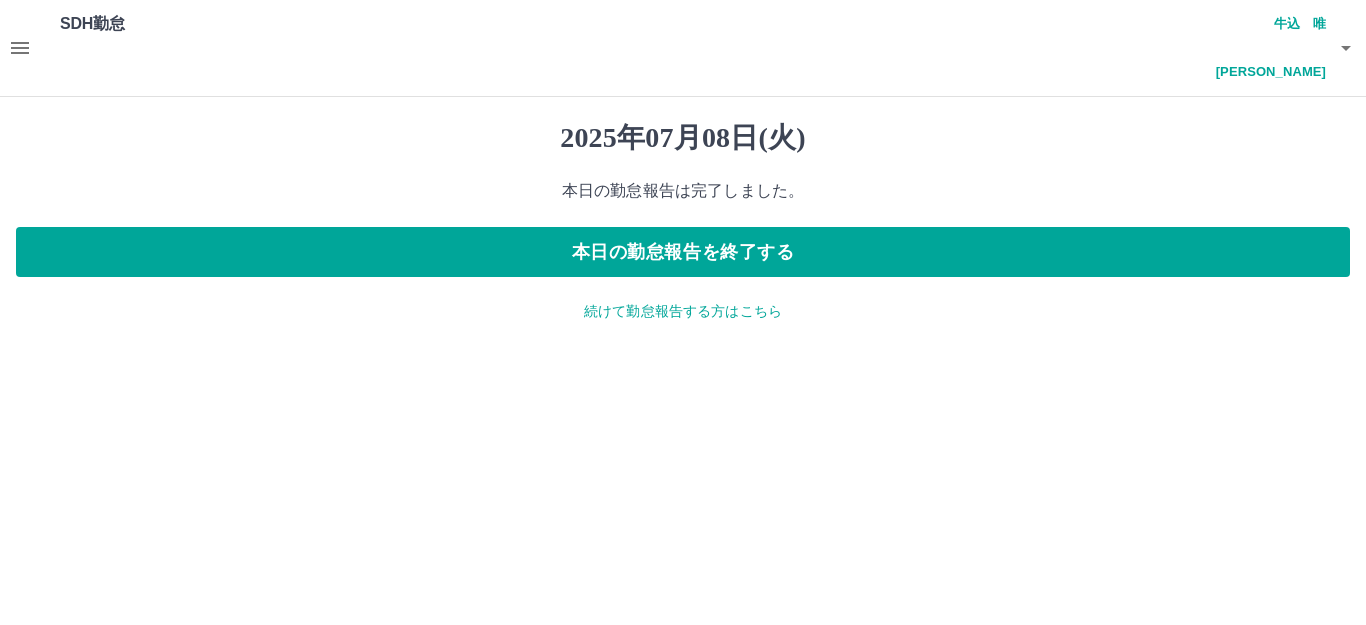 click on "続けて勤怠報告する方はこちら" at bounding box center [683, 311] 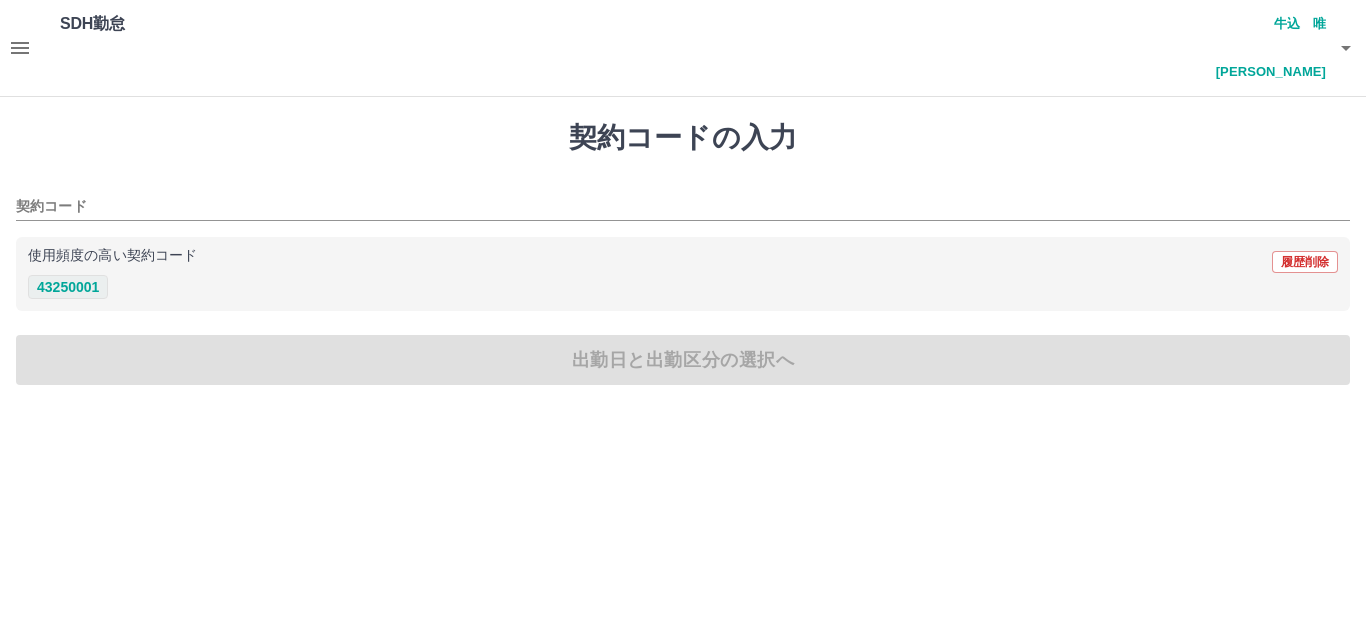 click on "43250001" at bounding box center [68, 287] 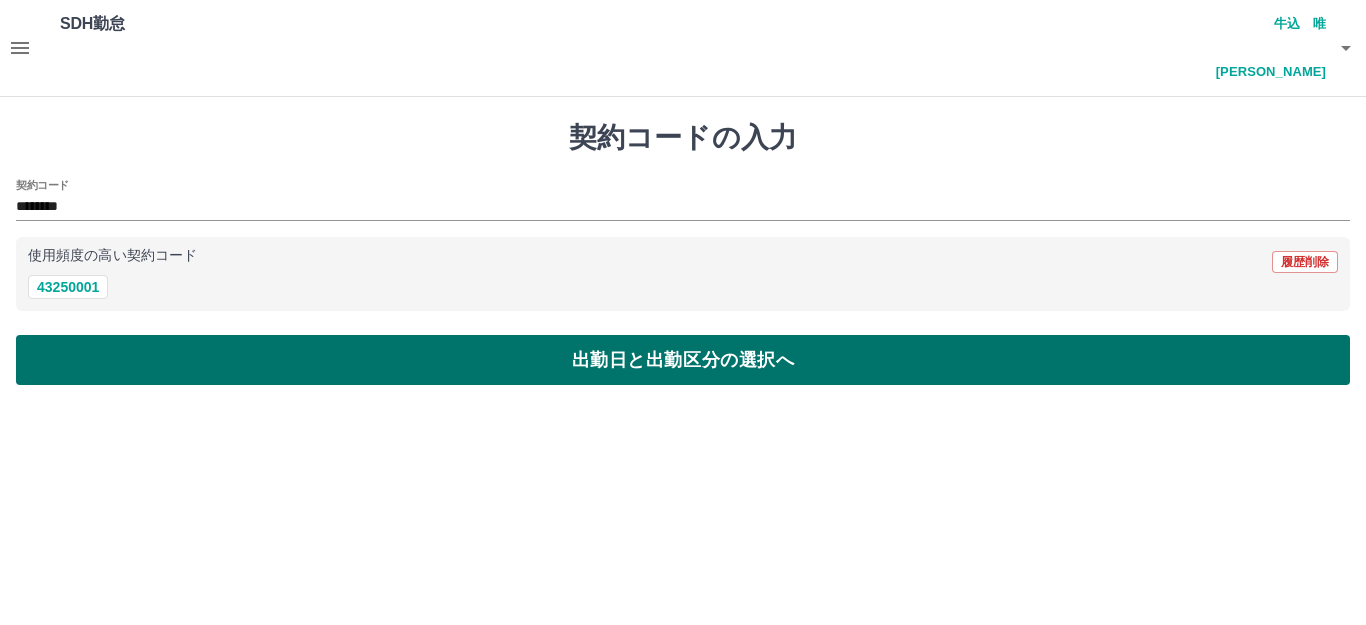 click on "出勤日と出勤区分の選択へ" at bounding box center (683, 360) 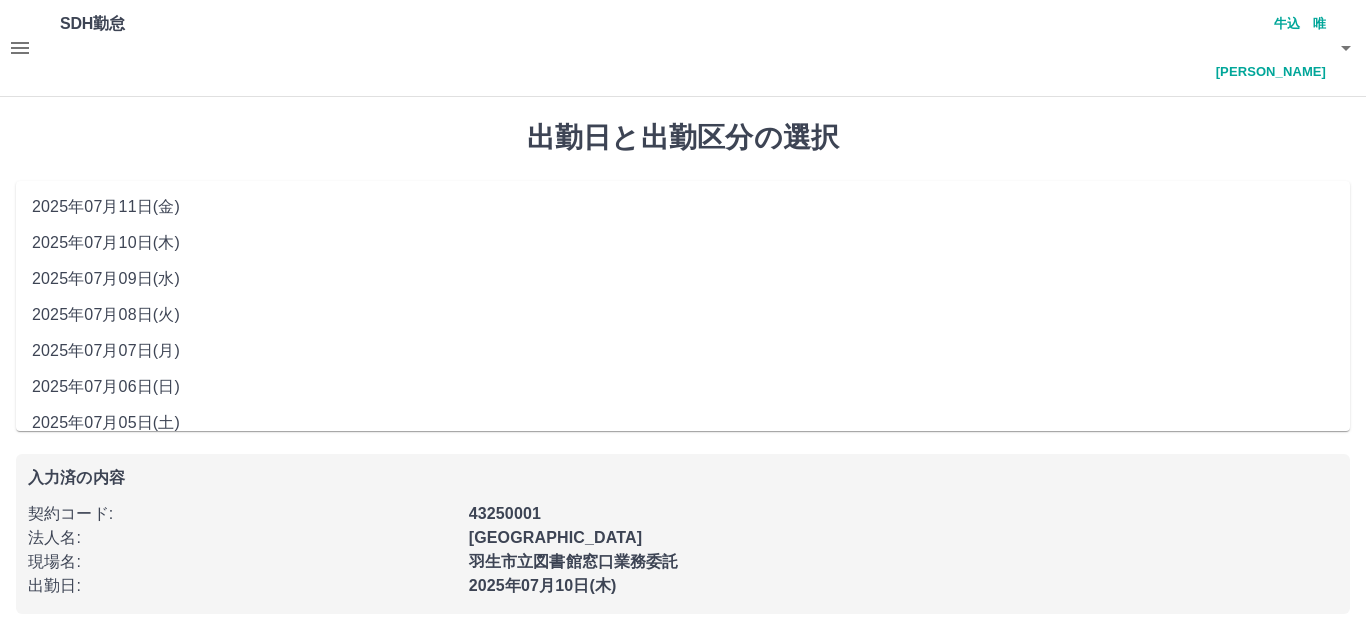 click on "**********" at bounding box center [683, 215] 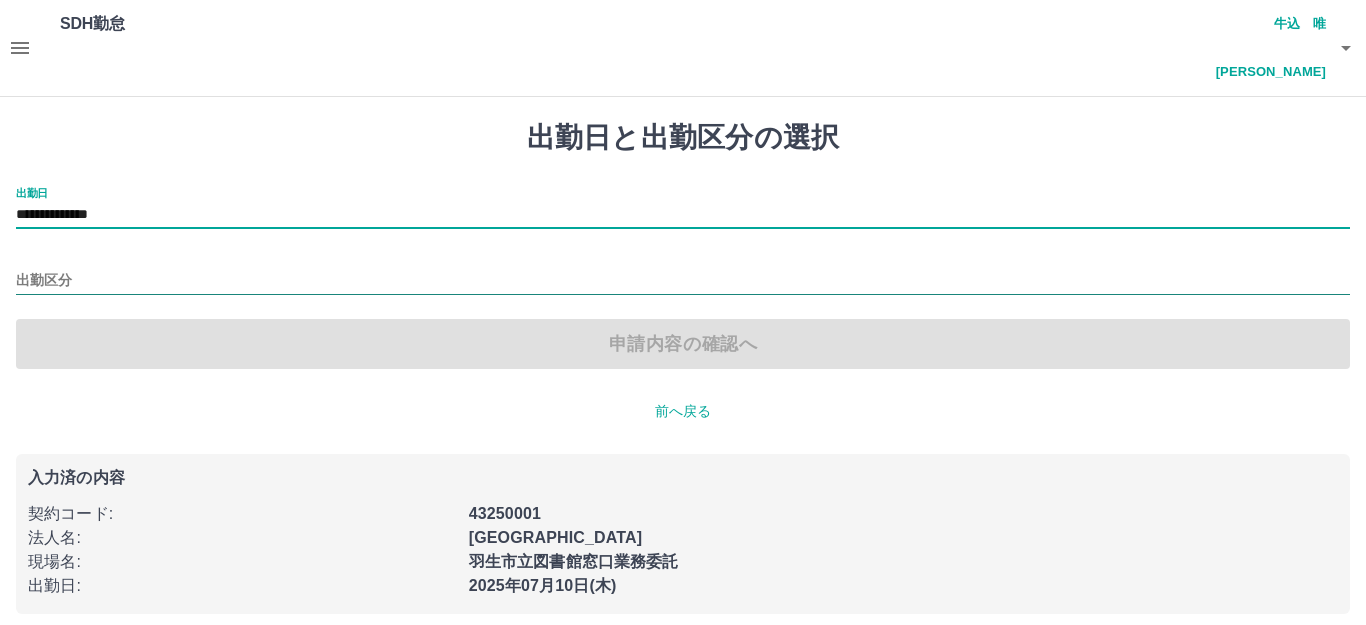 click on "出勤区分" at bounding box center [683, 281] 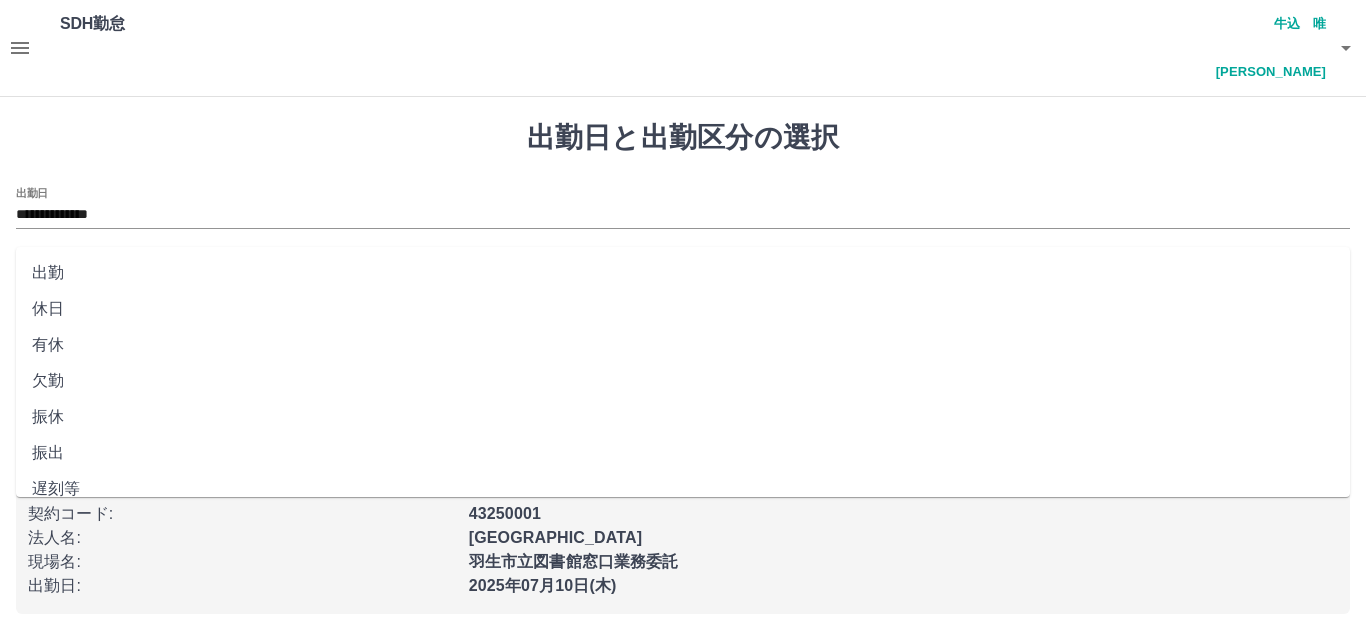 click on "休日" at bounding box center [683, 309] 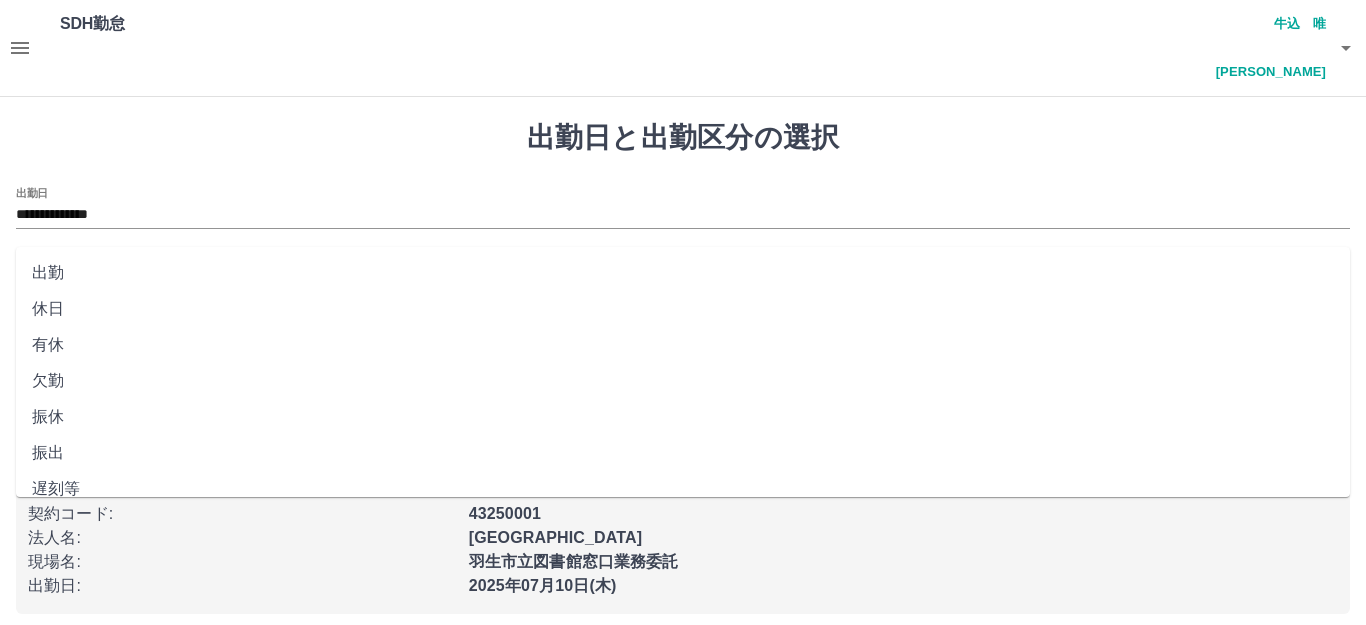 type on "**" 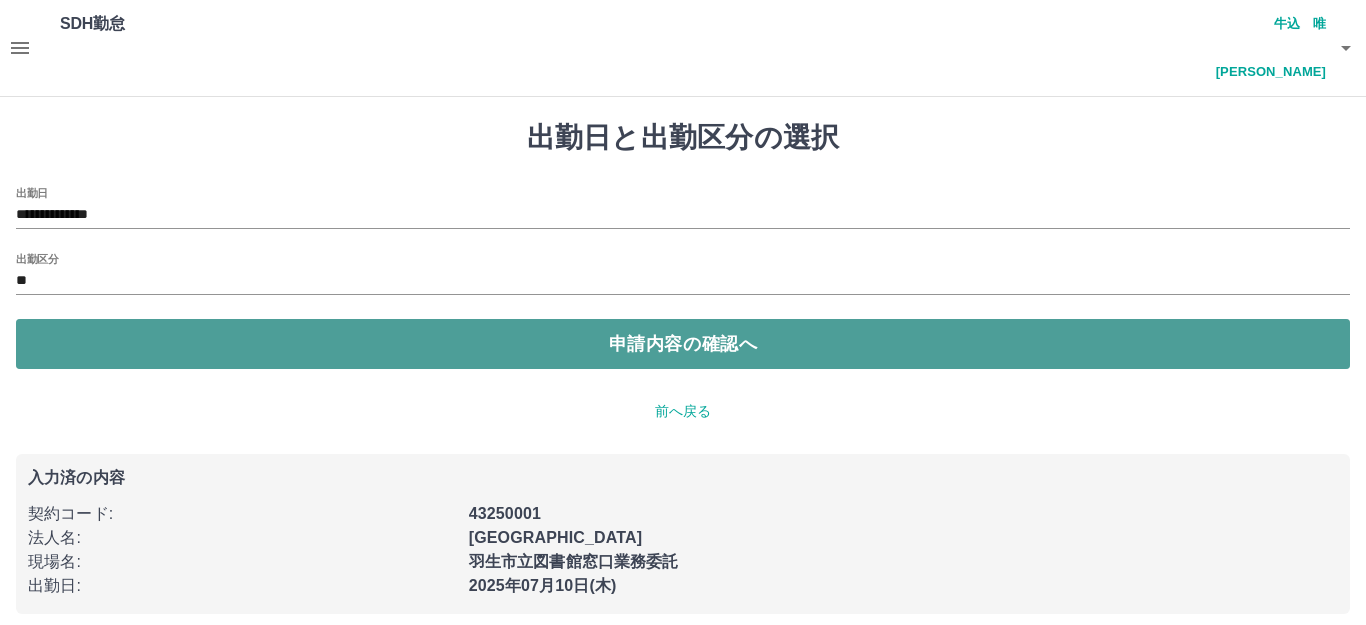 click on "申請内容の確認へ" at bounding box center (683, 344) 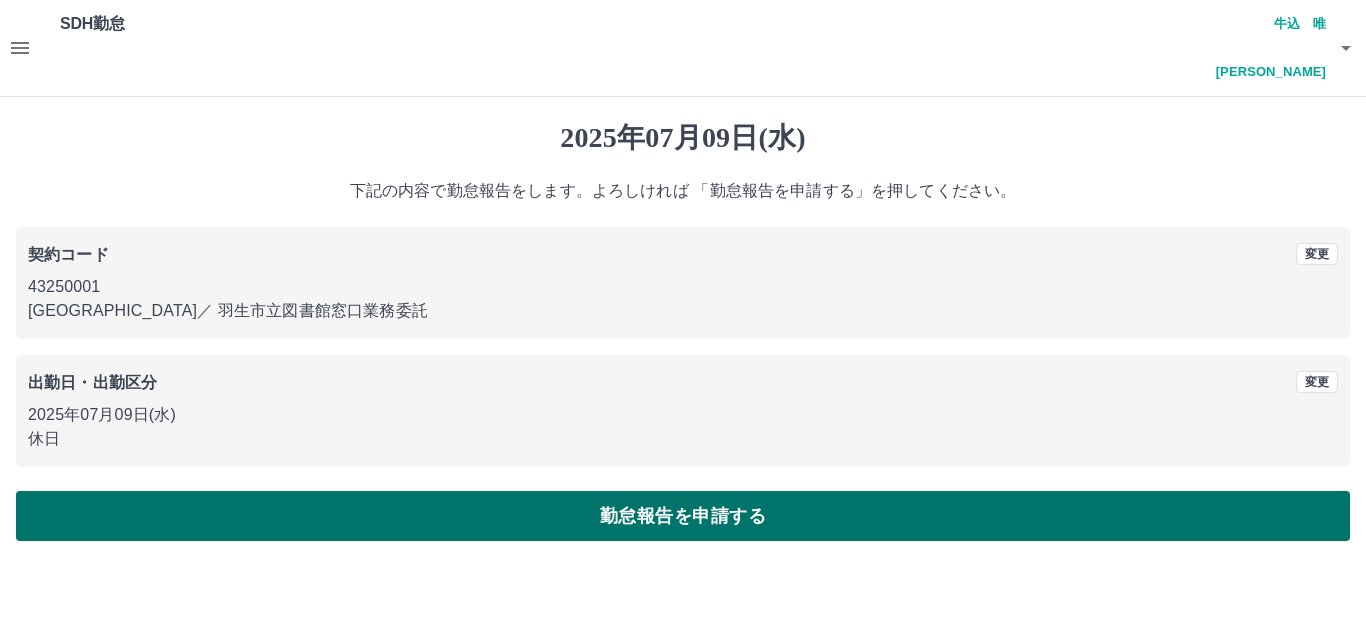 click on "勤怠報告を申請する" at bounding box center (683, 516) 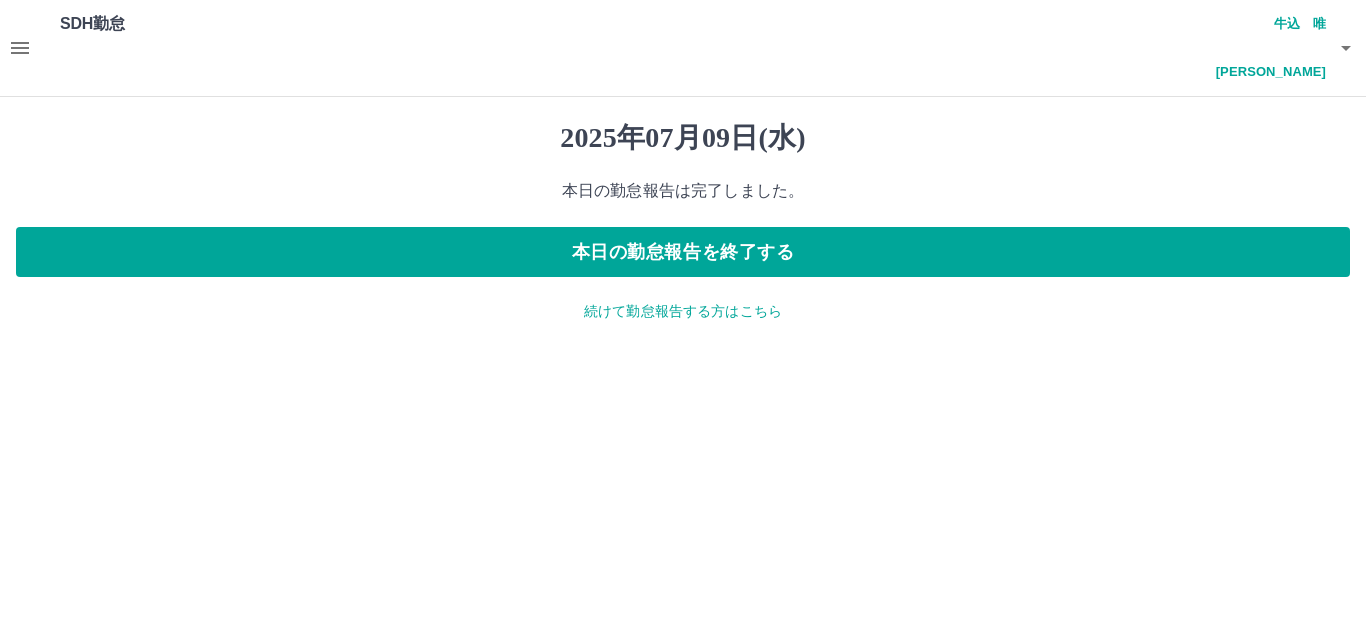 click on "続けて勤怠報告する方はこちら" at bounding box center [683, 311] 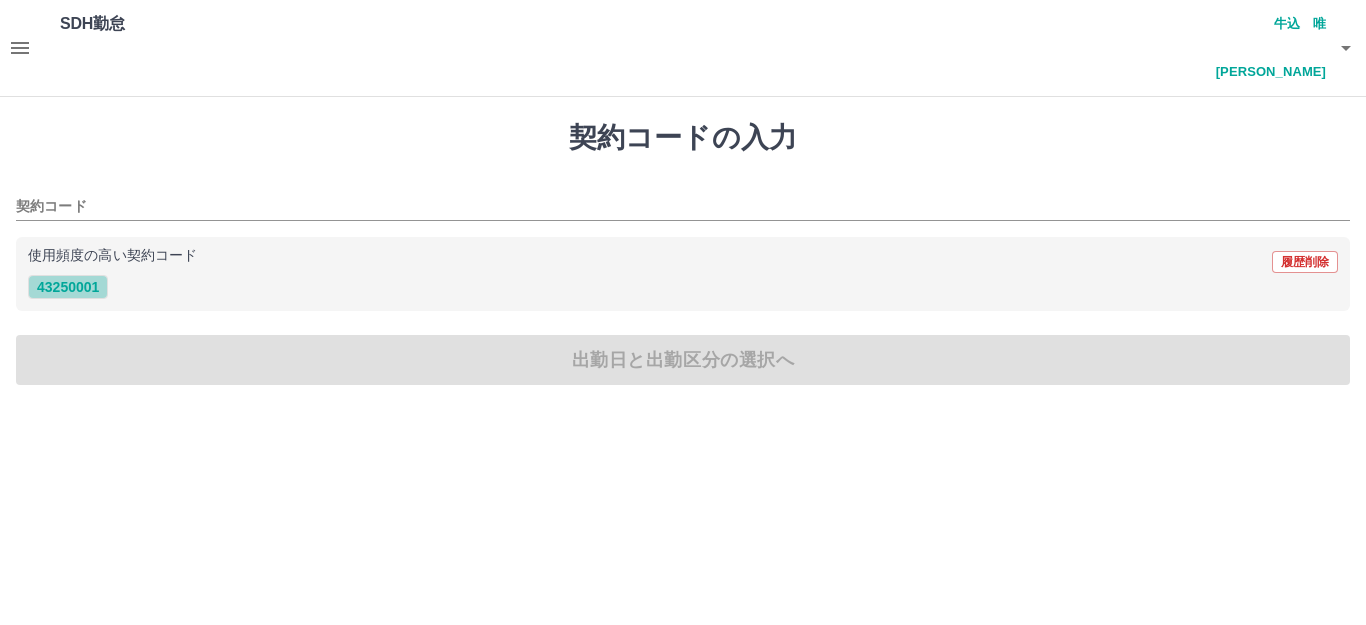 click on "43250001" at bounding box center (68, 287) 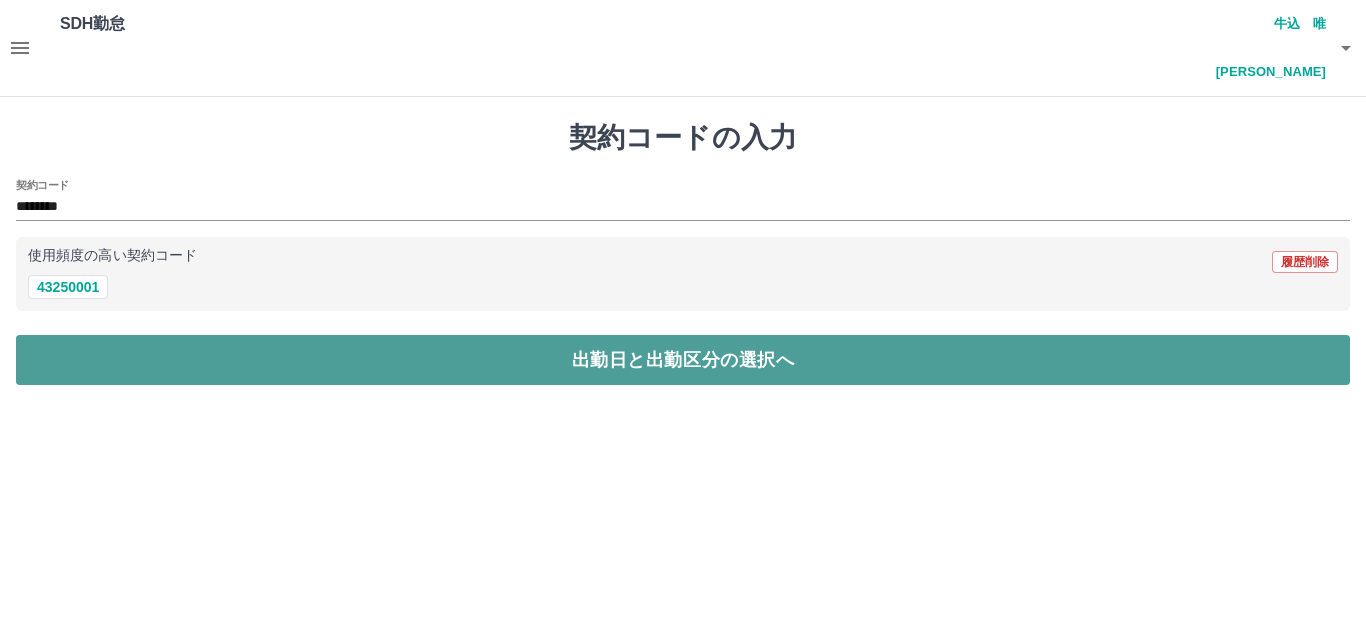 click on "出勤日と出勤区分の選択へ" at bounding box center [683, 360] 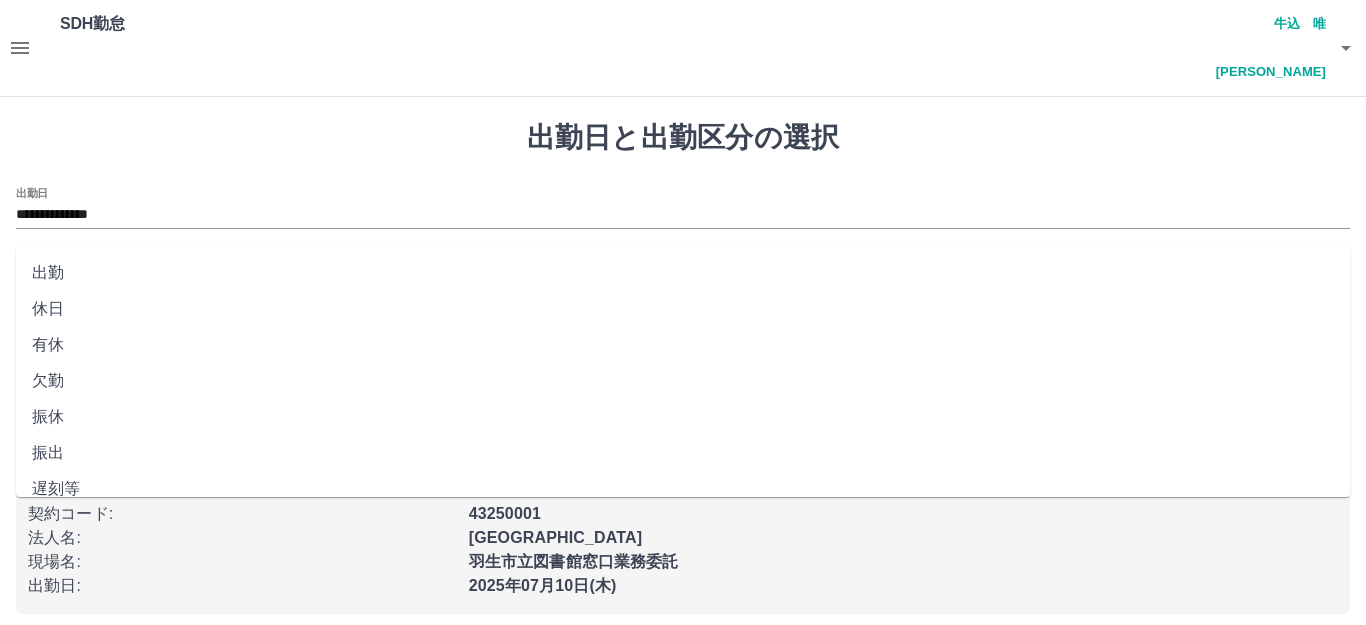 click on "出勤区分" at bounding box center [683, 281] 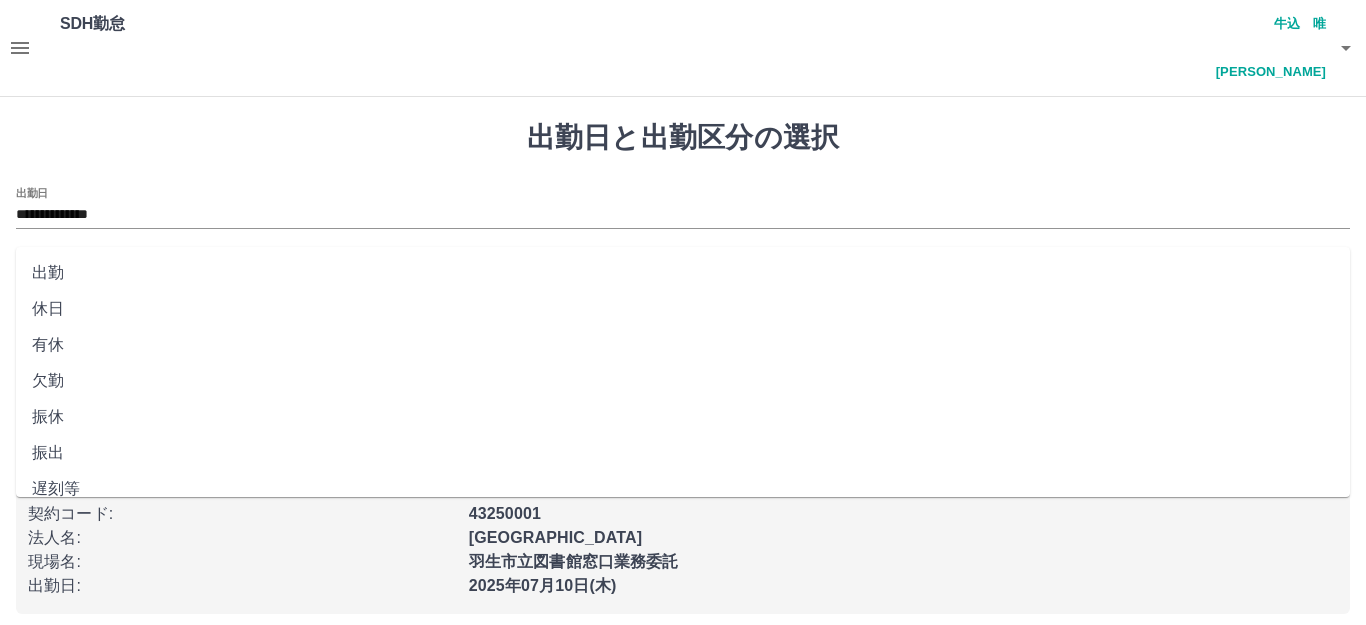 click on "出勤" at bounding box center [683, 273] 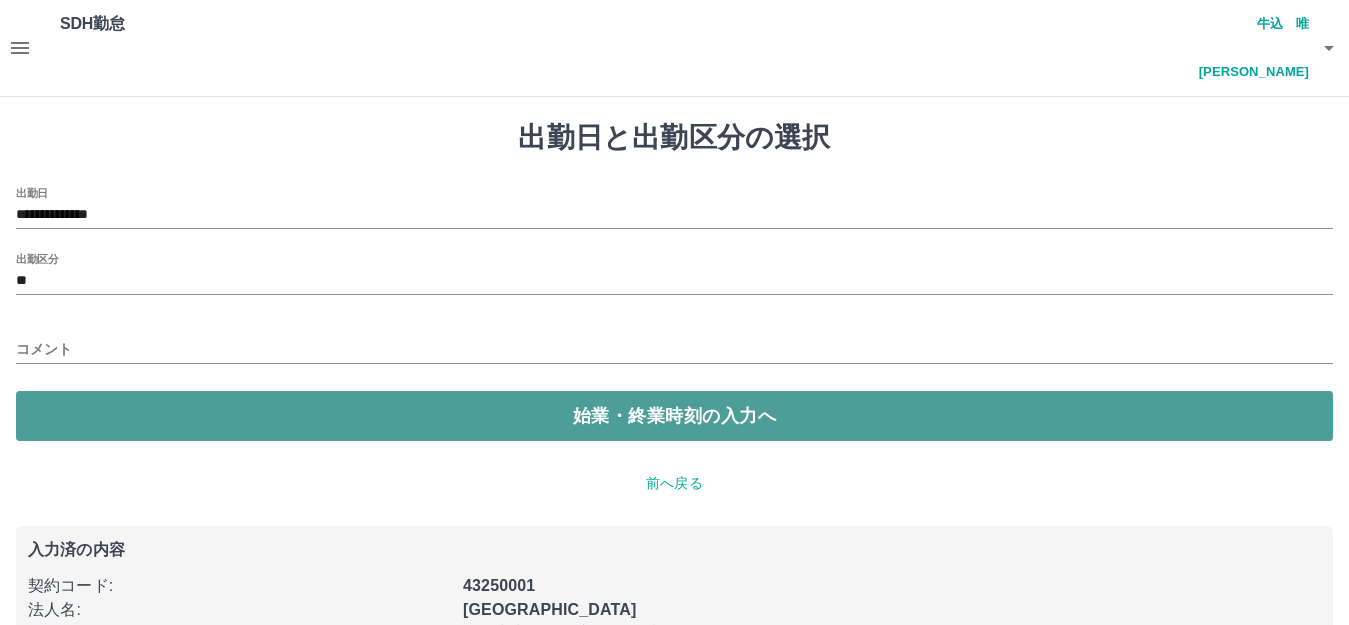 click on "始業・終業時刻の入力へ" at bounding box center [674, 416] 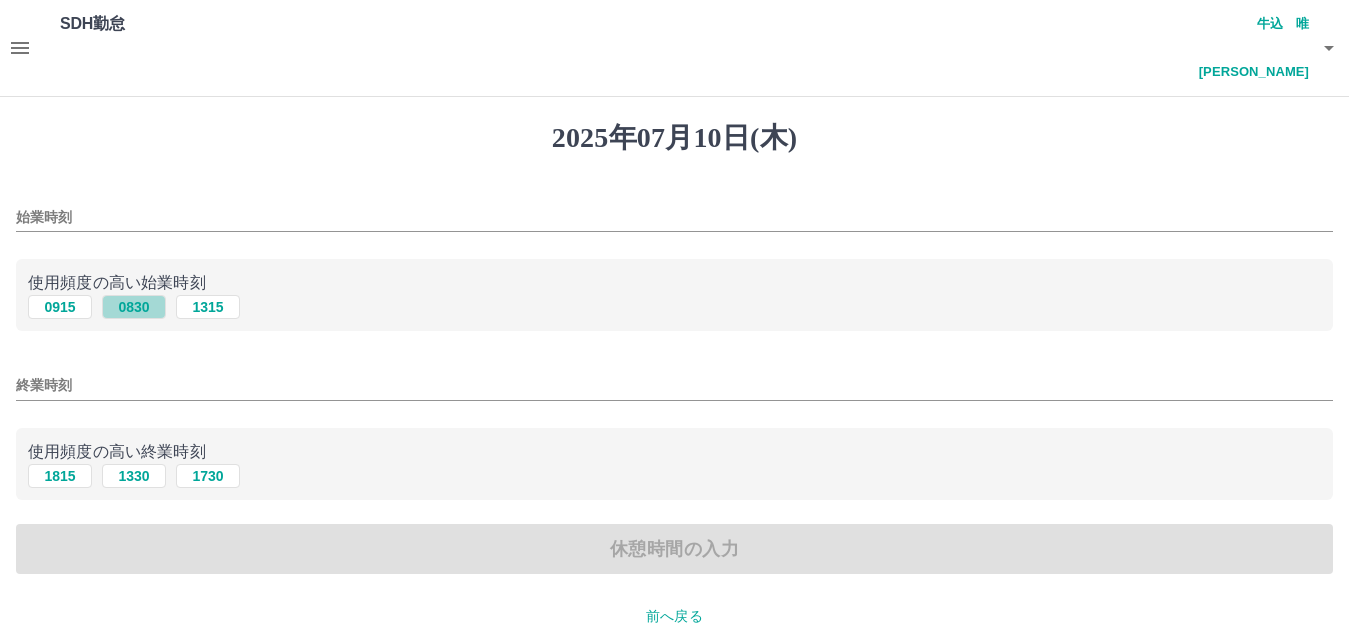 click on "0830" at bounding box center (134, 307) 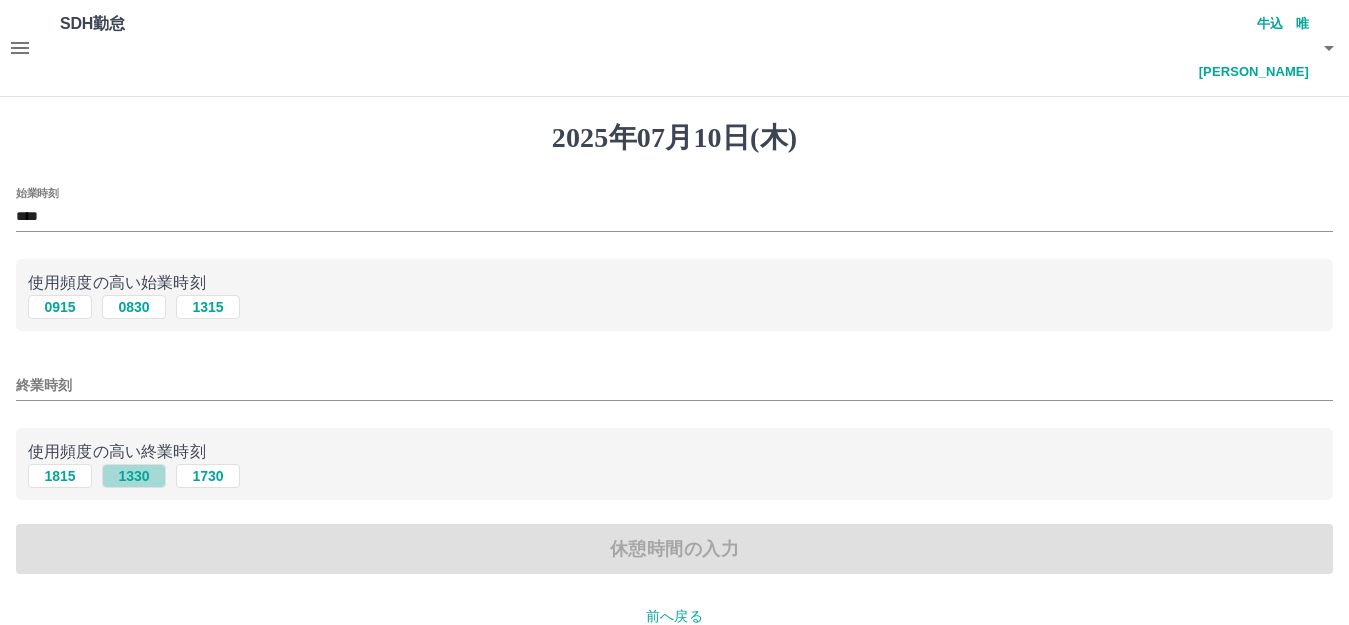 click on "1330" at bounding box center [134, 476] 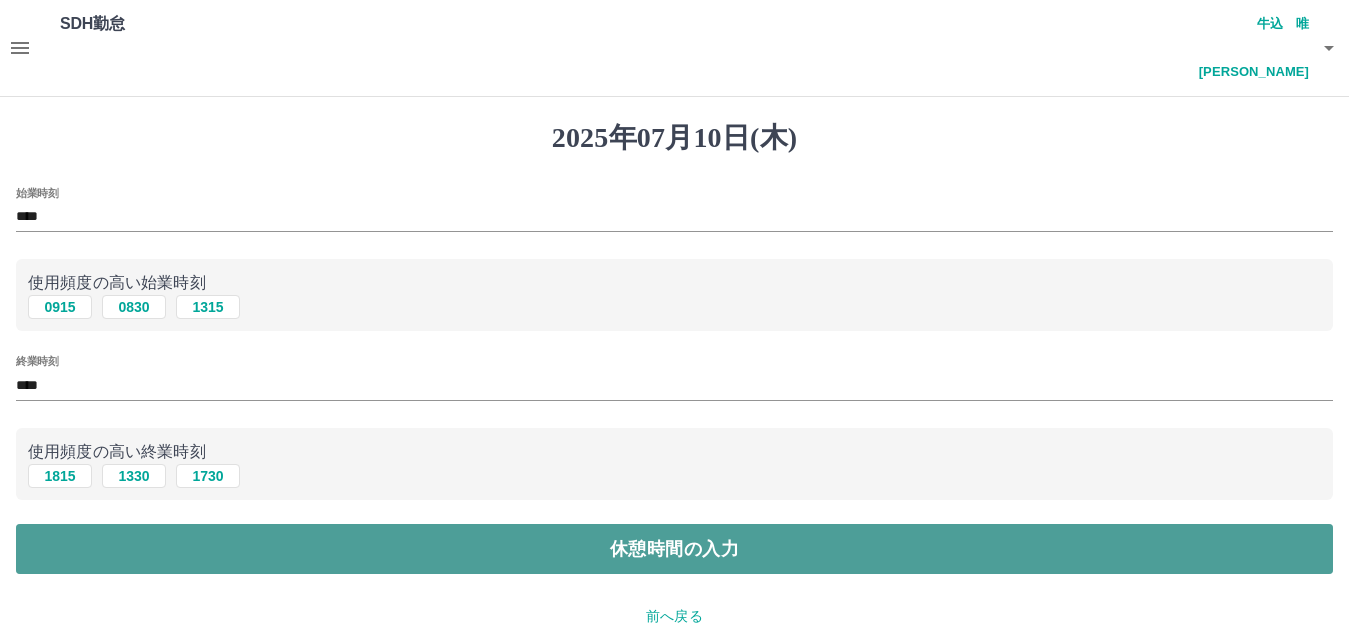 click on "休憩時間の入力" at bounding box center (674, 549) 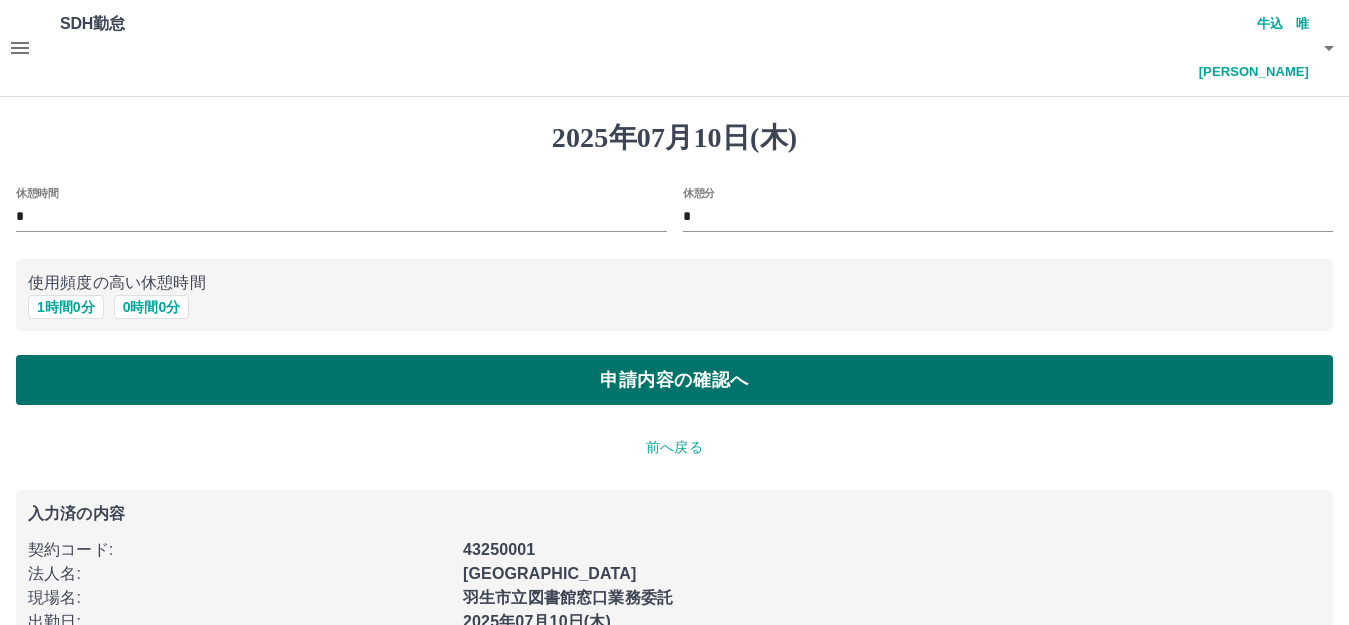 click on "申請内容の確認へ" at bounding box center (674, 380) 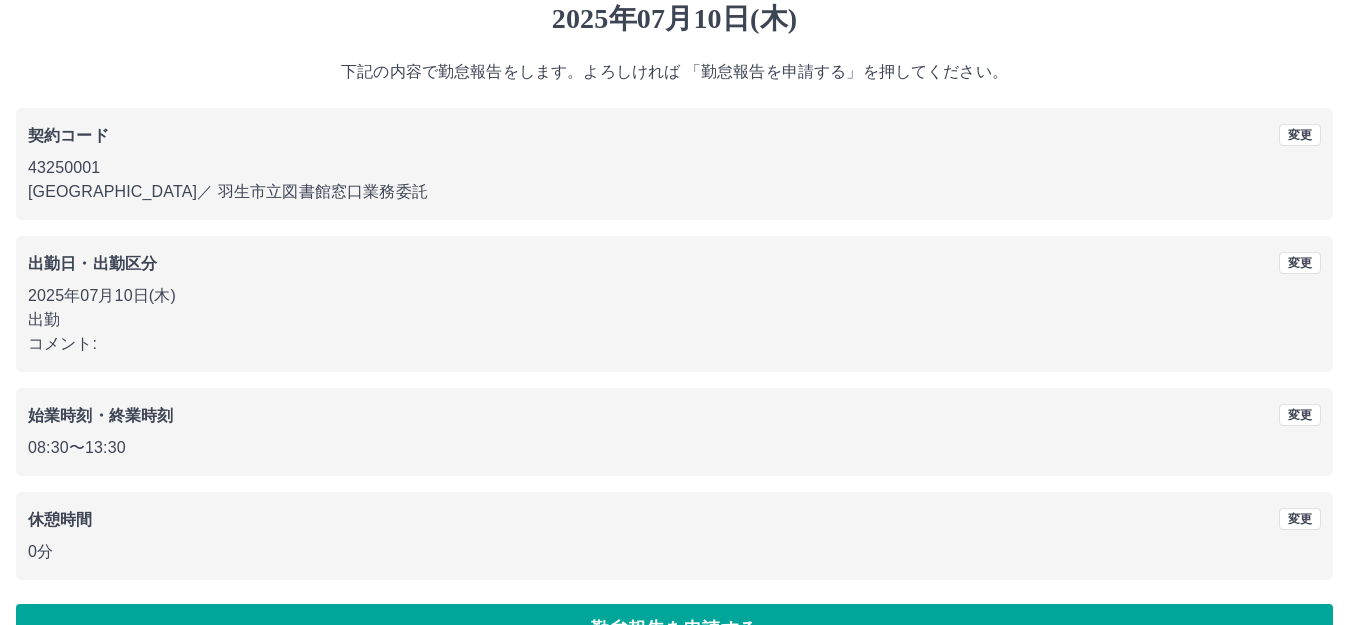 scroll, scrollTop: 124, scrollLeft: 0, axis: vertical 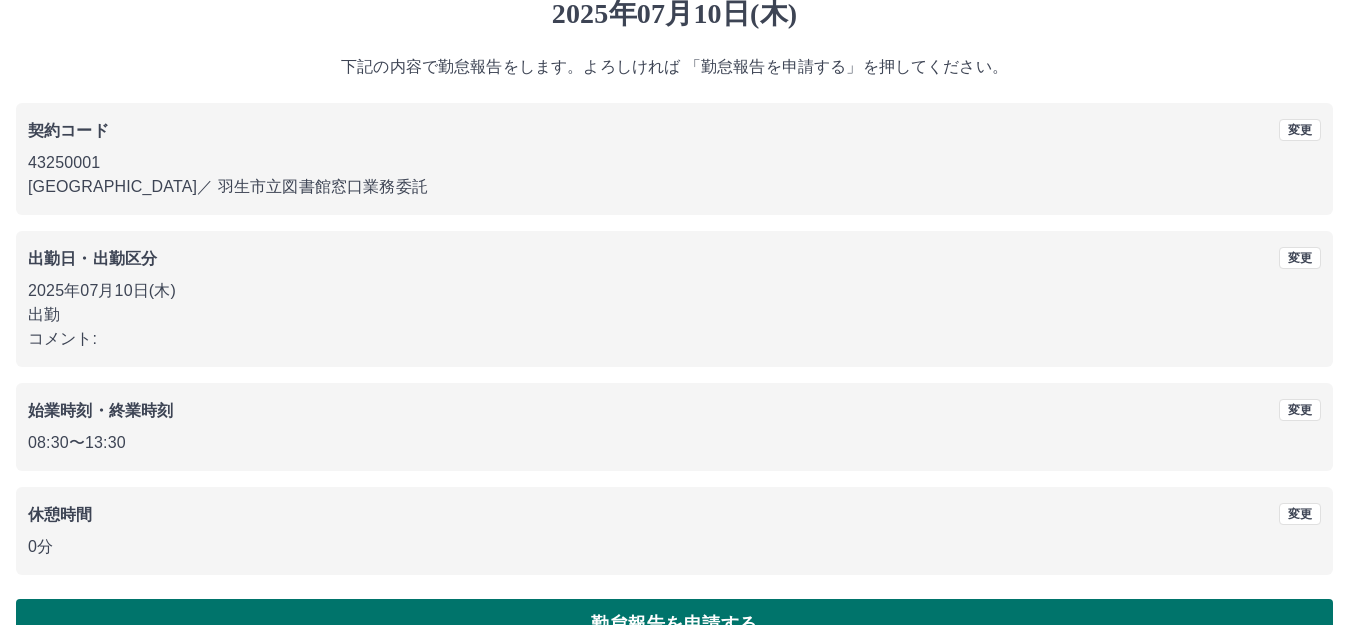 click on "勤怠報告を申請する" at bounding box center [674, 624] 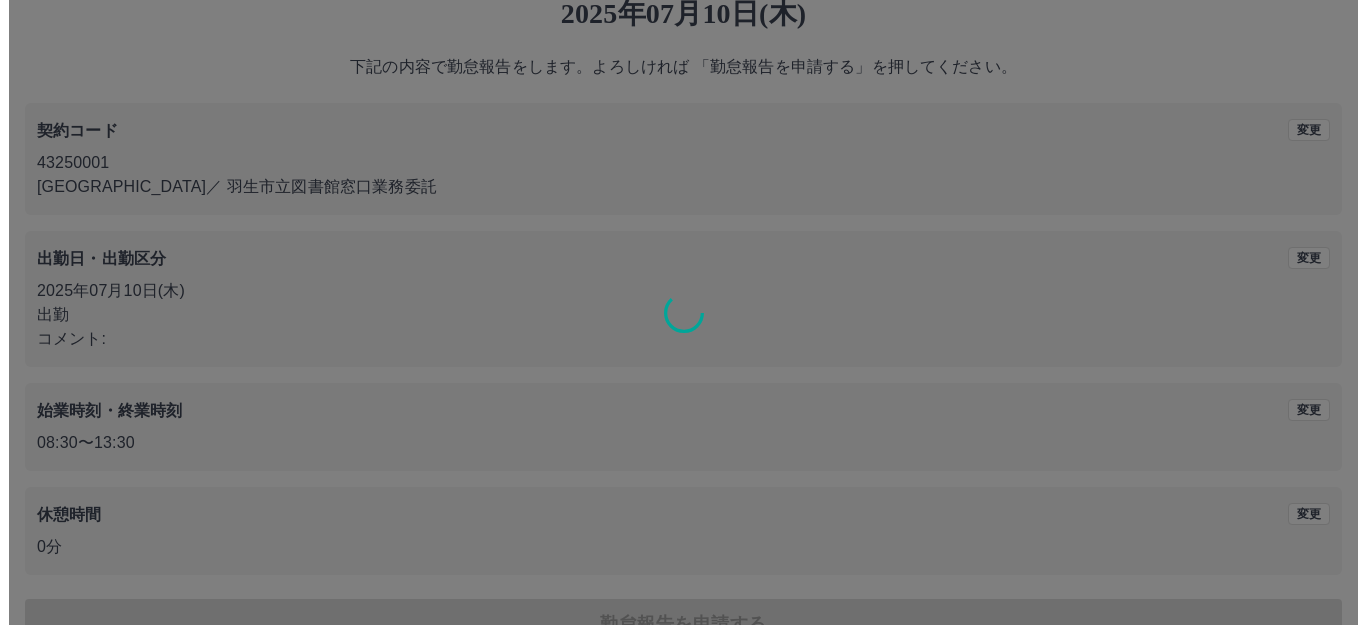 scroll, scrollTop: 0, scrollLeft: 0, axis: both 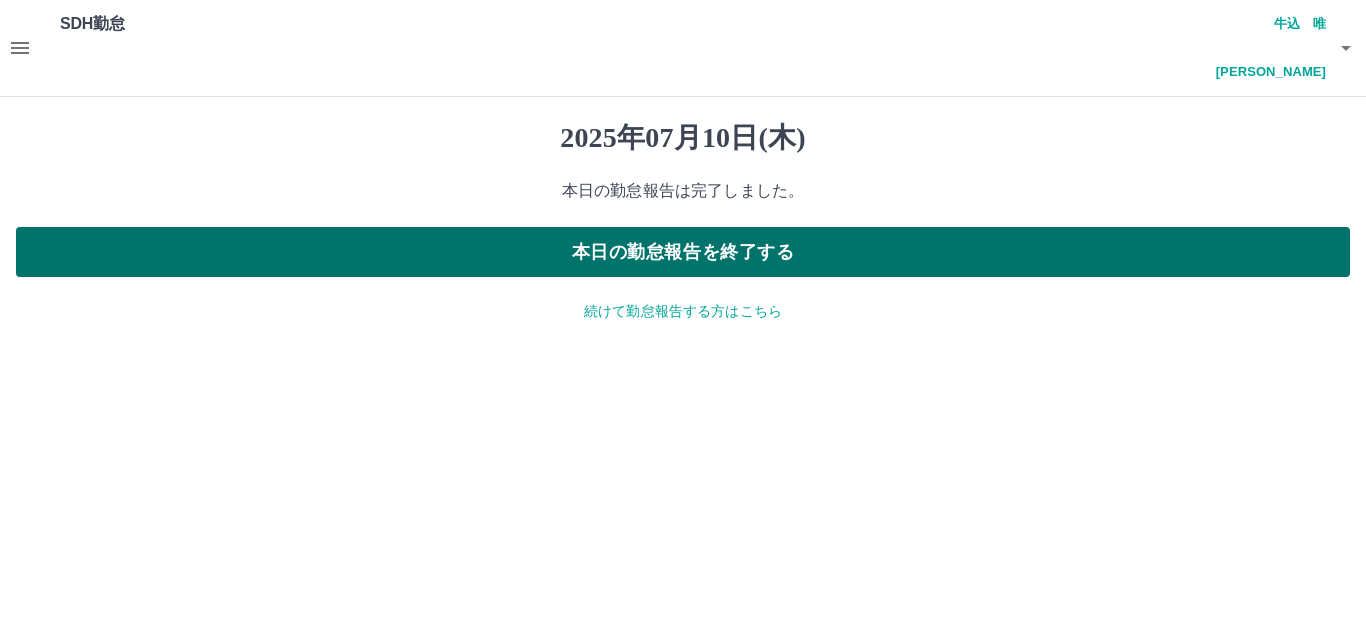 click on "本日の勤怠報告を終了する" at bounding box center (683, 252) 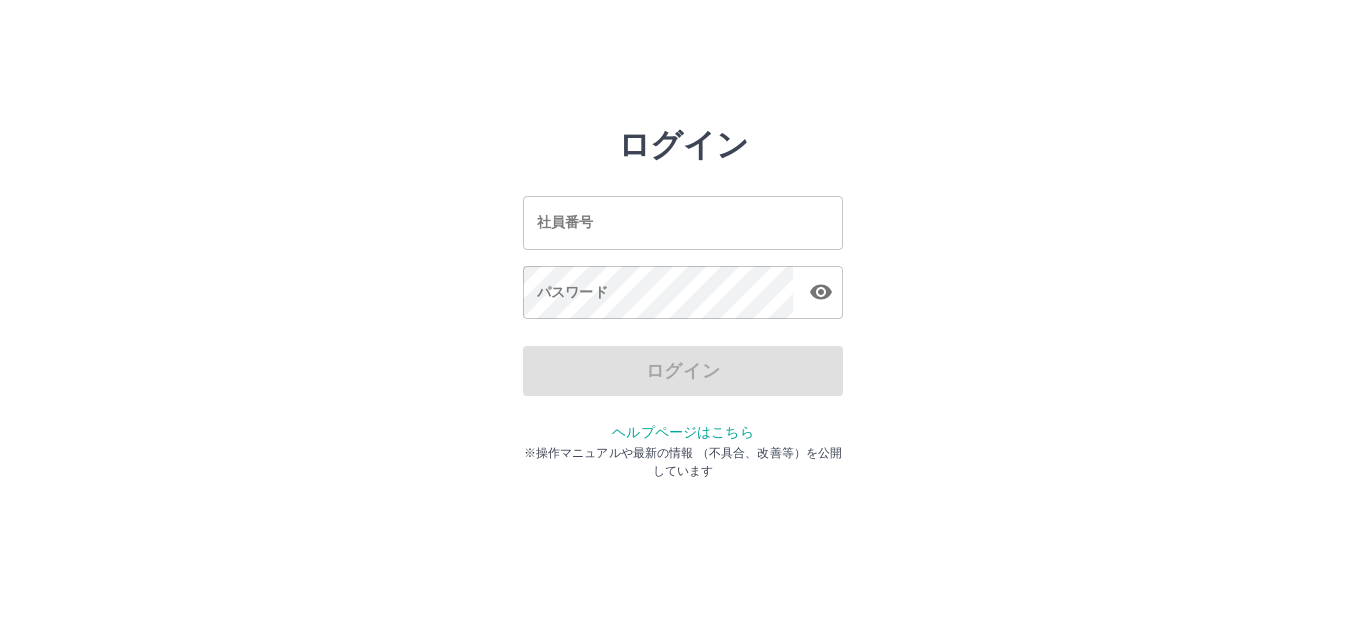 scroll, scrollTop: 0, scrollLeft: 0, axis: both 